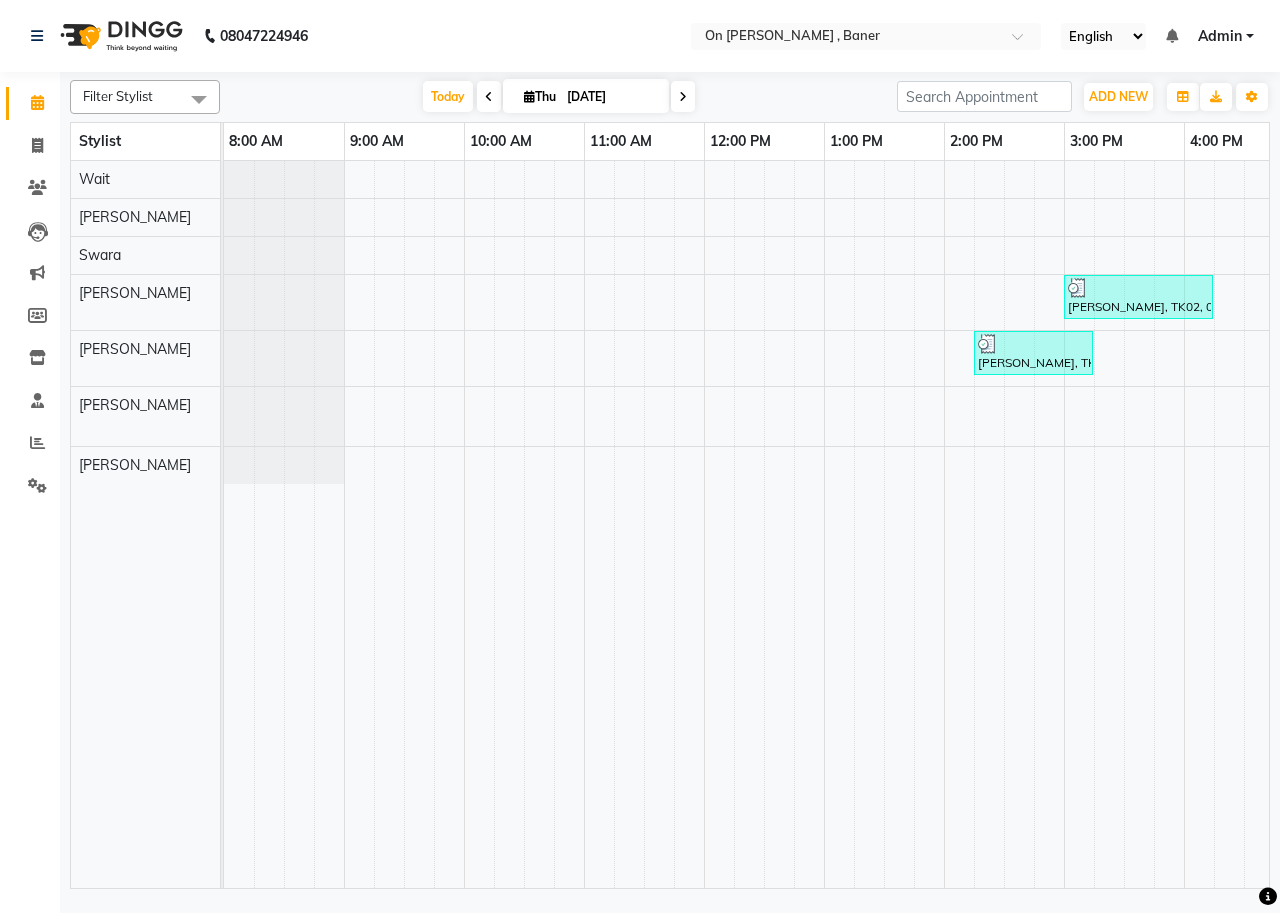 scroll, scrollTop: 0, scrollLeft: 0, axis: both 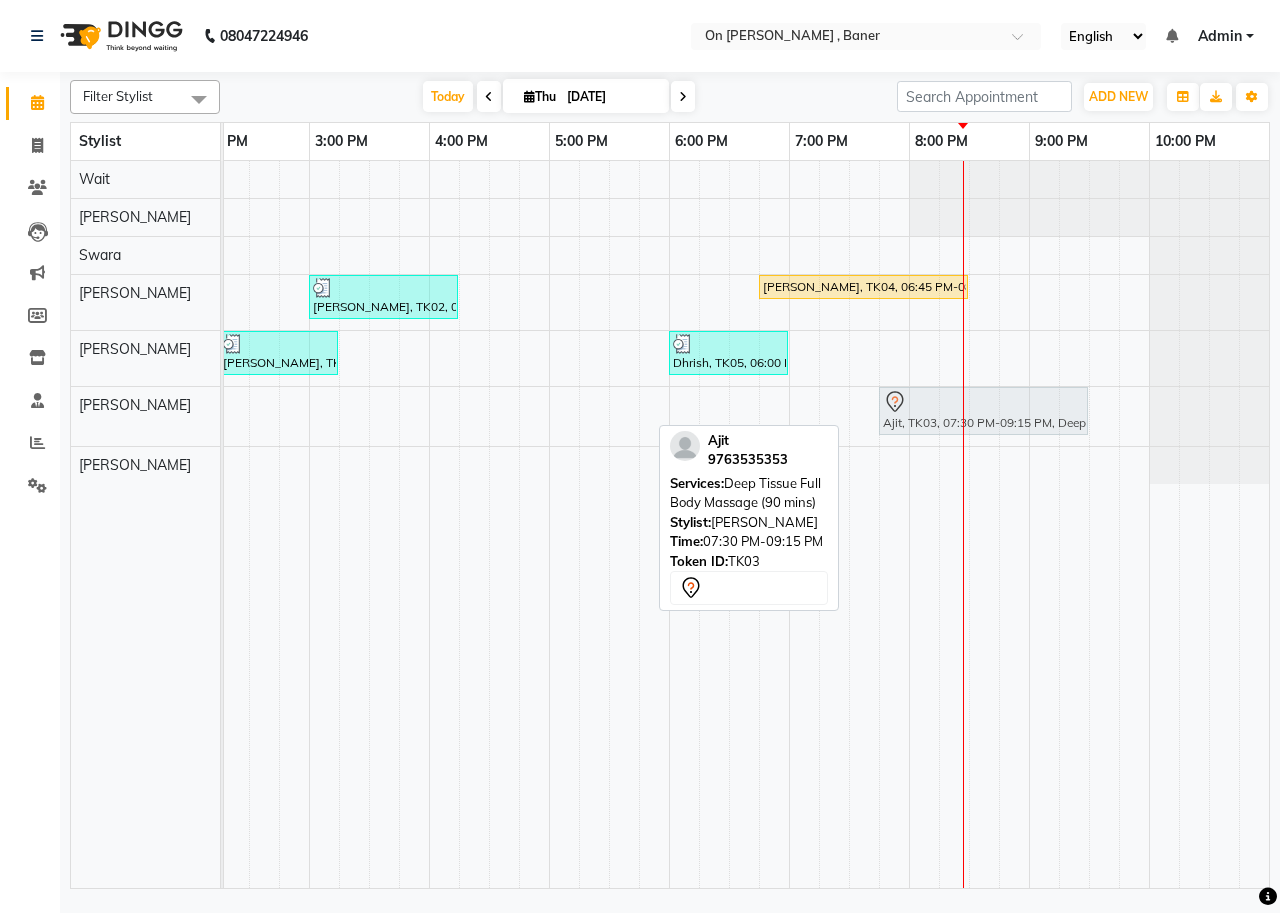 drag, startPoint x: 875, startPoint y: 400, endPoint x: 900, endPoint y: 400, distance: 25 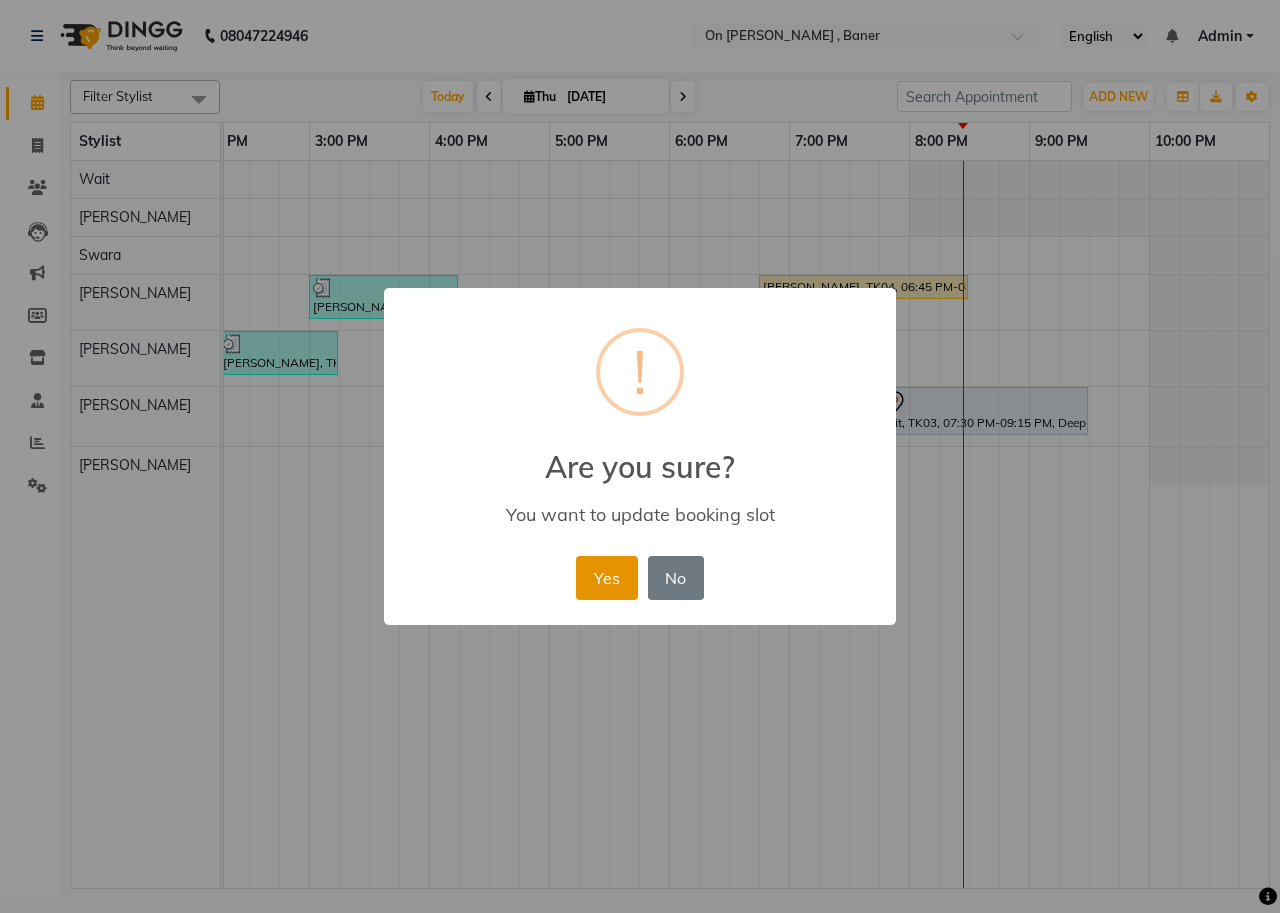 click on "Yes" at bounding box center [606, 578] 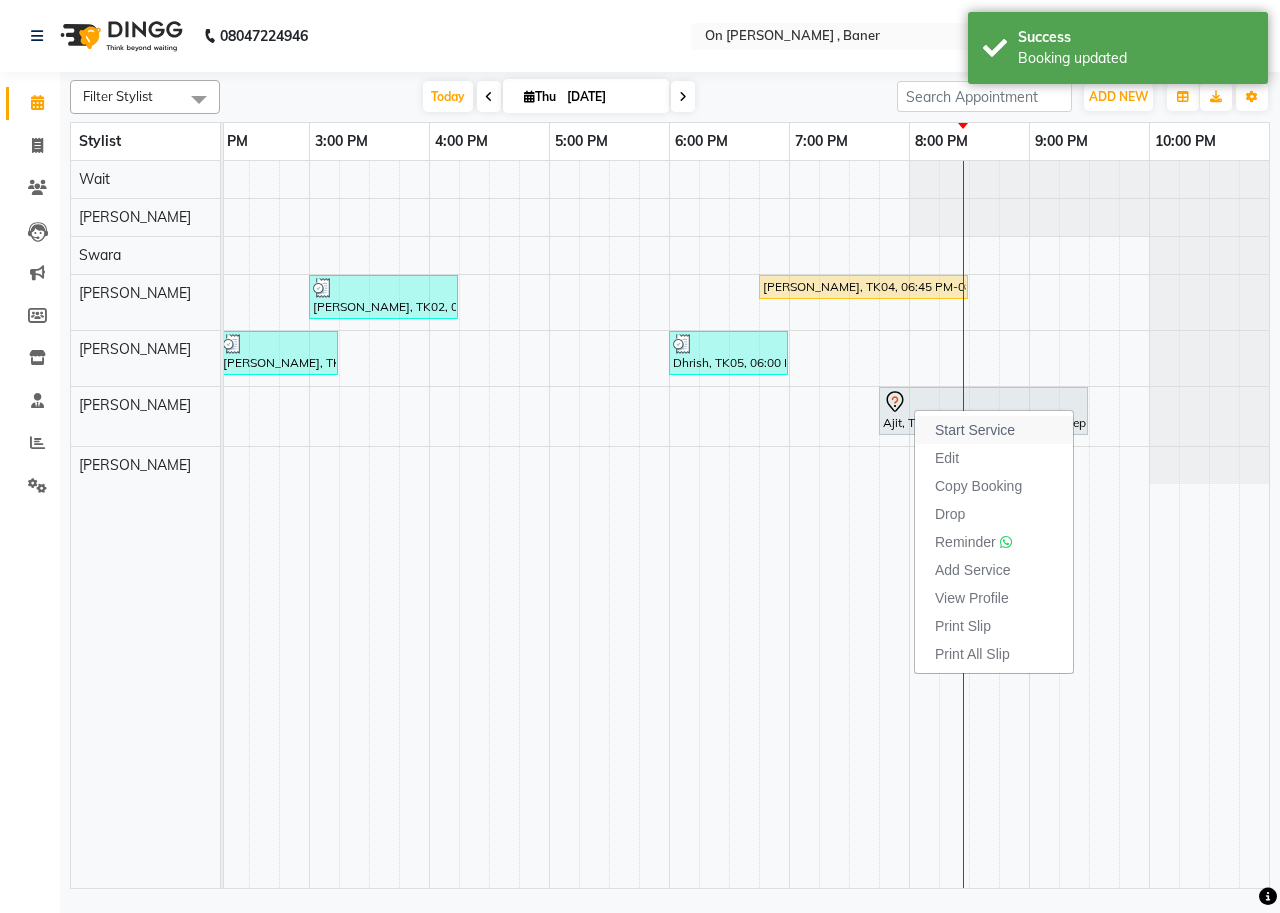 click on "Start Service" at bounding box center (975, 430) 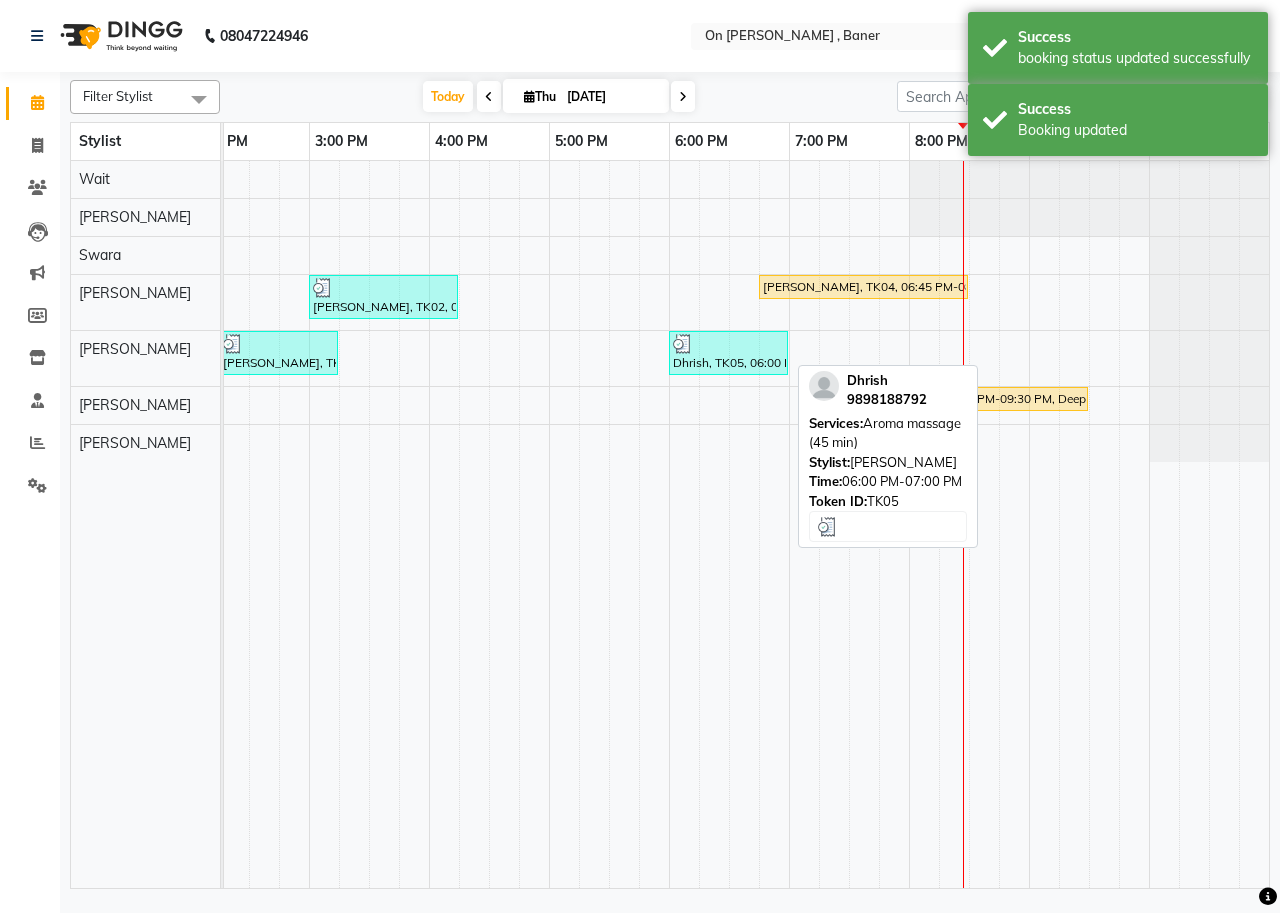 click at bounding box center (728, 344) 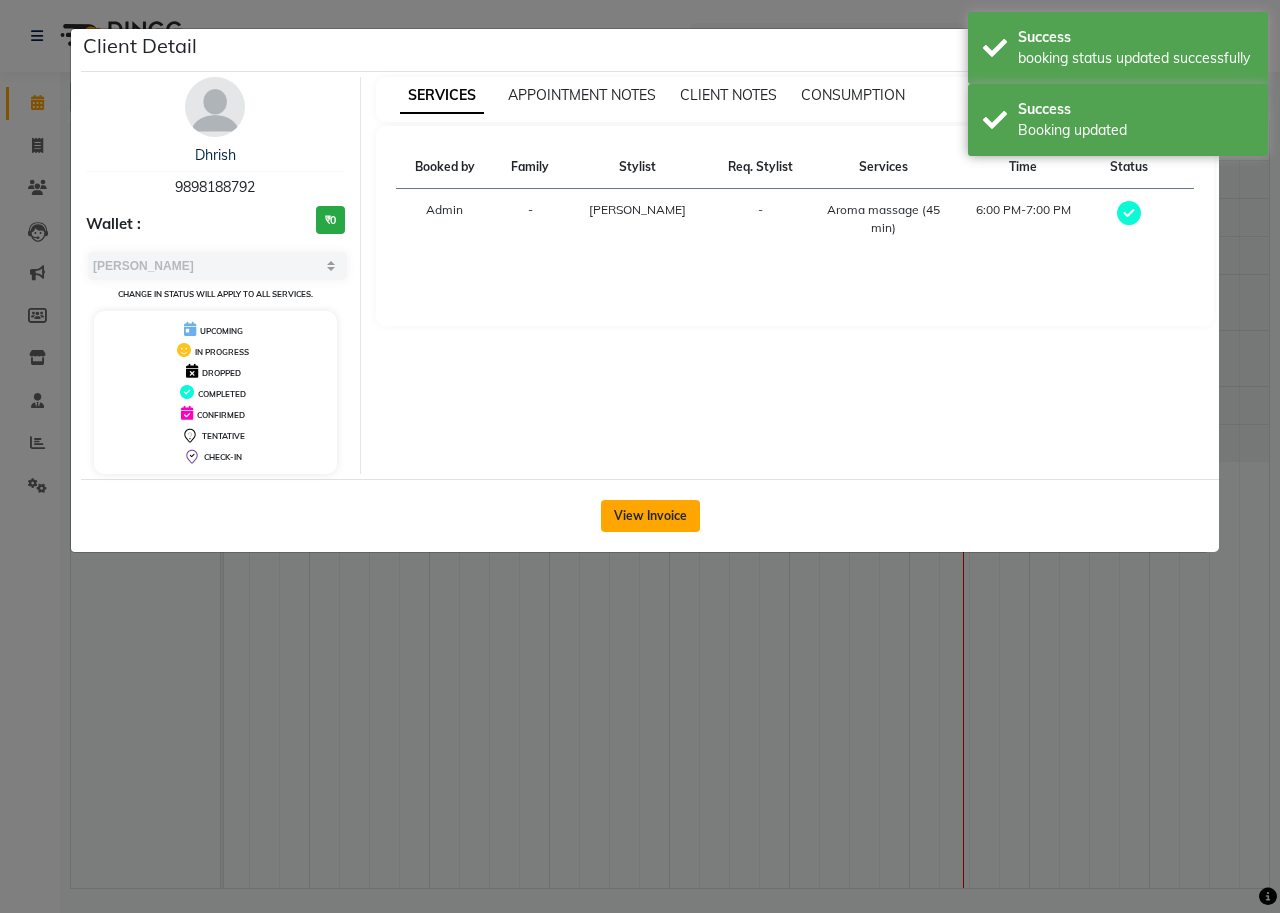 click on "View Invoice" 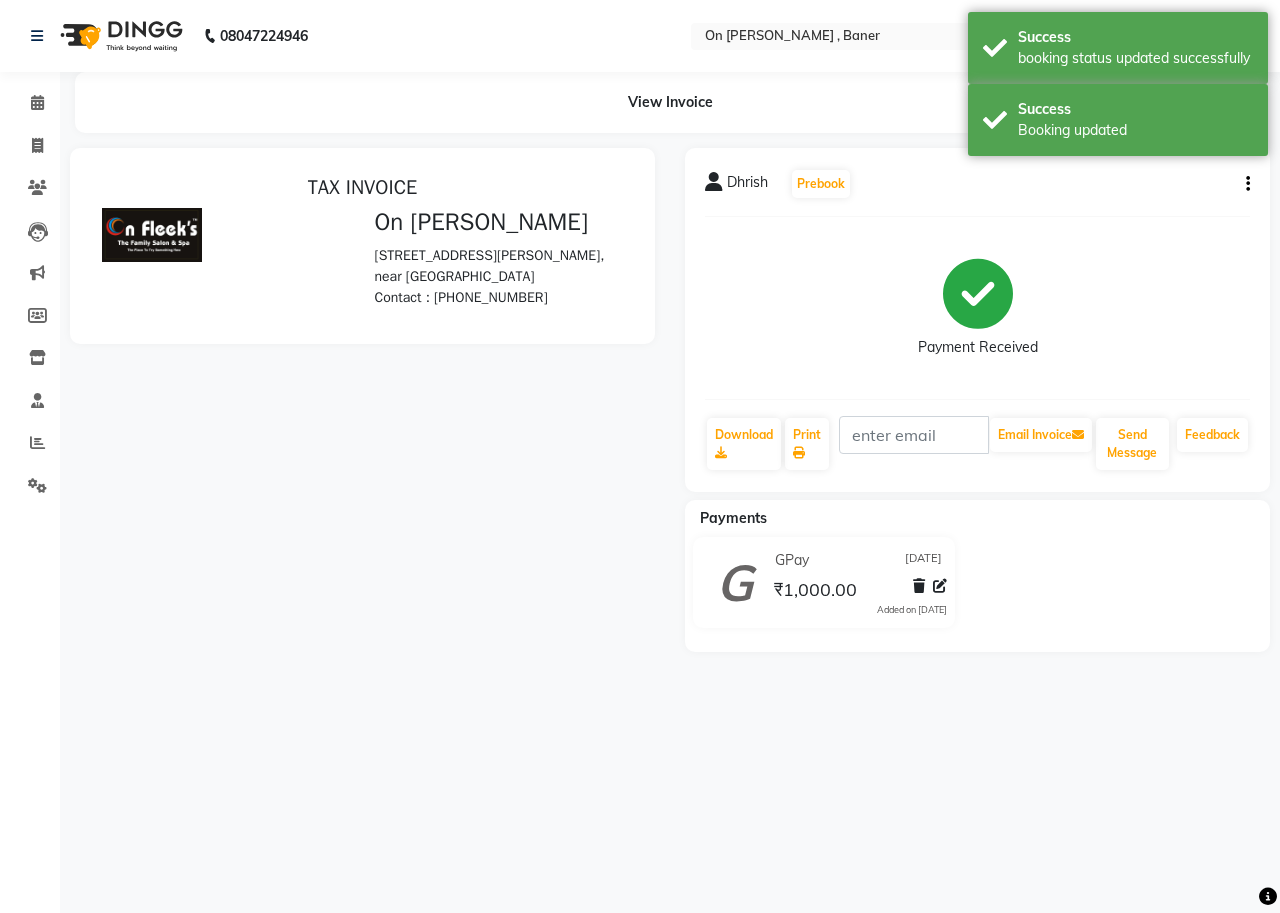 scroll, scrollTop: 0, scrollLeft: 0, axis: both 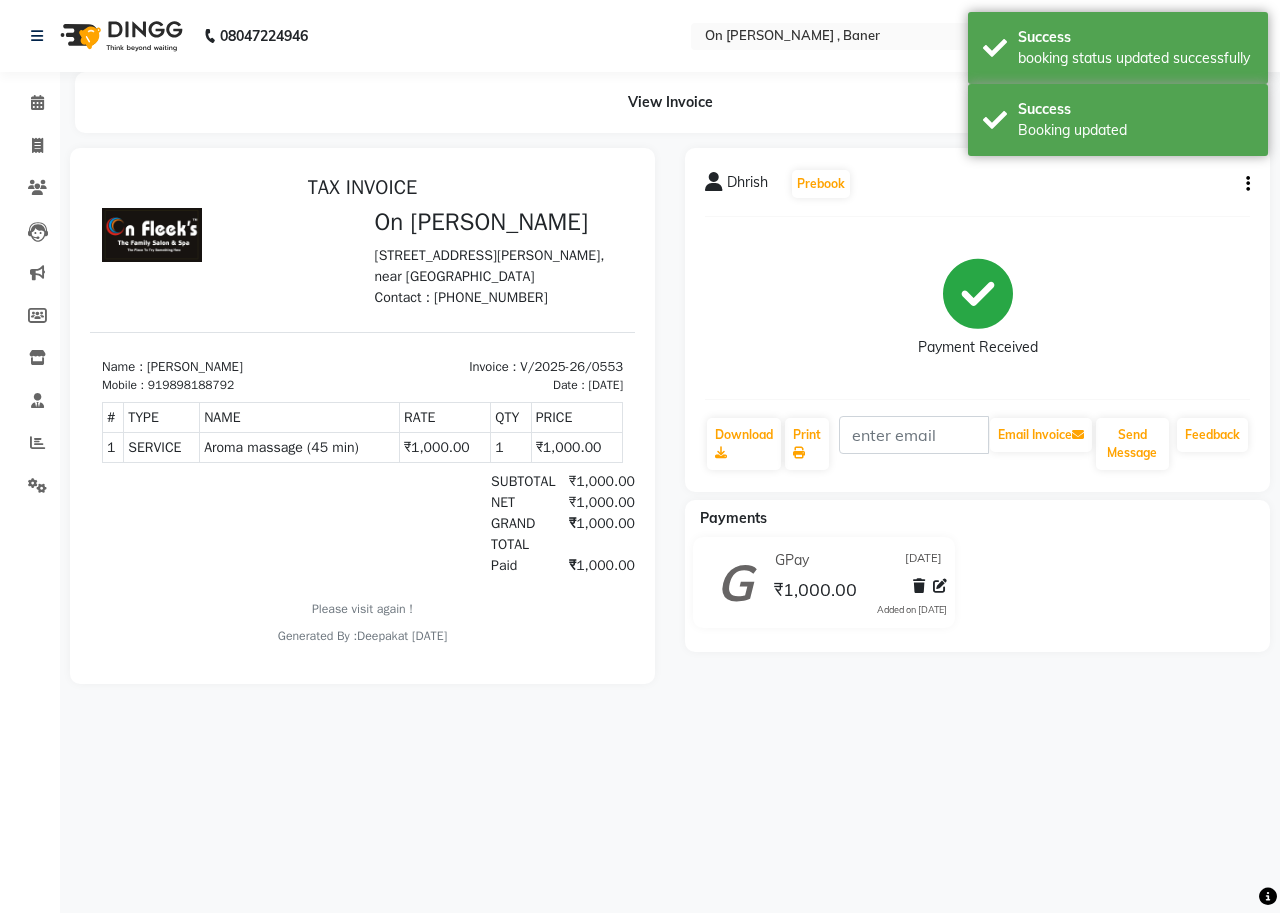 click 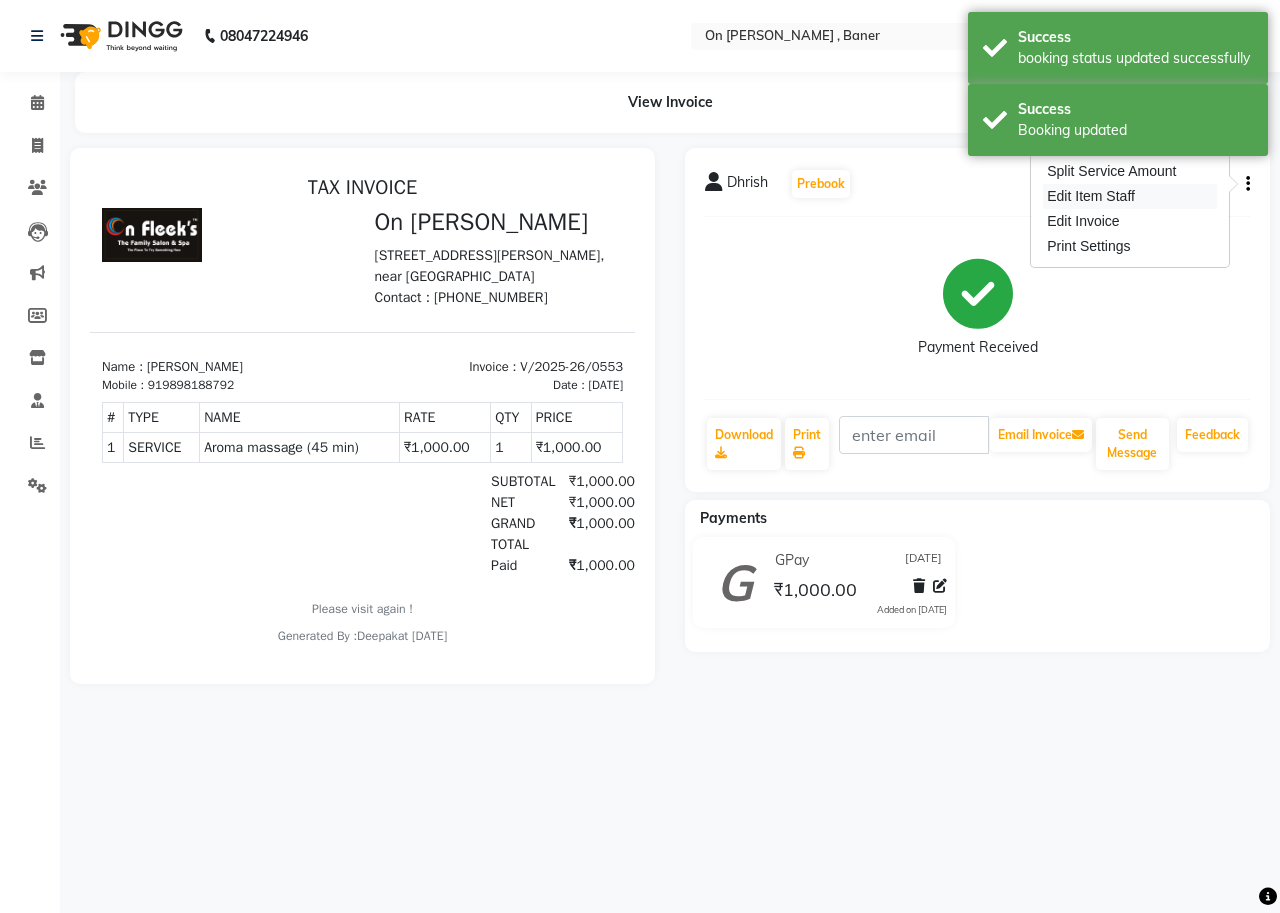 click on "Edit Item Staff" at bounding box center (1130, 196) 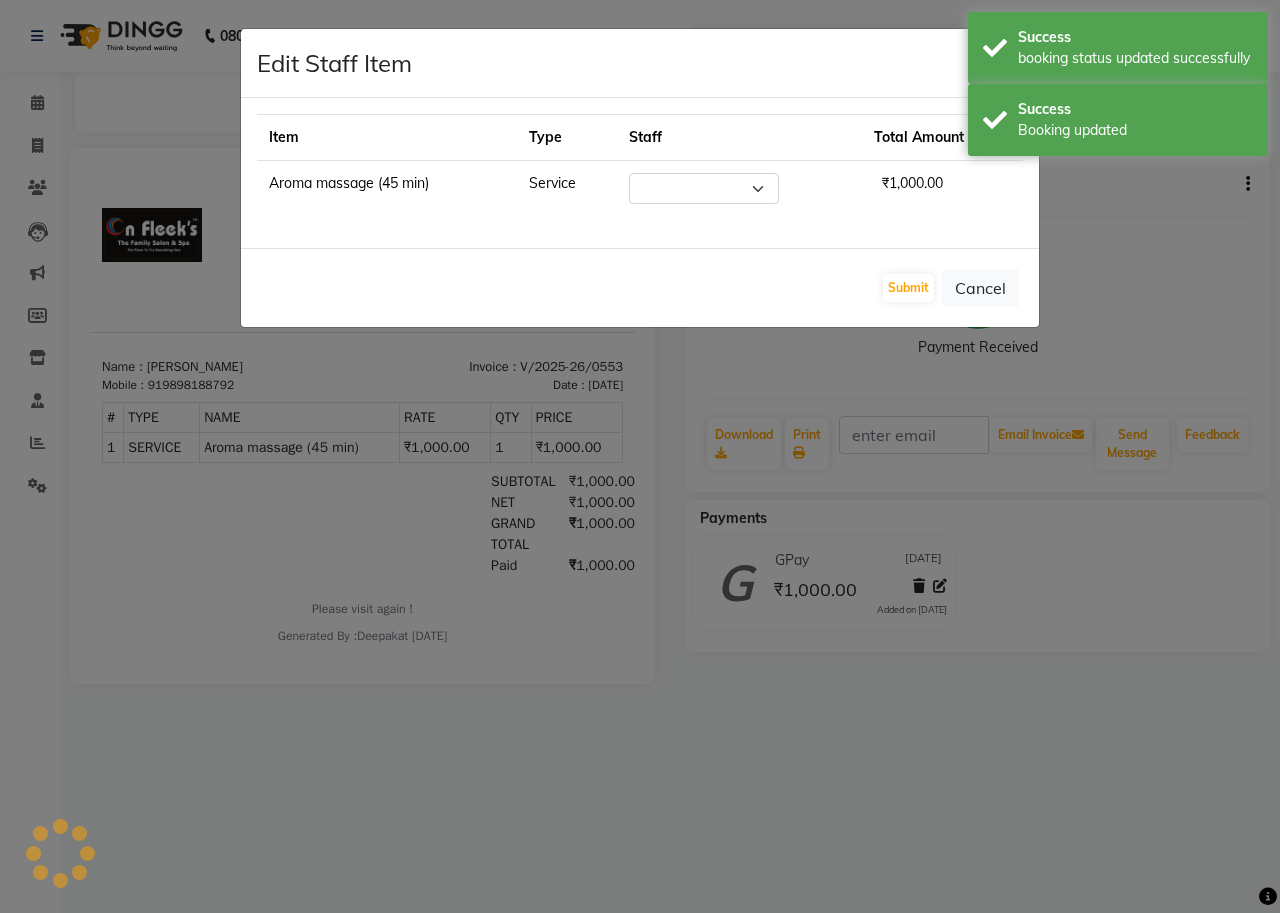 select on "40790" 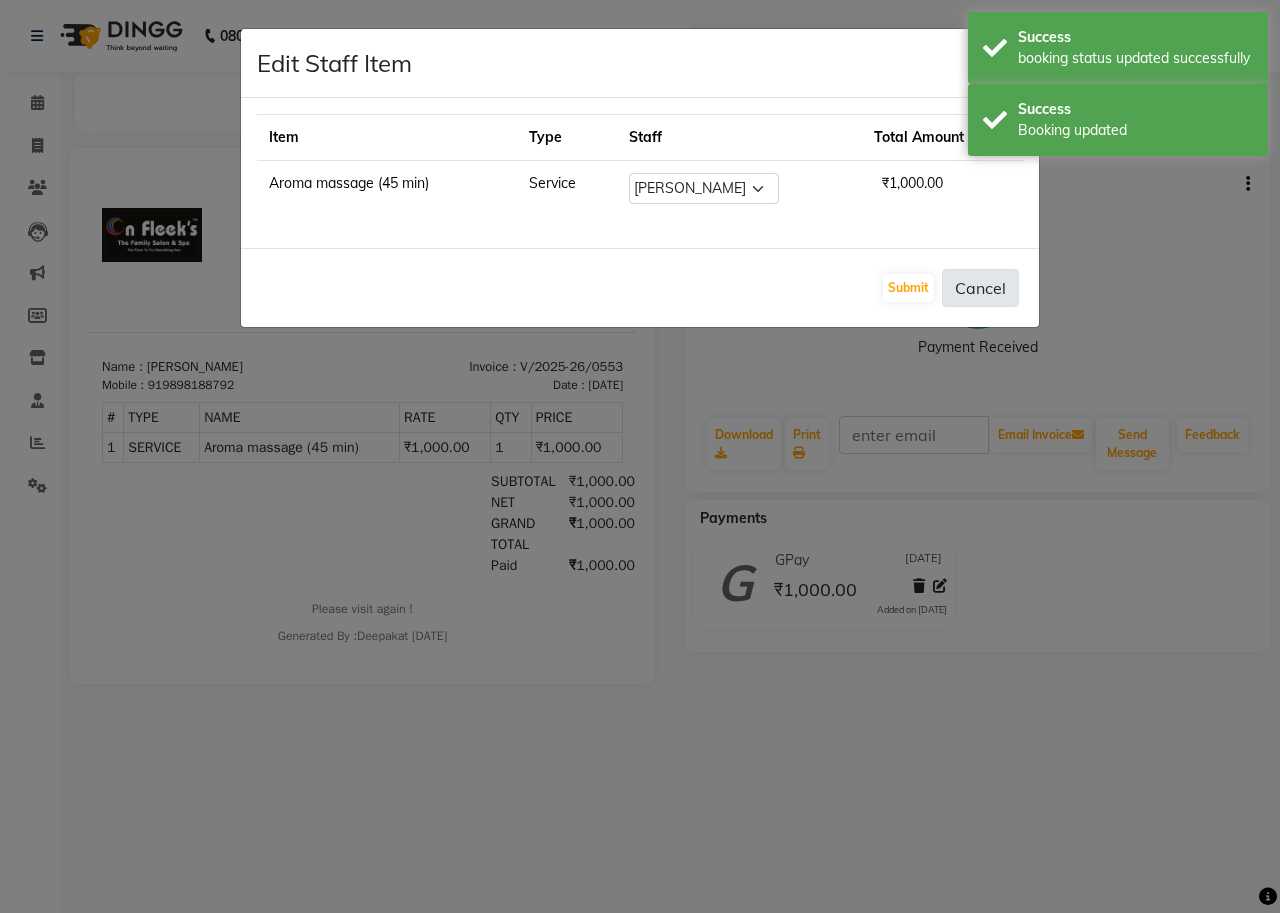 click on "Cancel" 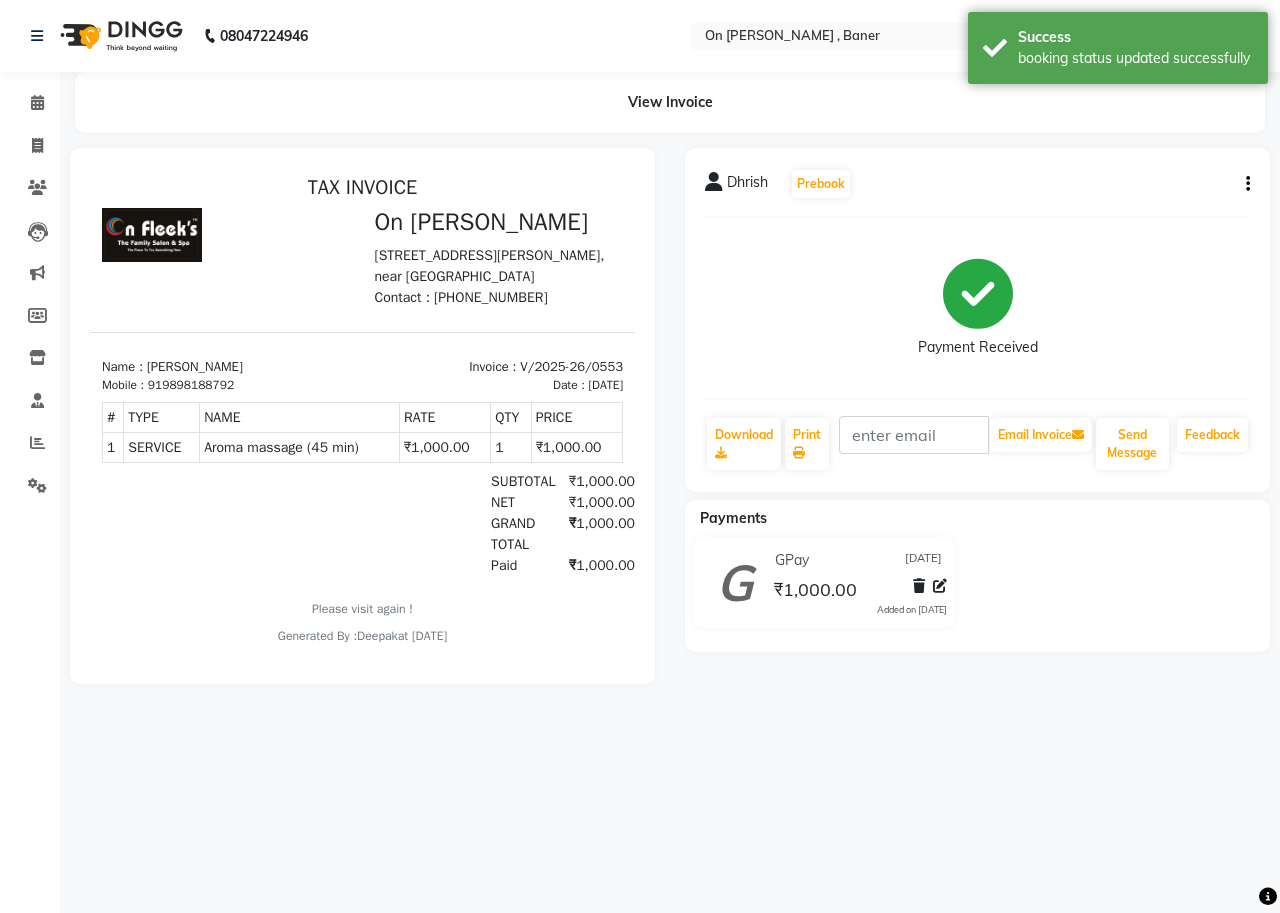 click 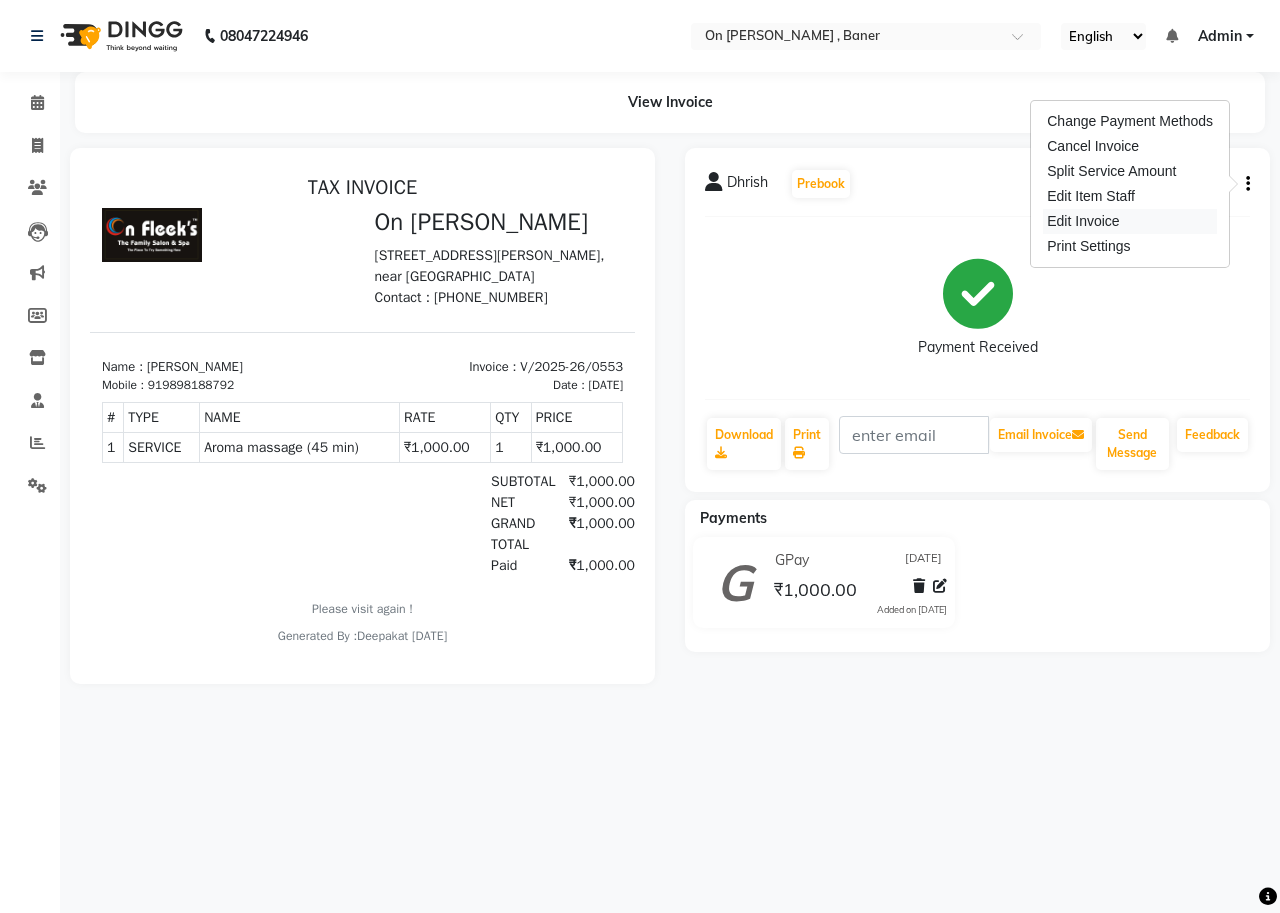 click on "Edit Invoice" at bounding box center [1130, 221] 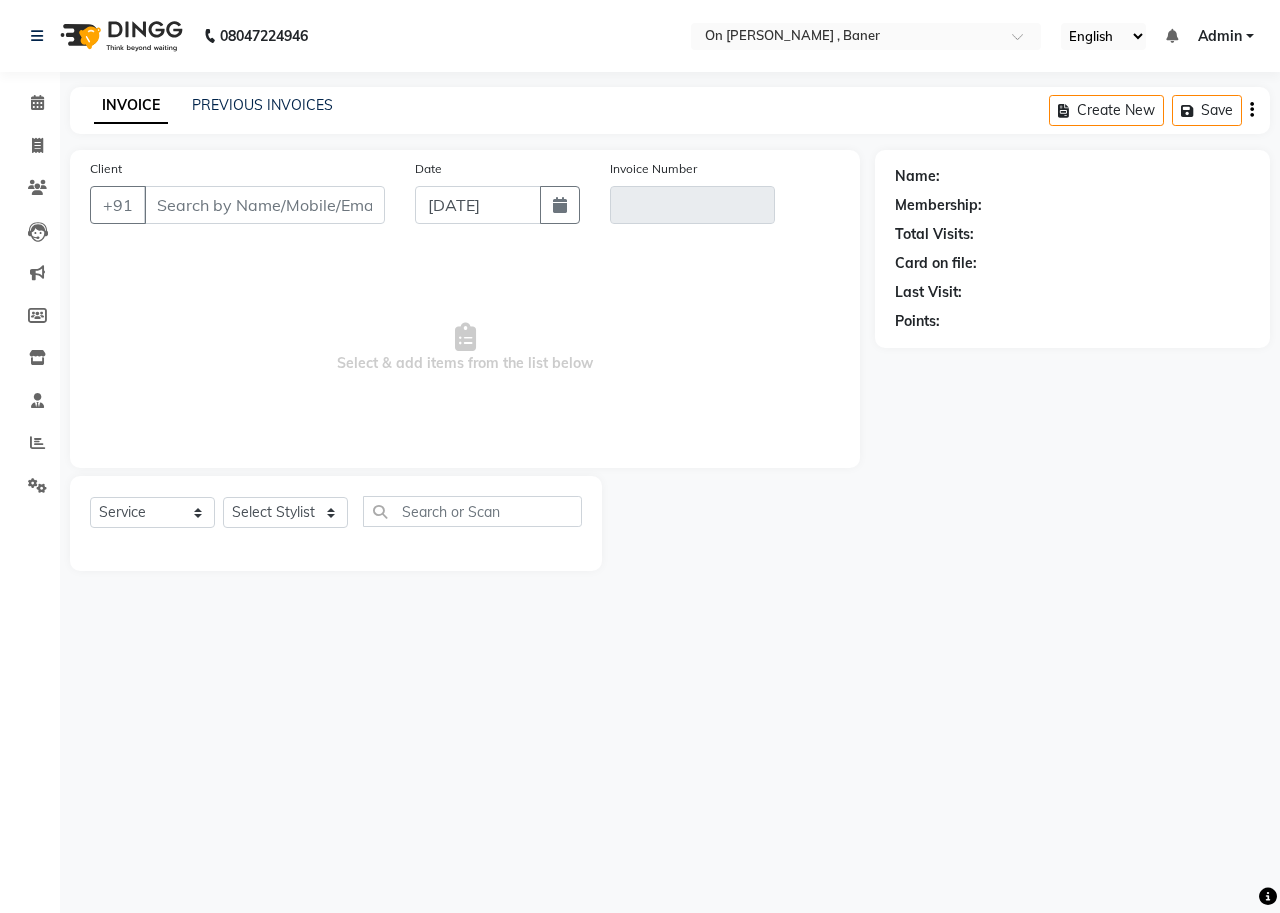 type on "9898188792" 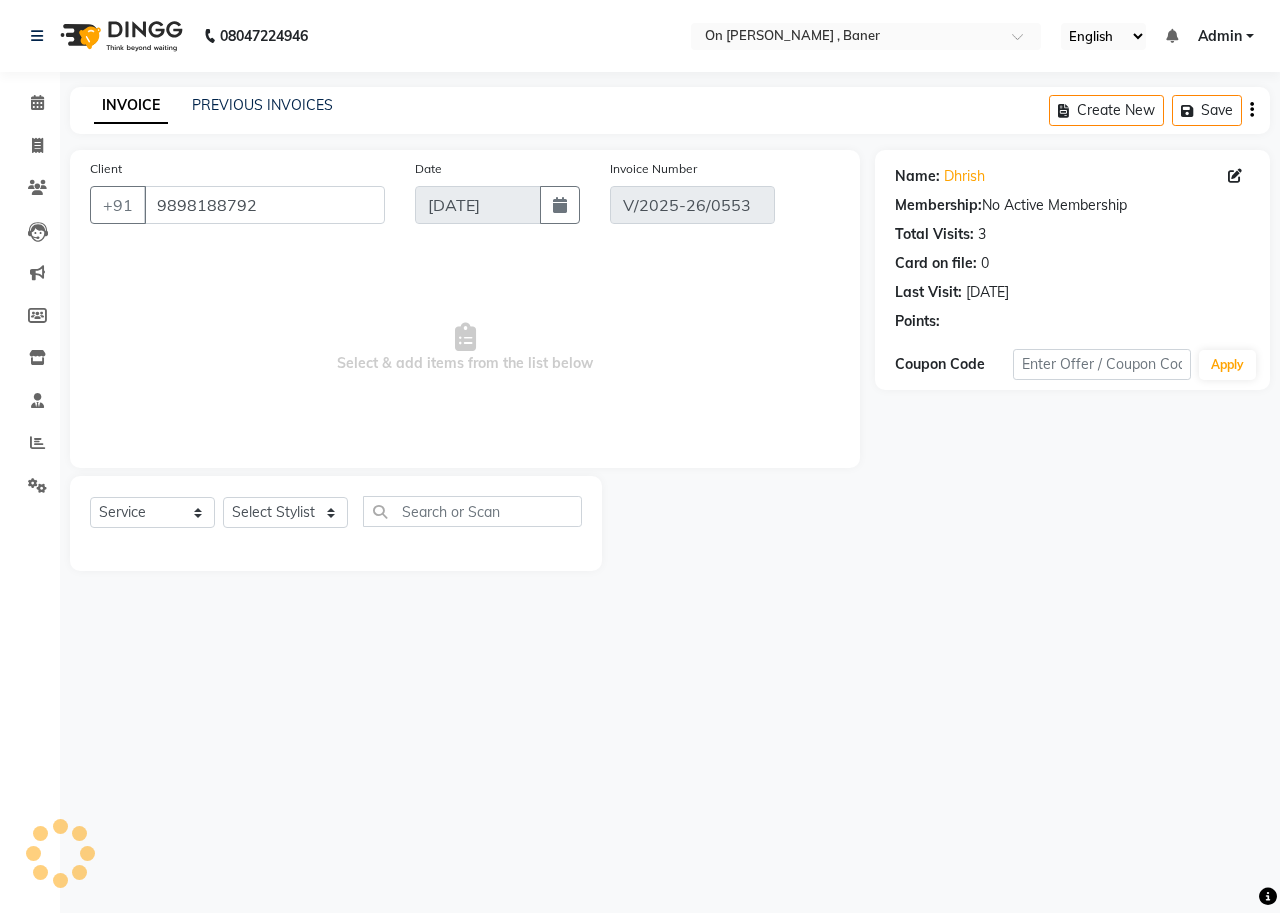 select on "select" 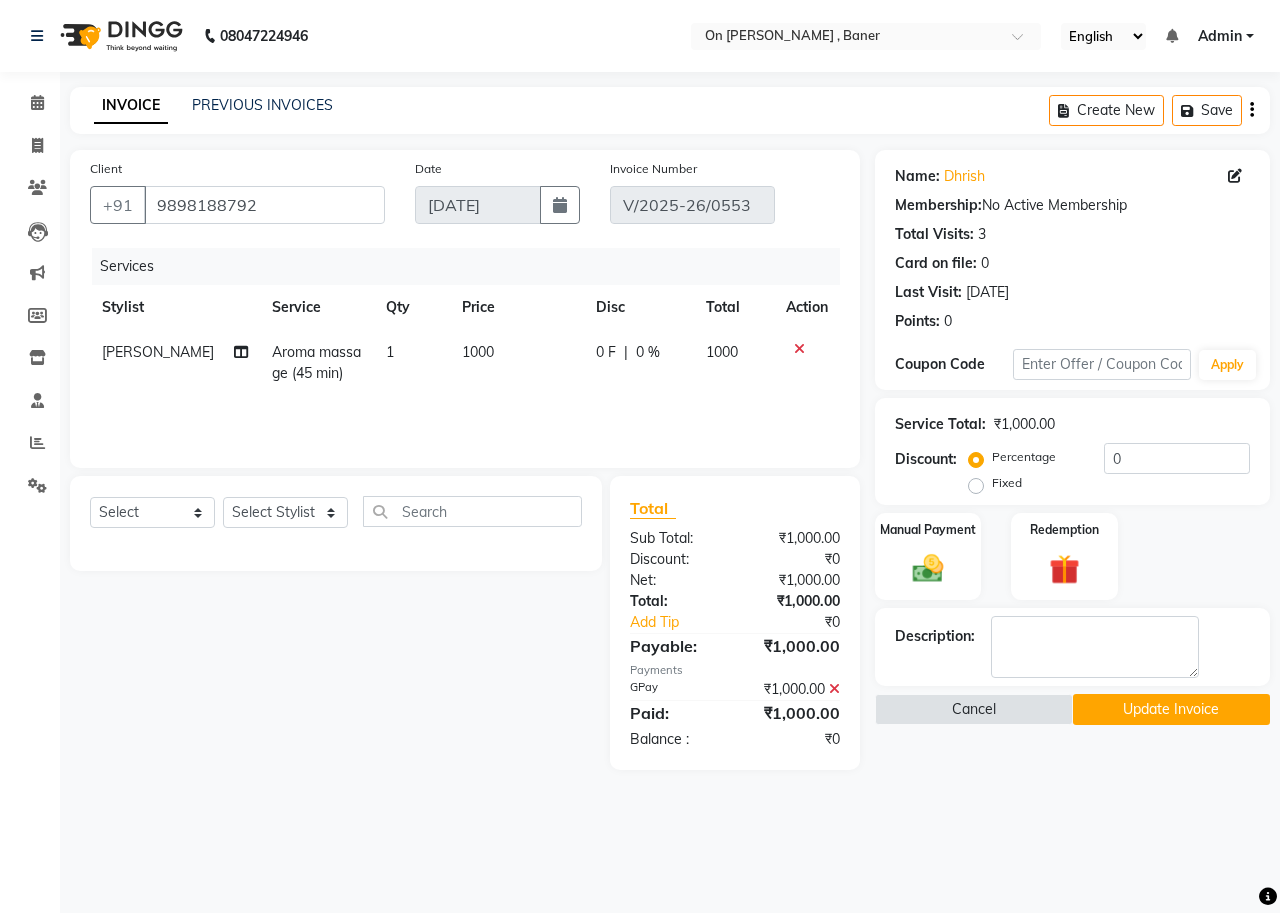 click on "[PERSON_NAME]" 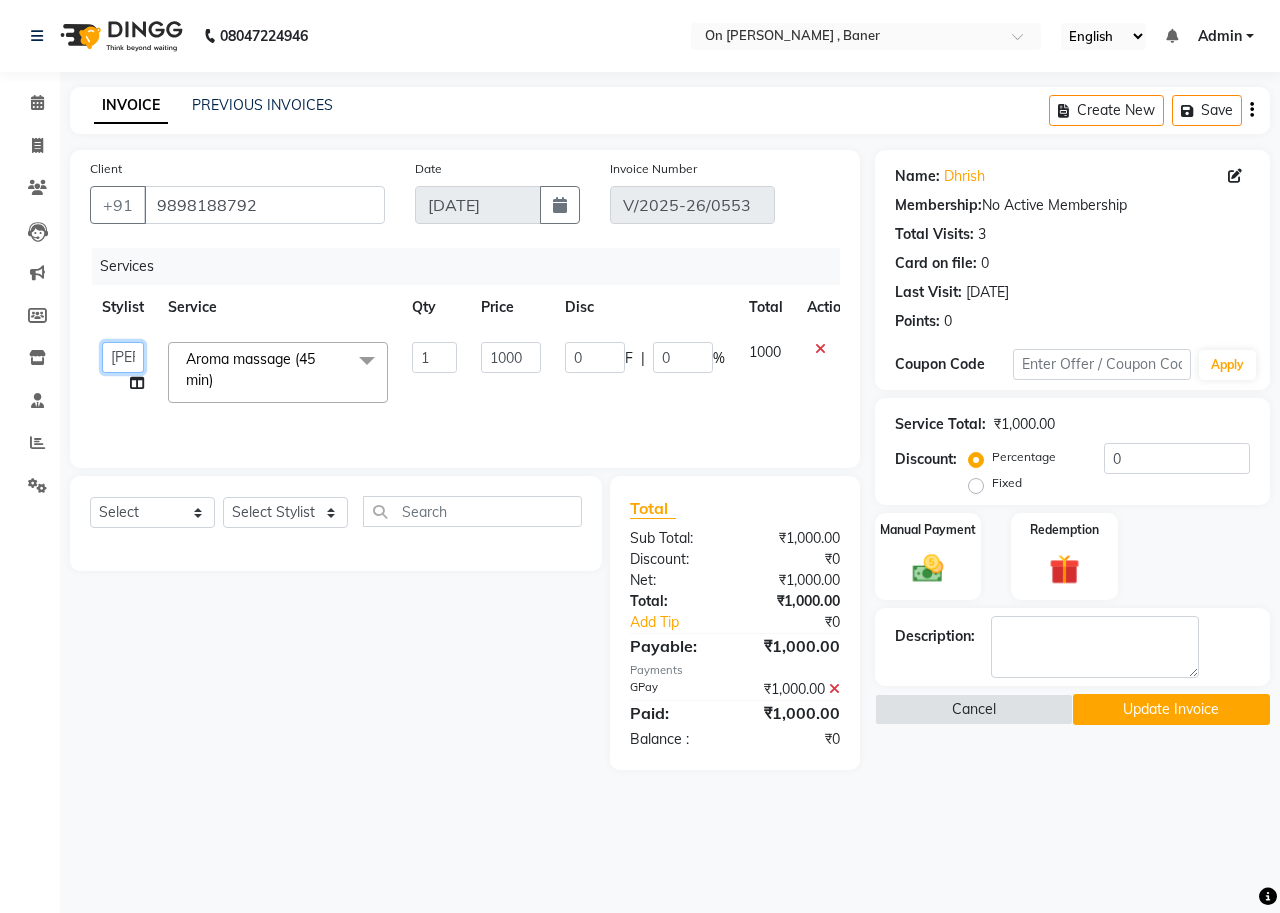 click on "Deepak   Dummy   [PERSON_NAME]   [PERSON_NAME]   [PERSON_NAME]   Swara   Wait" 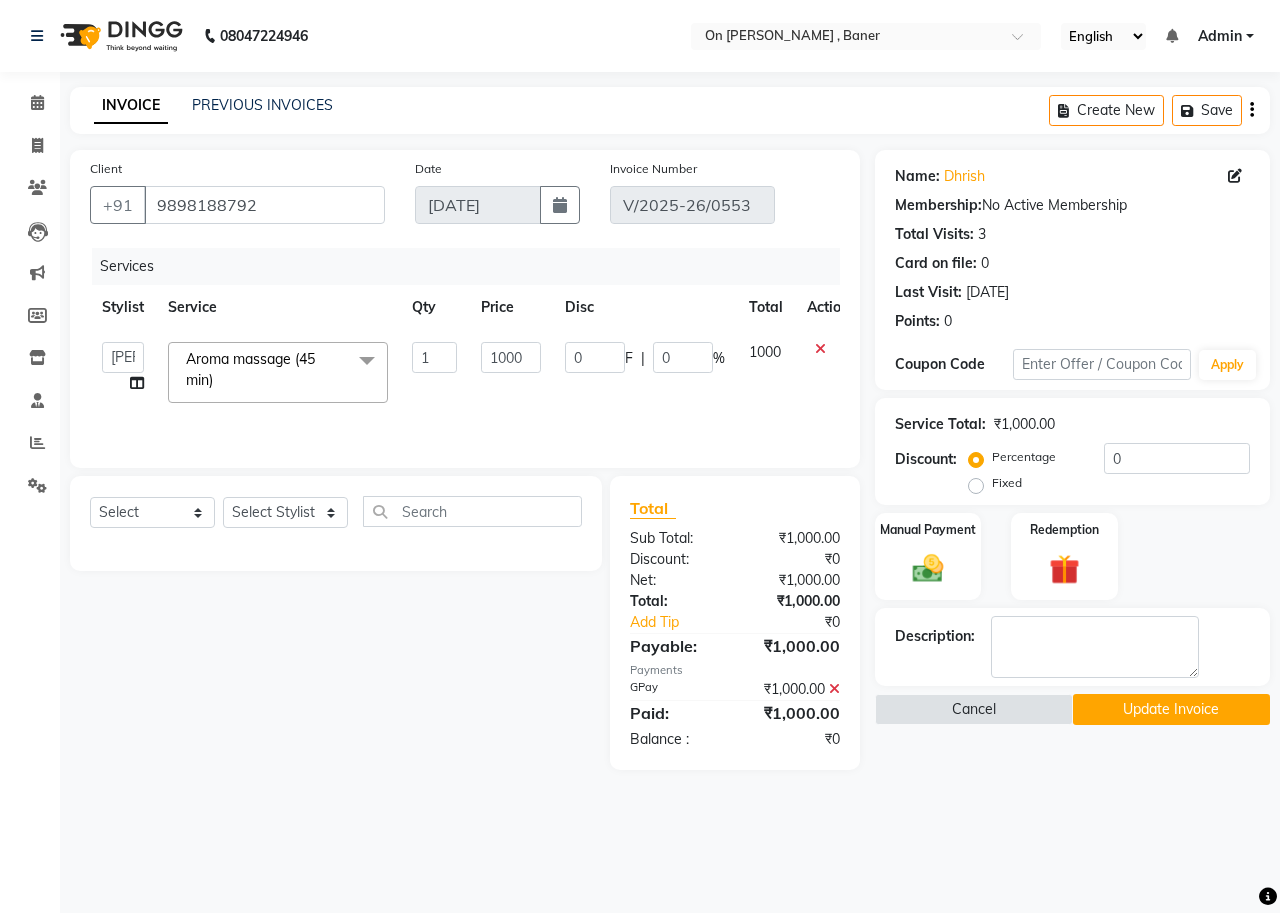 select on "64480" 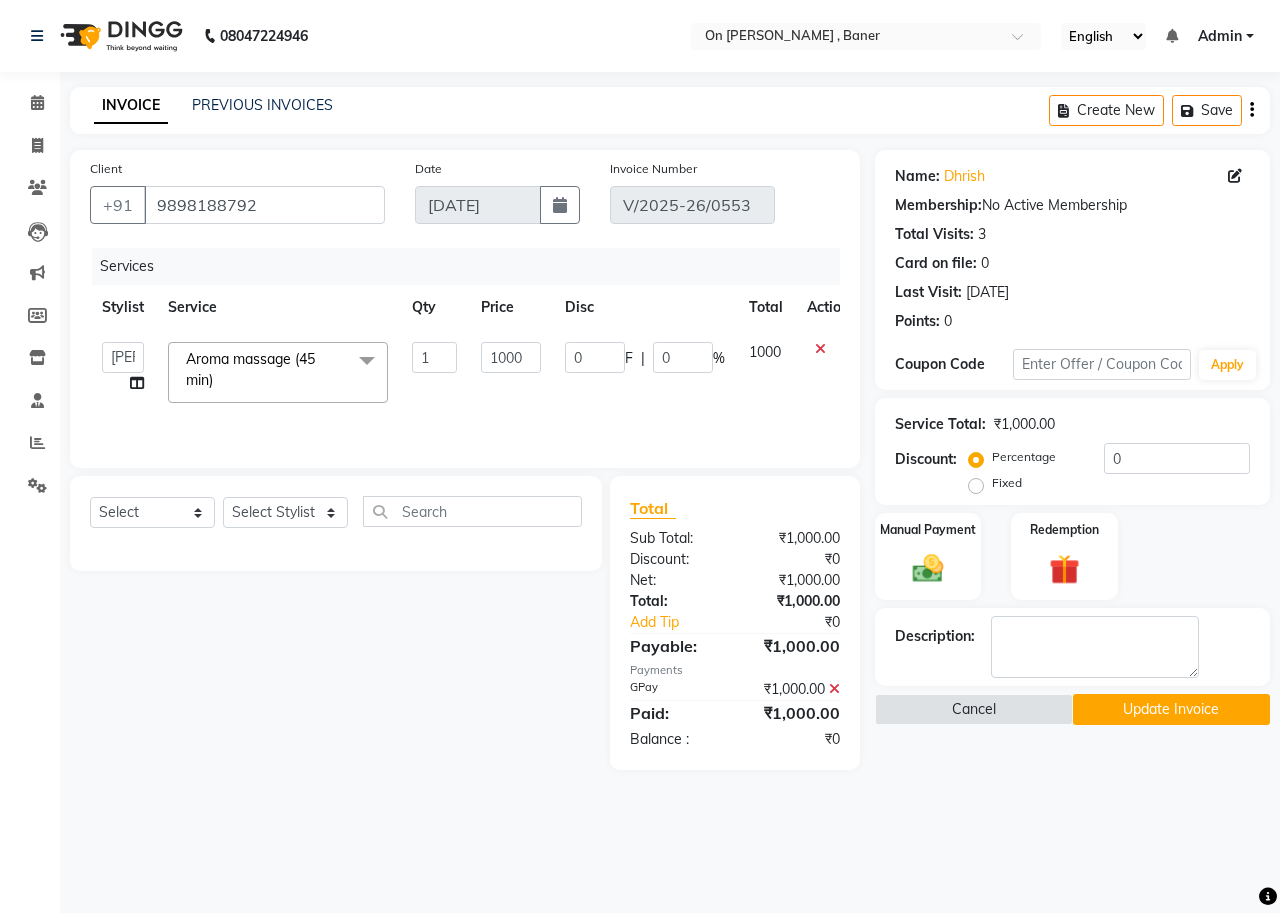 click on "Update Invoice" 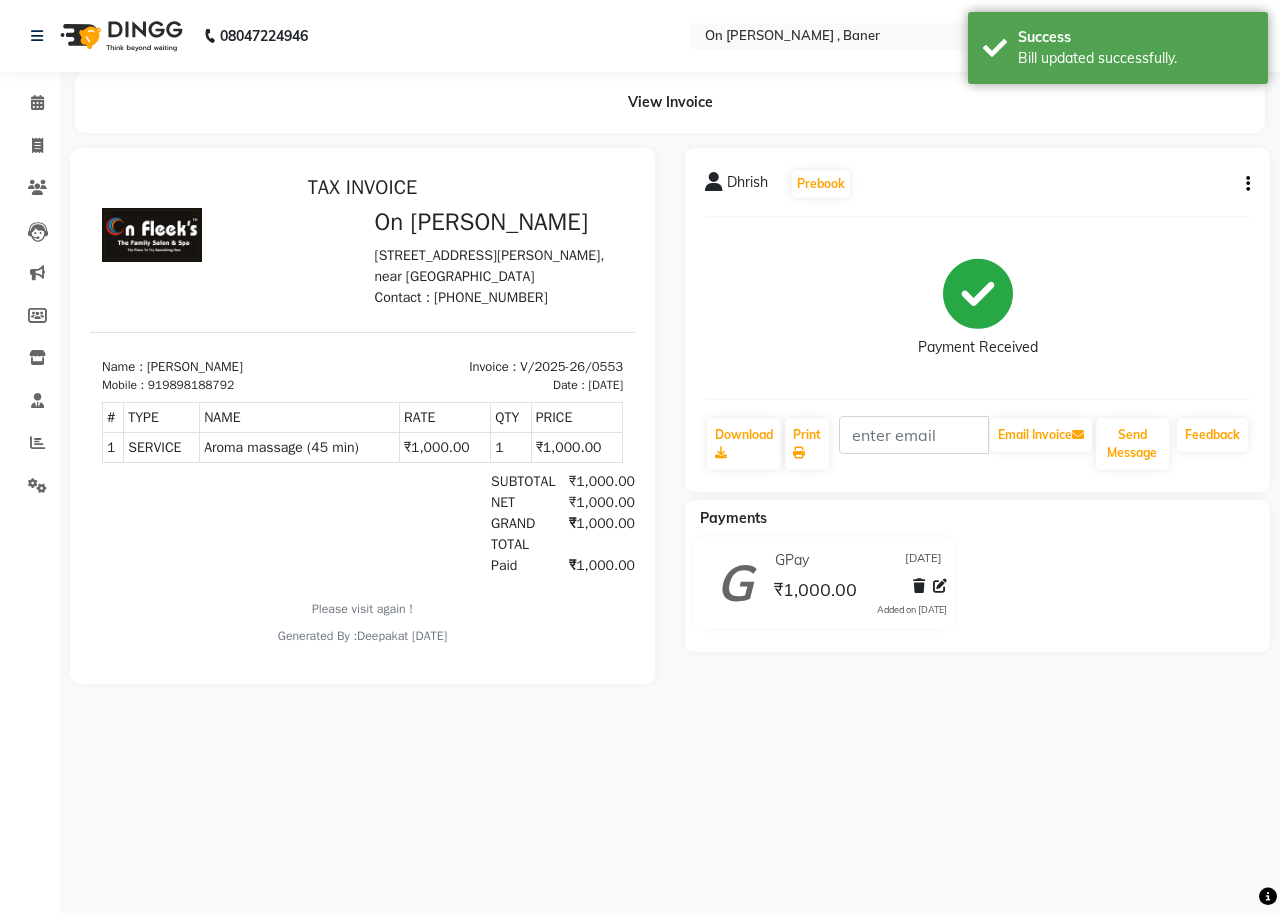 scroll, scrollTop: 0, scrollLeft: 0, axis: both 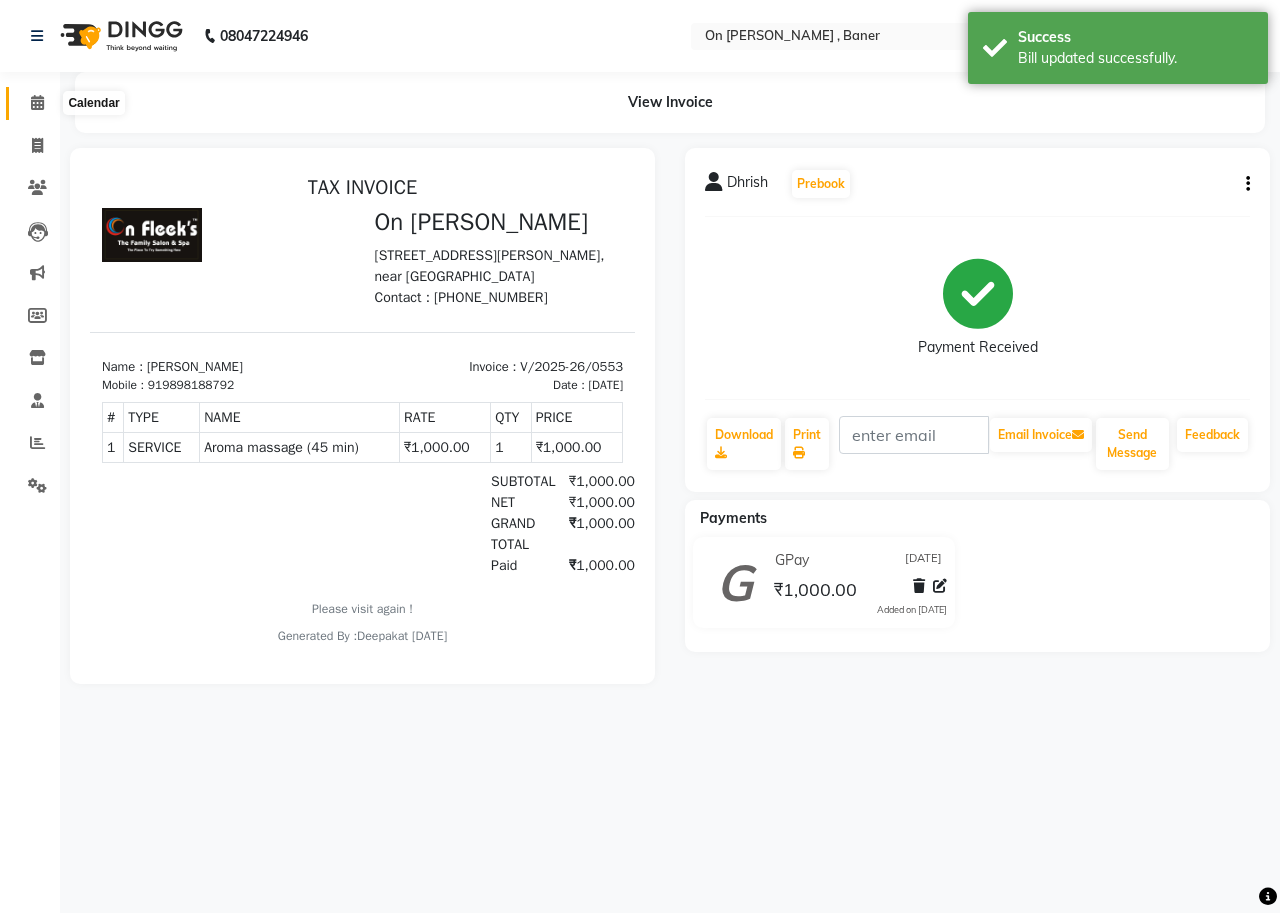 click 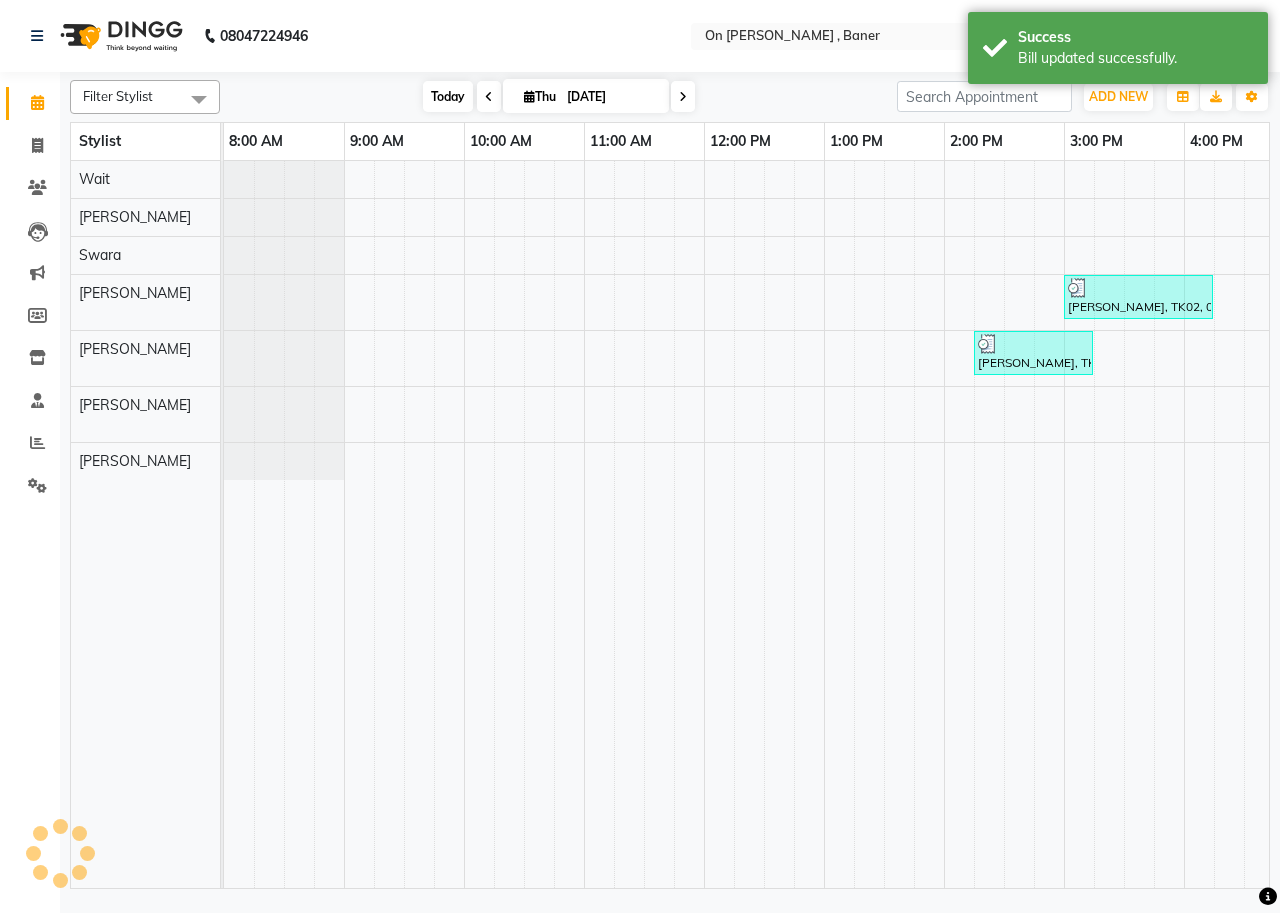 scroll, scrollTop: 0, scrollLeft: 0, axis: both 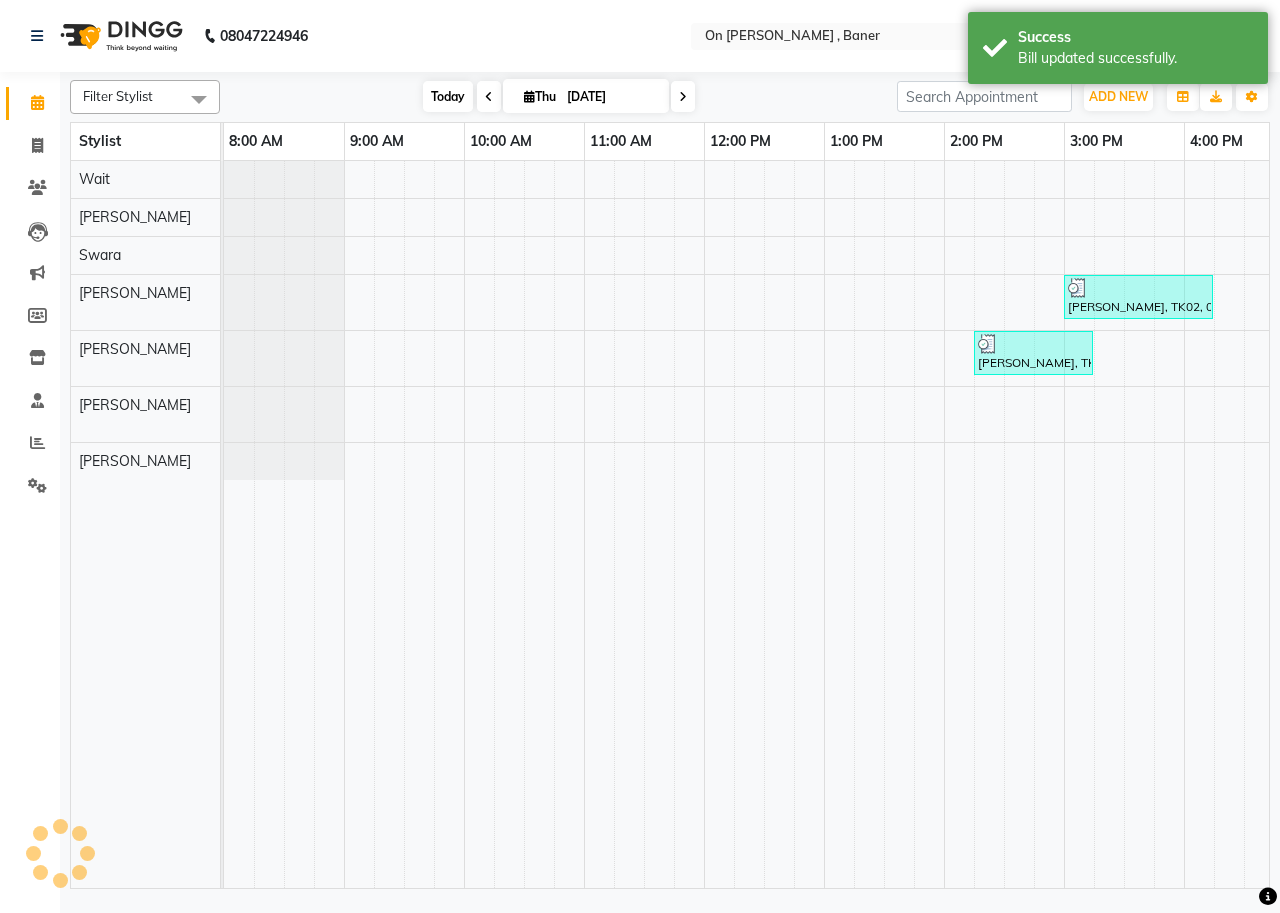 click on "Today" at bounding box center [448, 96] 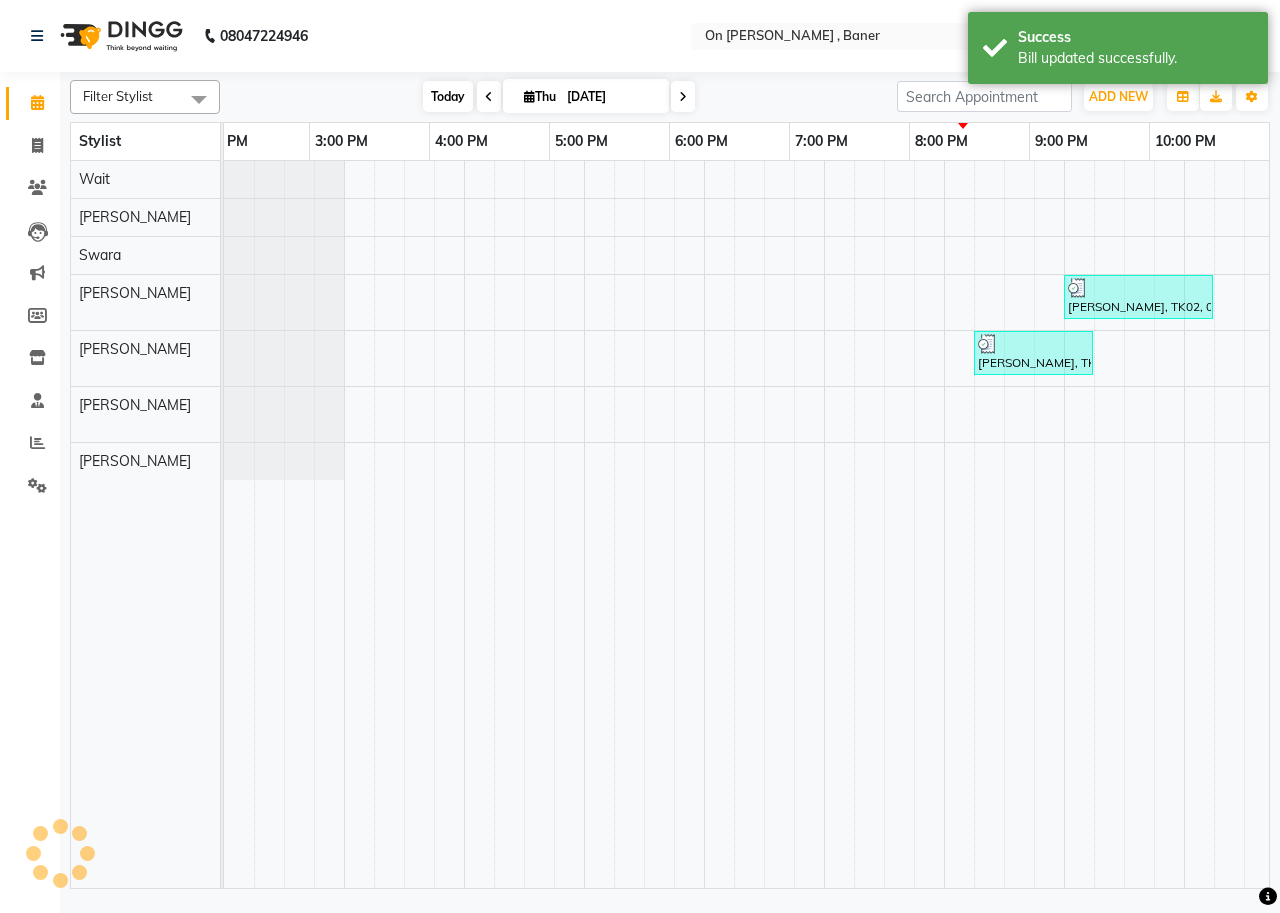 scroll, scrollTop: 0, scrollLeft: 755, axis: horizontal 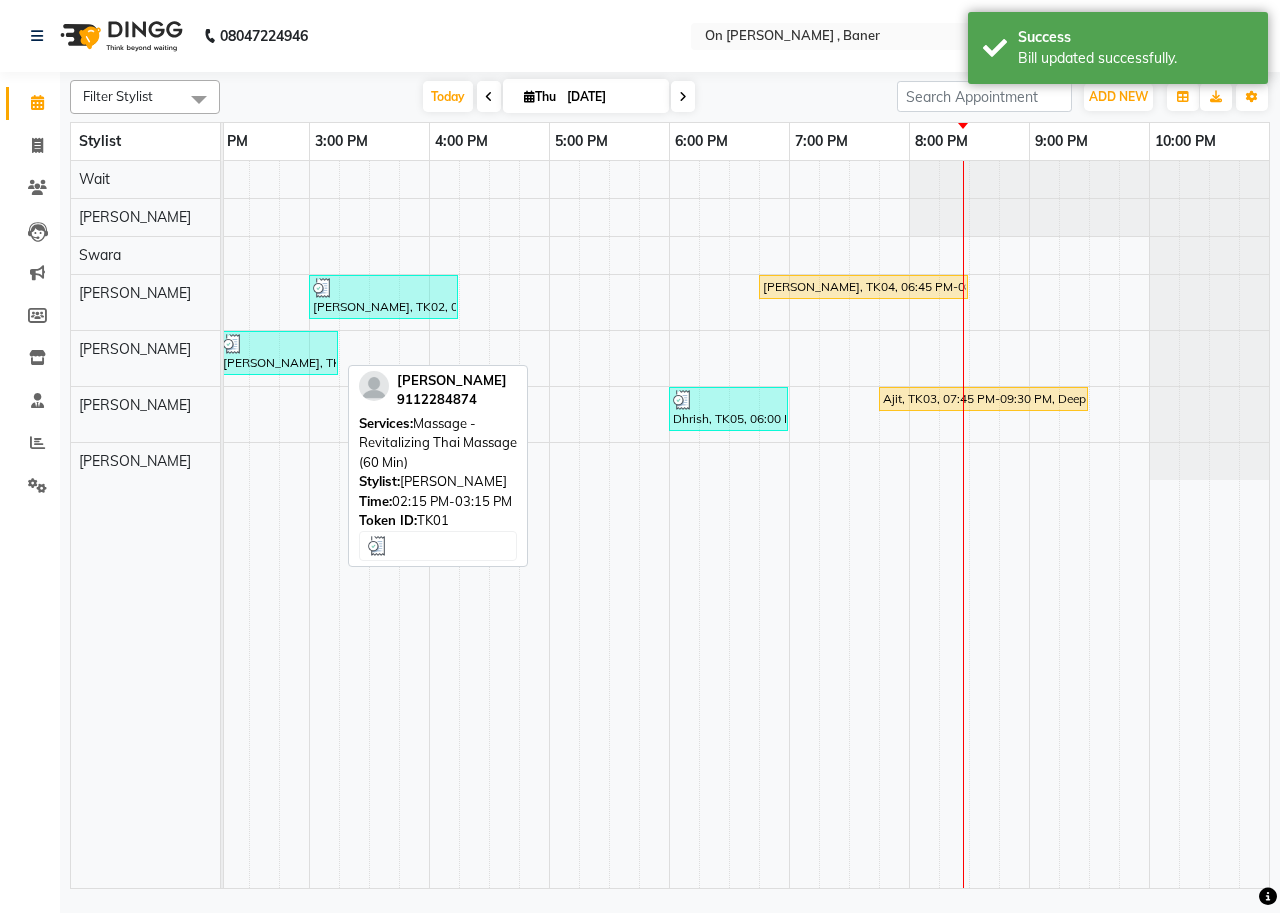 click at bounding box center [278, 344] 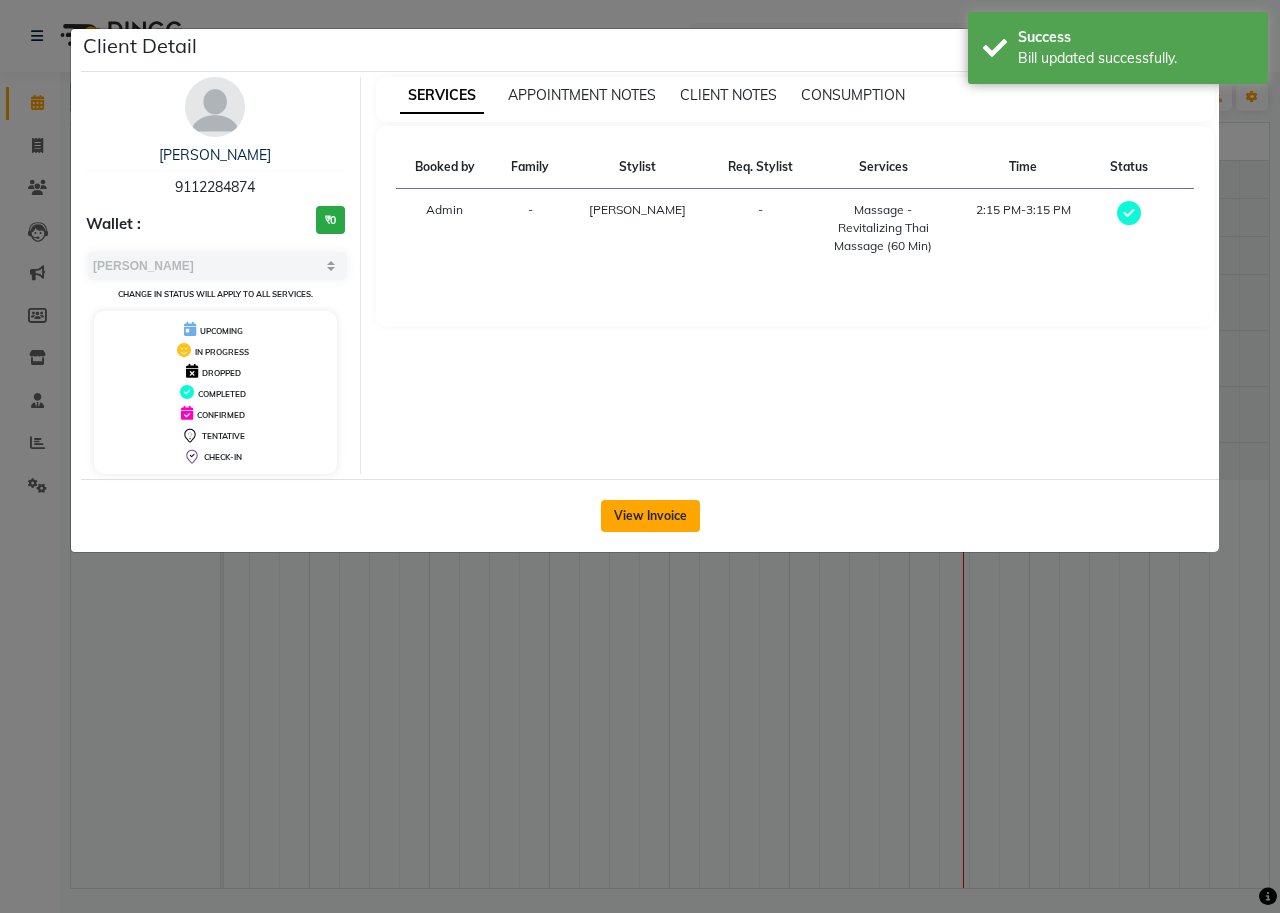 click on "View Invoice" 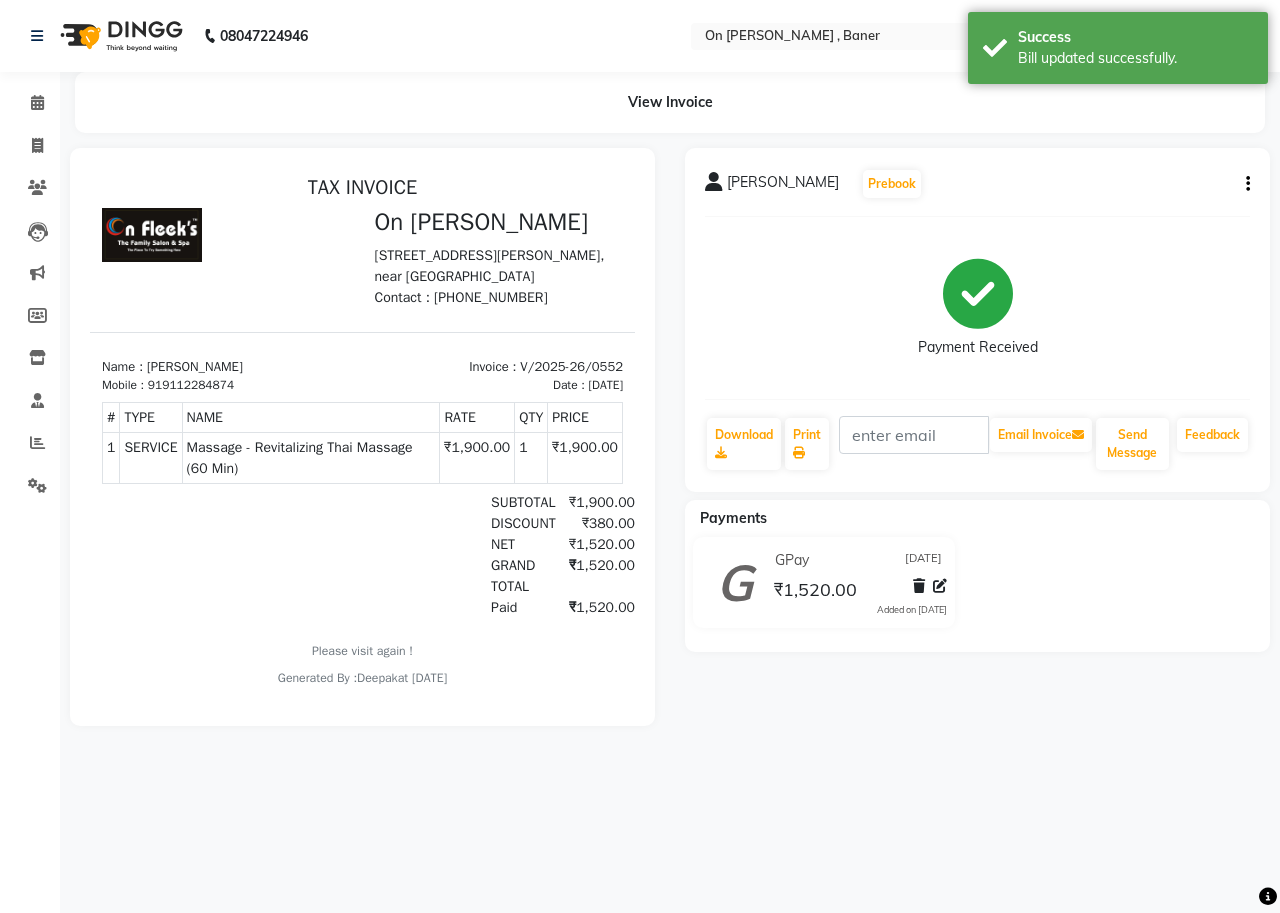 scroll, scrollTop: 0, scrollLeft: 0, axis: both 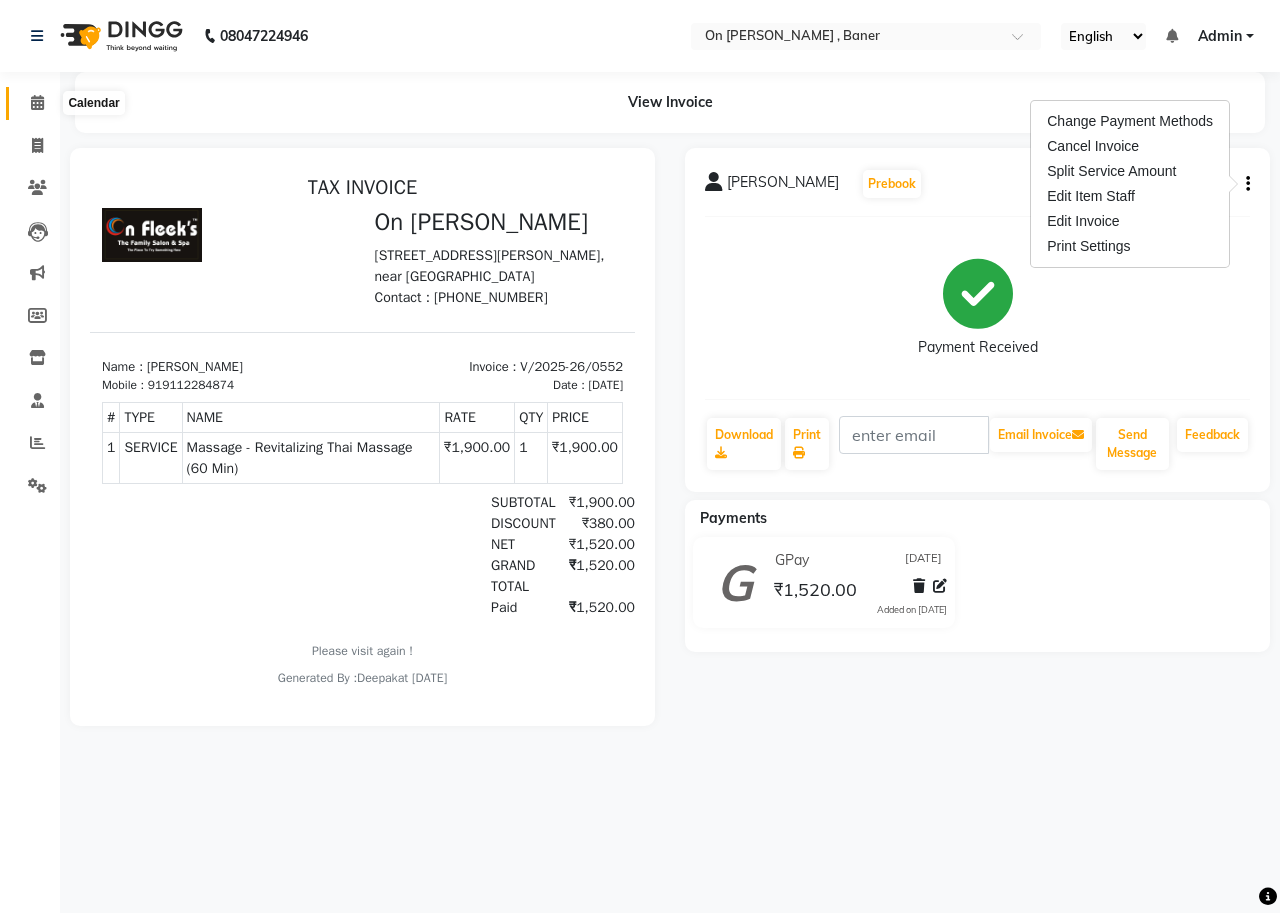 click 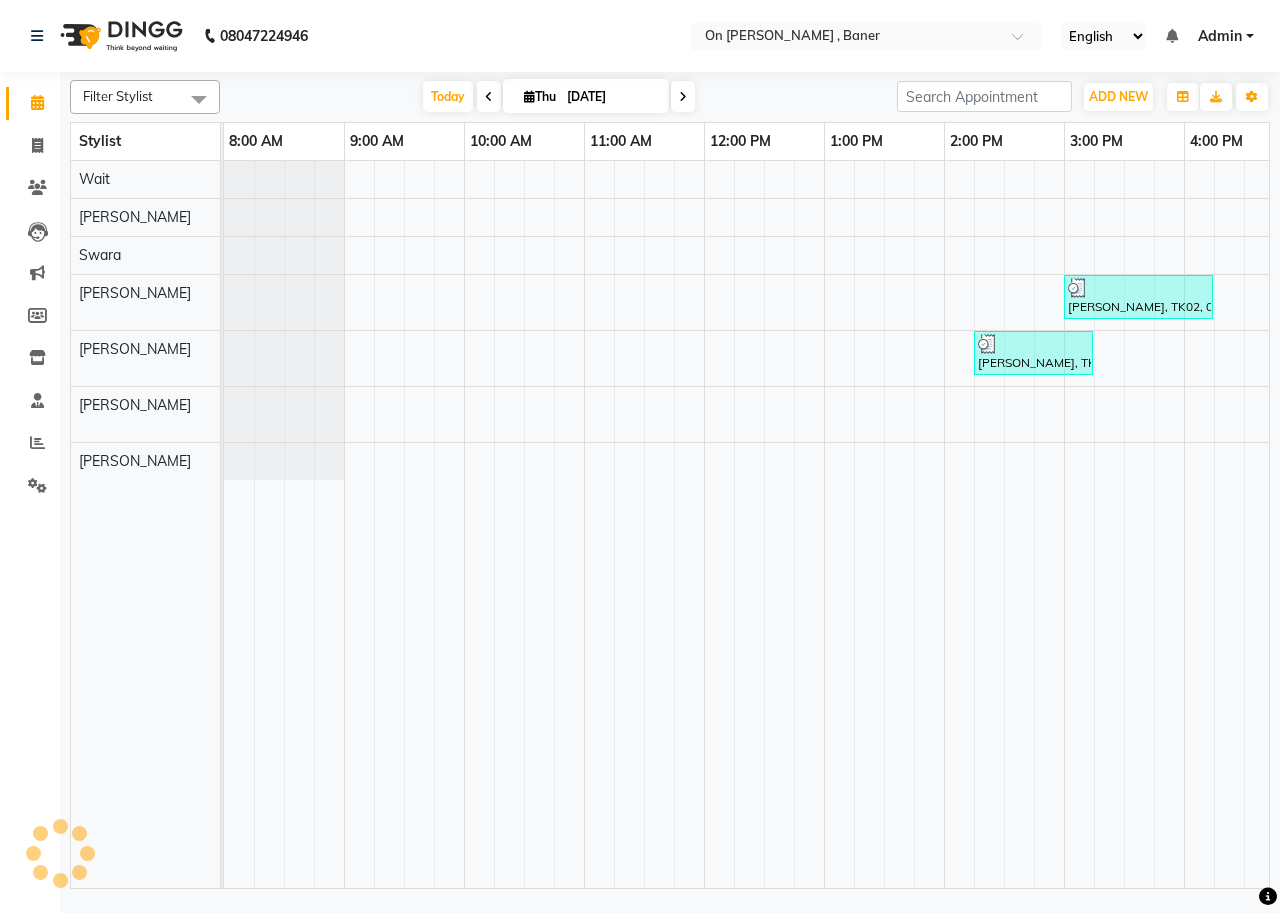 scroll, scrollTop: 0, scrollLeft: 0, axis: both 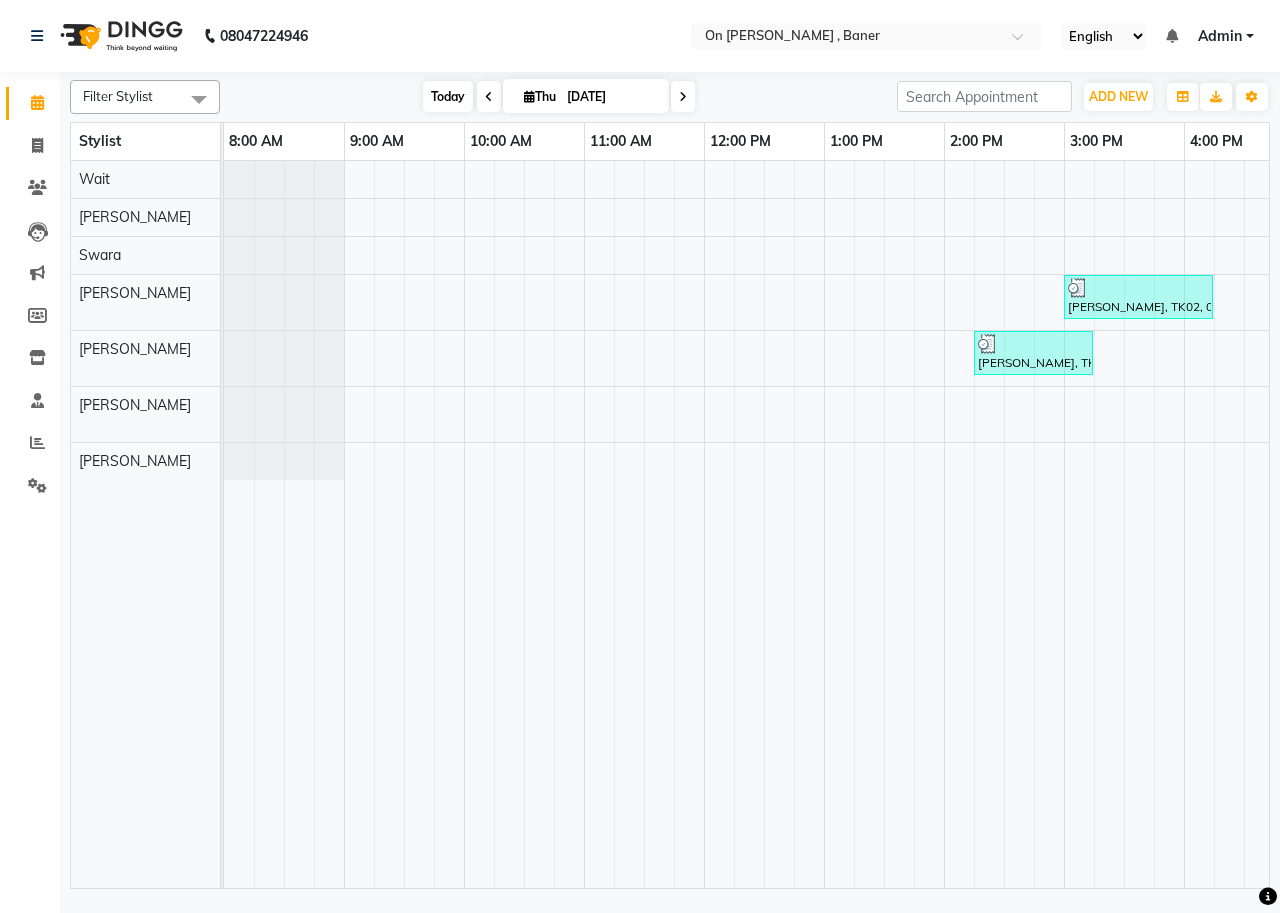 click on "Today" at bounding box center (448, 96) 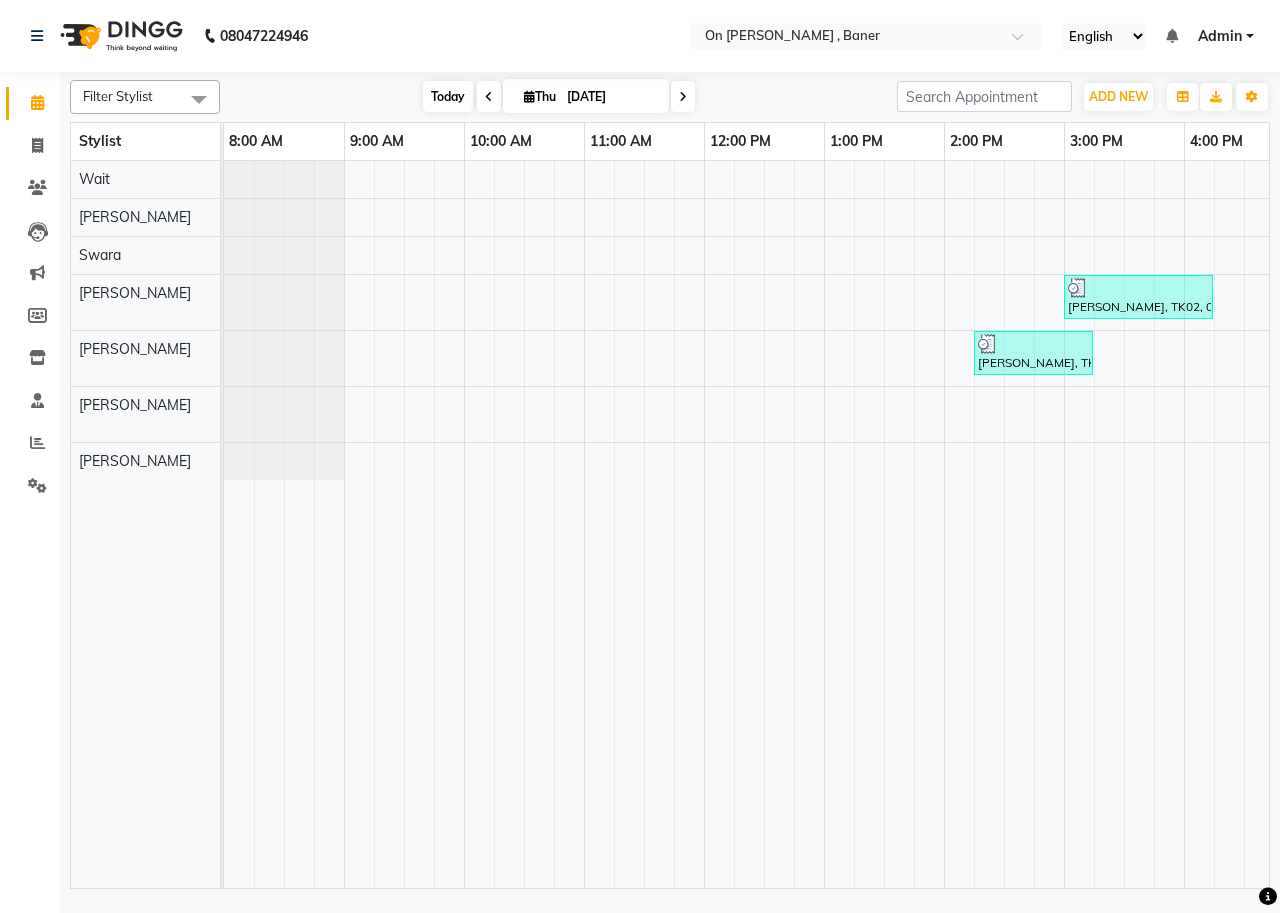 scroll, scrollTop: 0, scrollLeft: 755, axis: horizontal 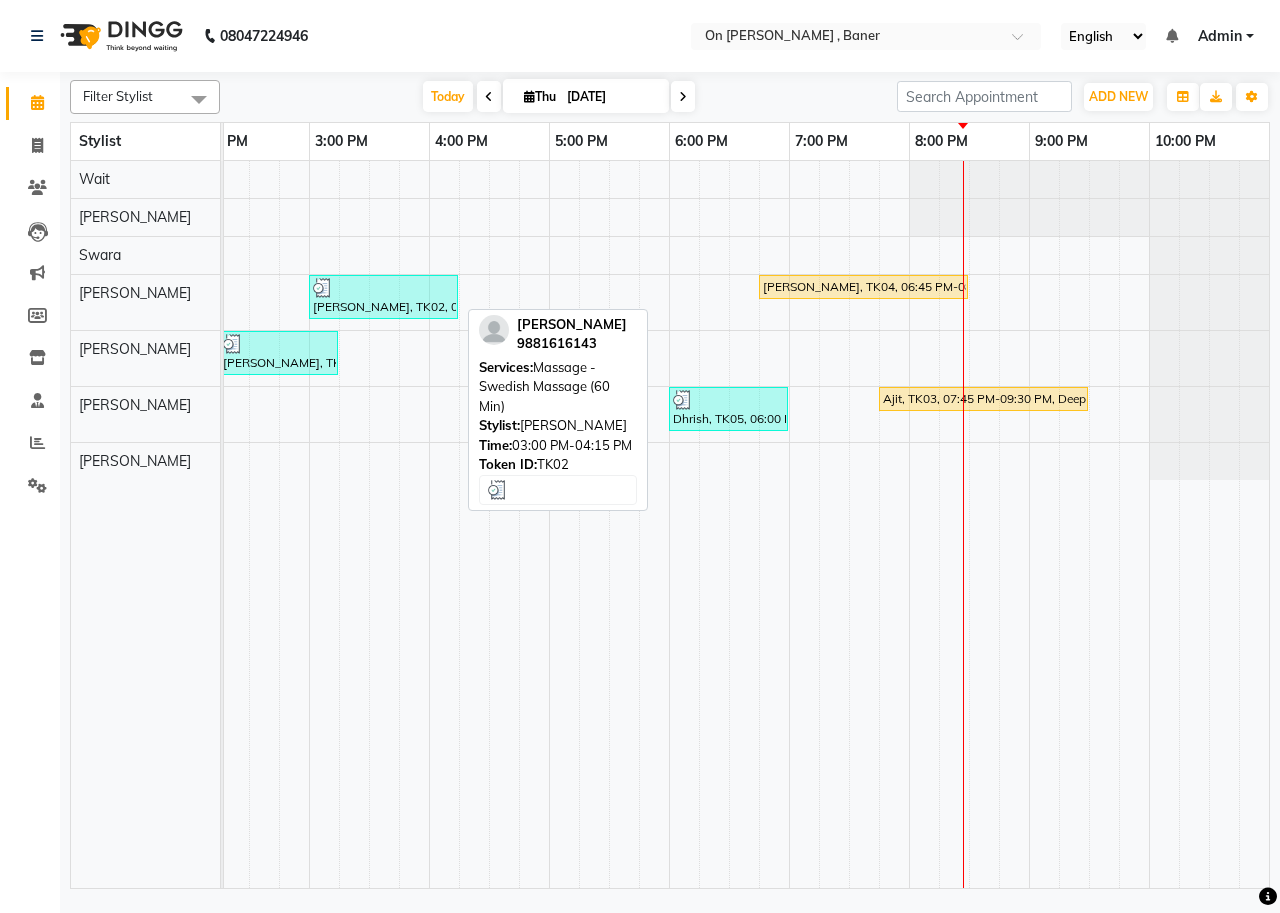 click on "[PERSON_NAME], TK02, 03:00 PM-04:15 PM, Massage -Swedish  Massage (60 Min)" at bounding box center [383, 297] 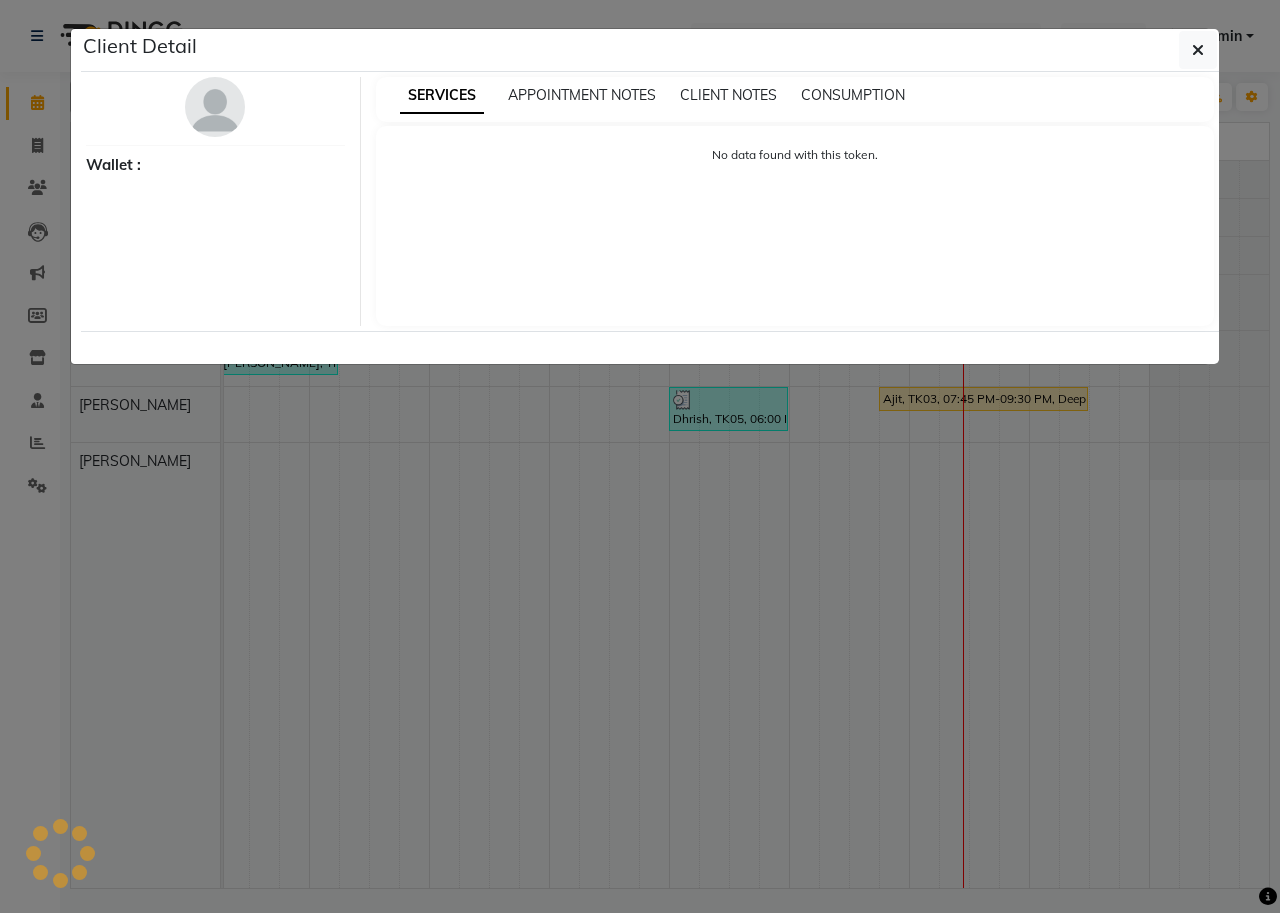 select on "3" 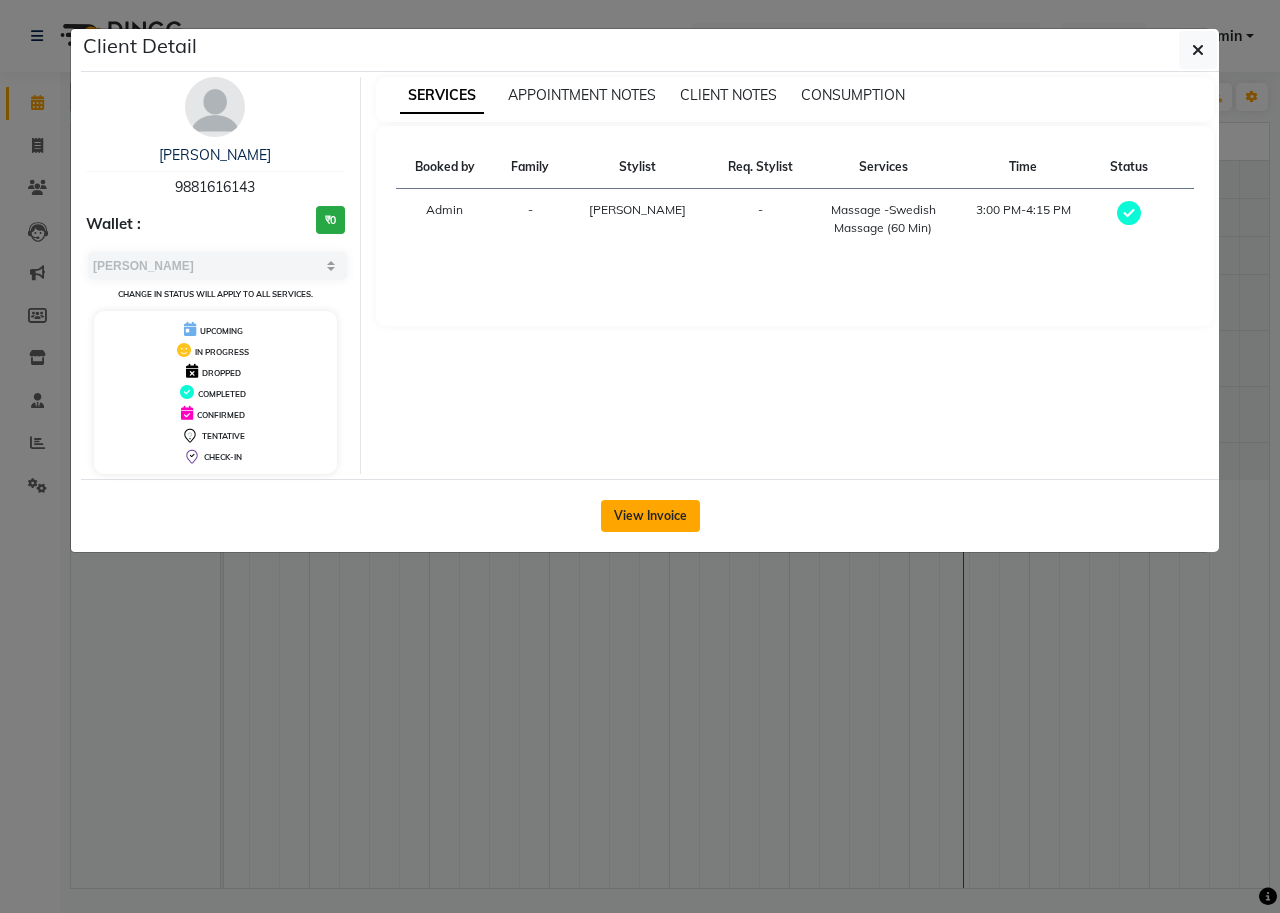 click on "View Invoice" 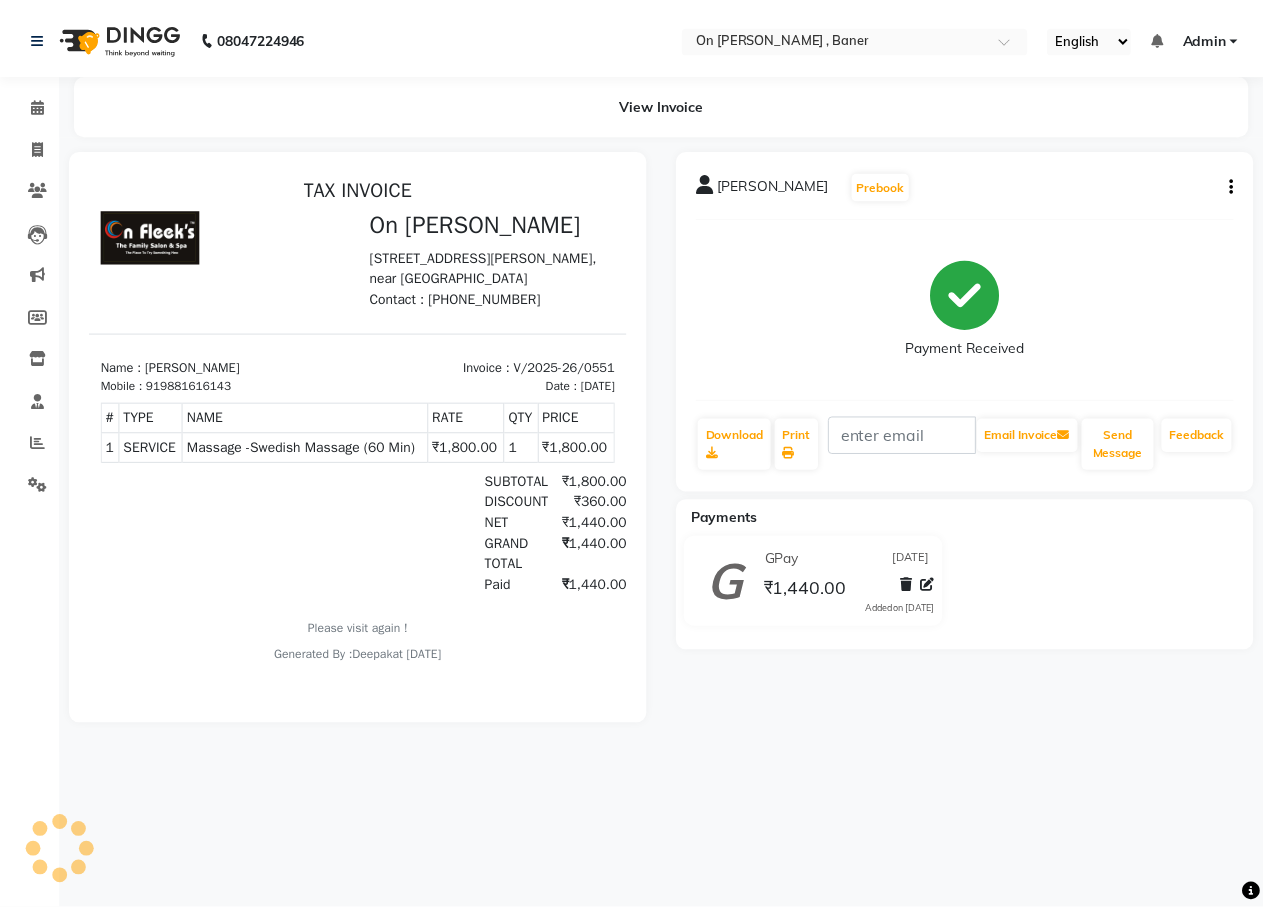 scroll, scrollTop: 0, scrollLeft: 0, axis: both 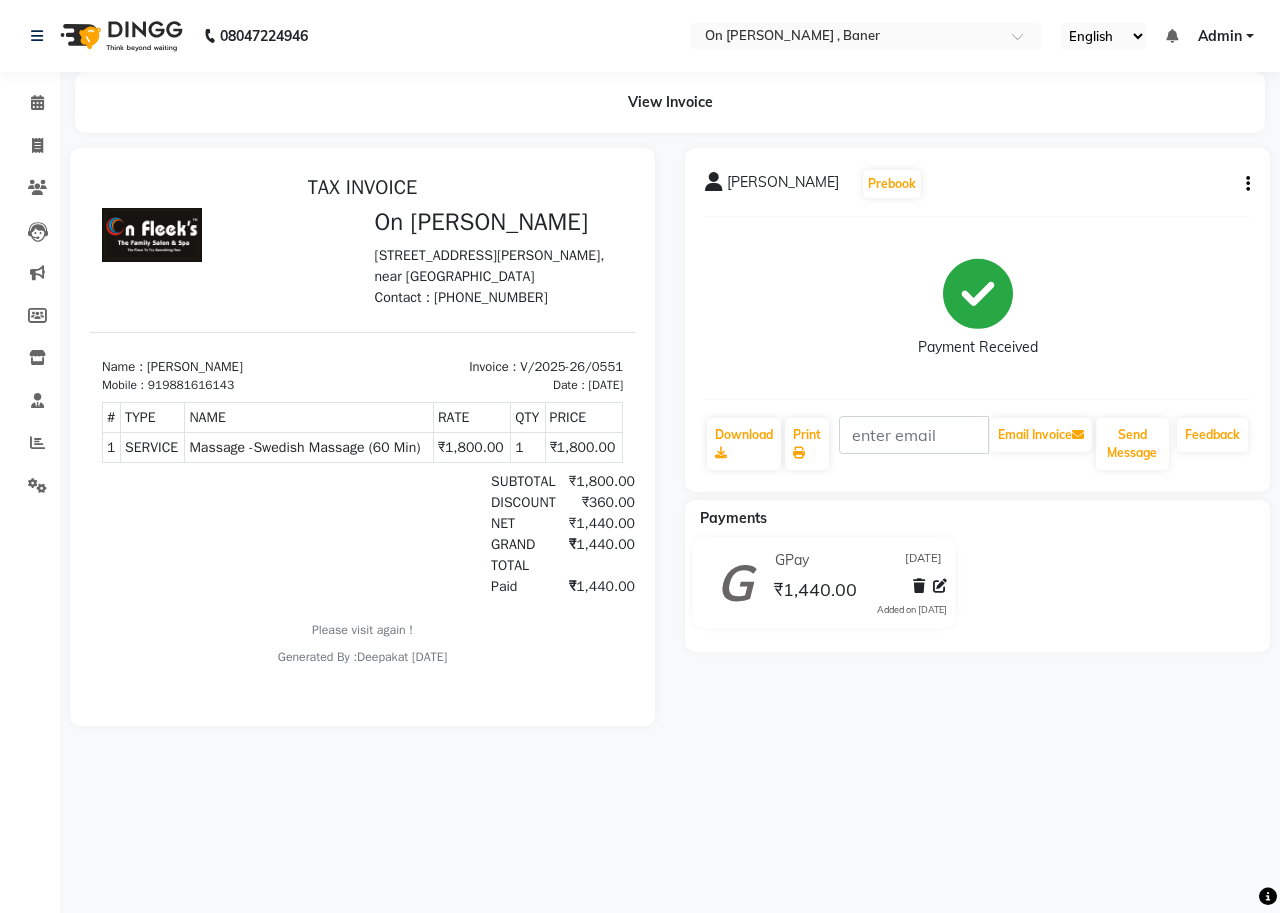 click 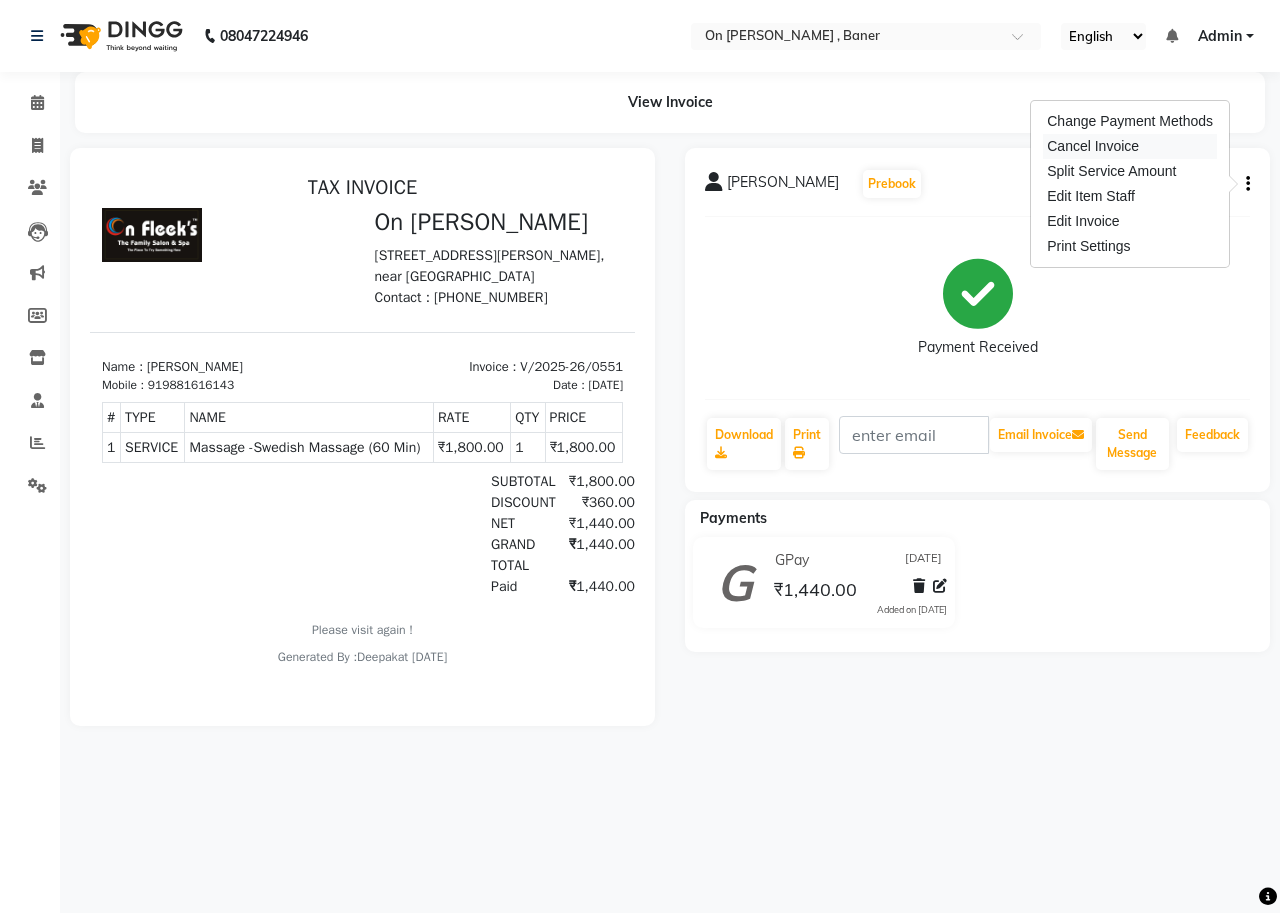 click on "Cancel Invoice" at bounding box center [1130, 146] 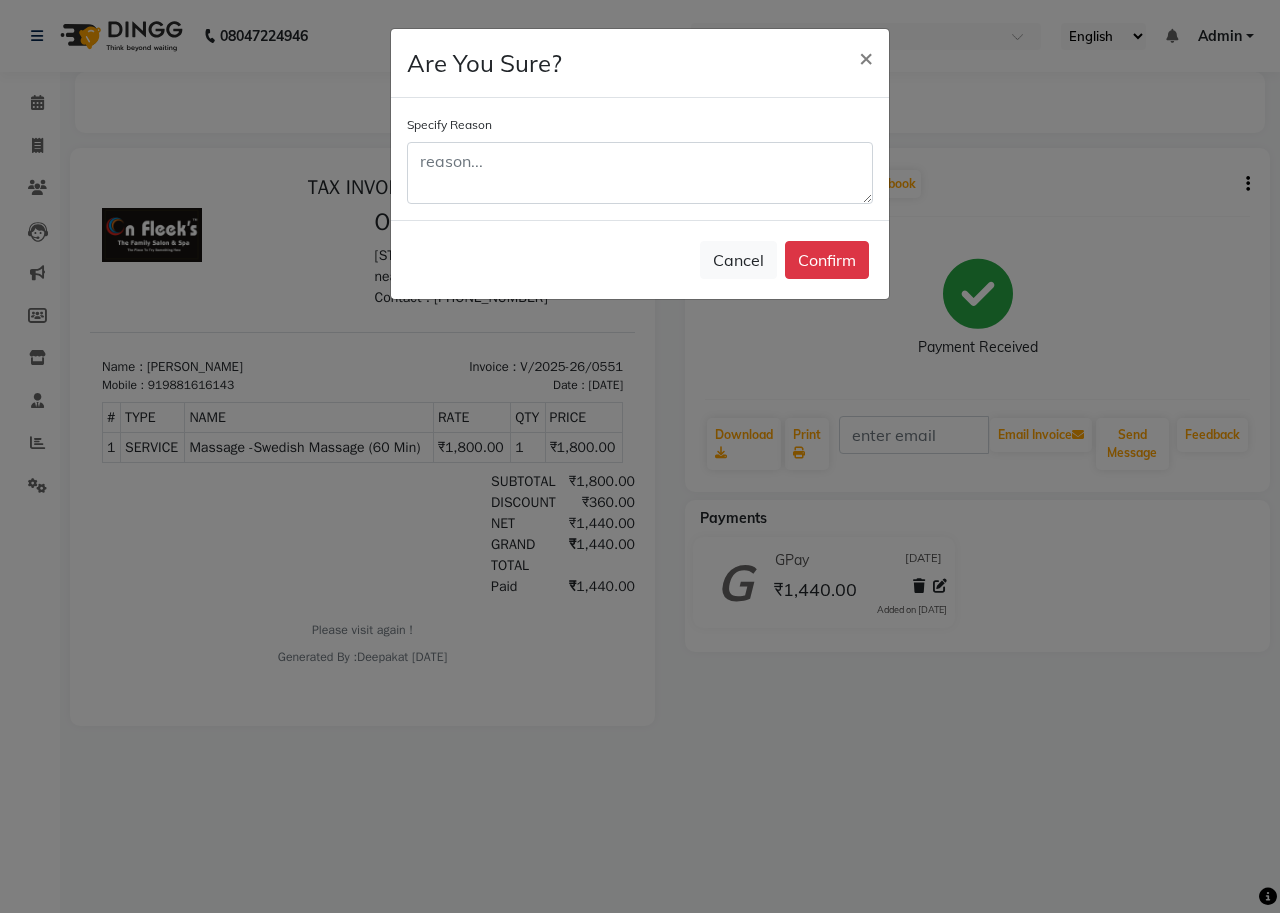 click on "Are You Sure? × Specify Reason  Cancel   Confirm" 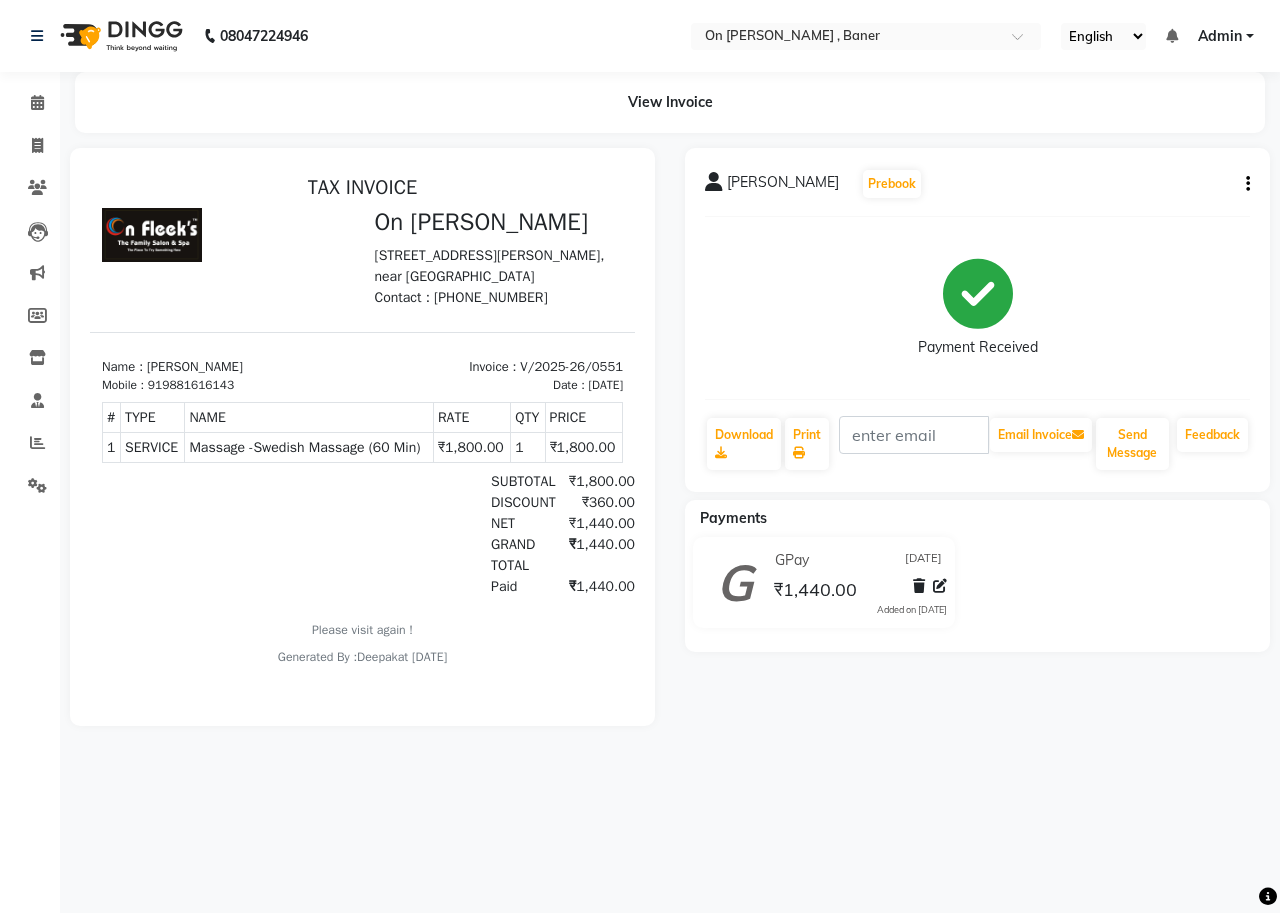 click 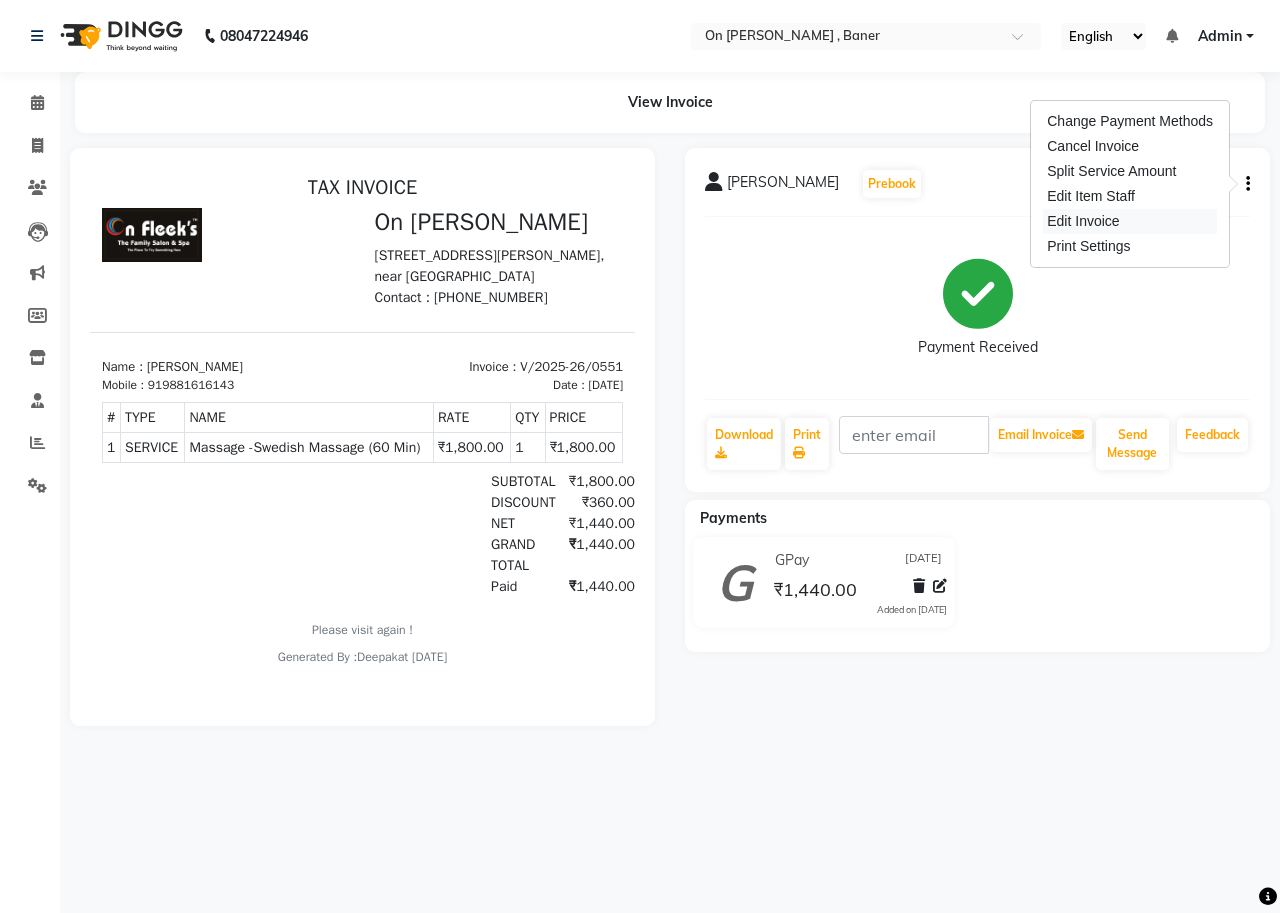 click on "Edit Invoice" at bounding box center [1130, 221] 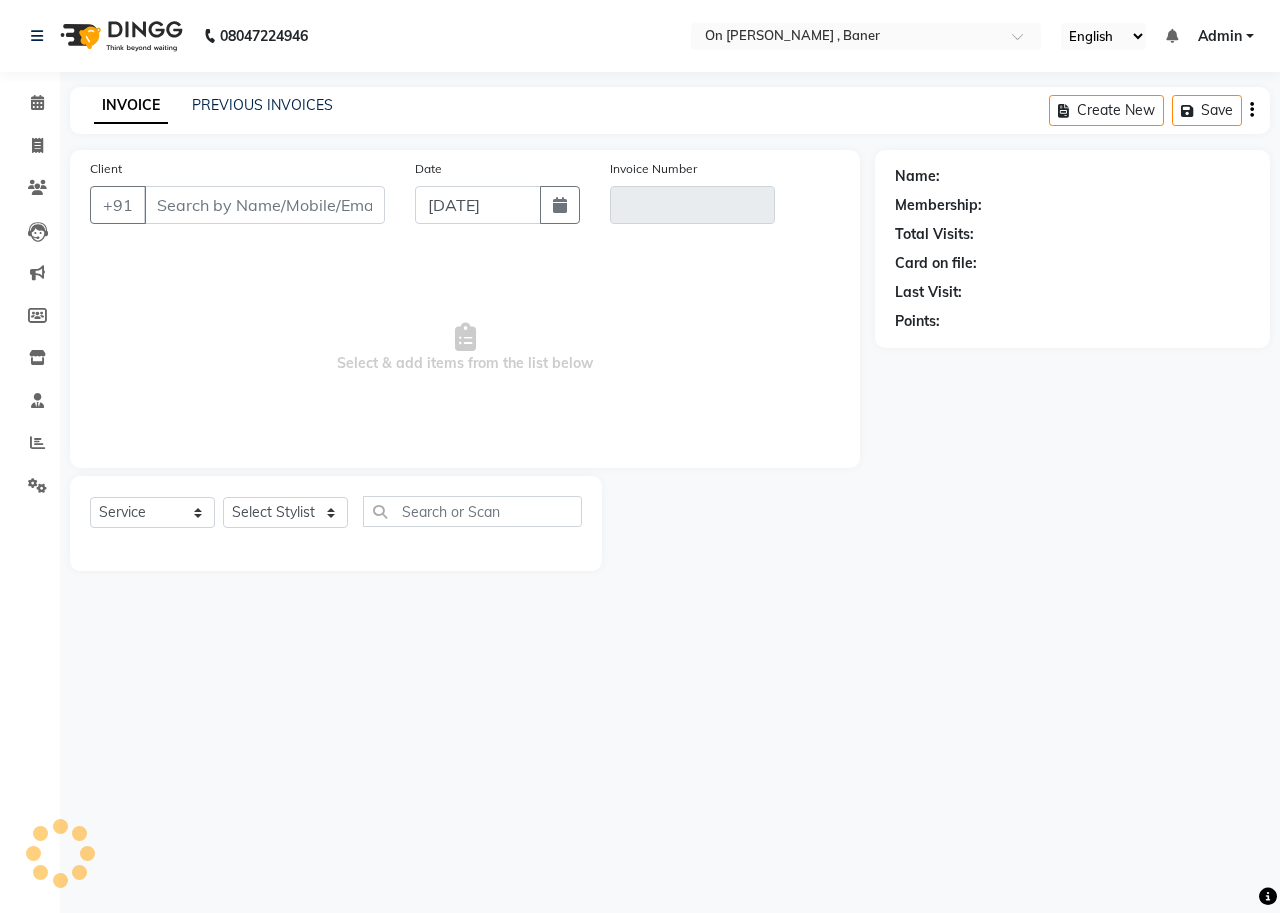 type on "9881616143" 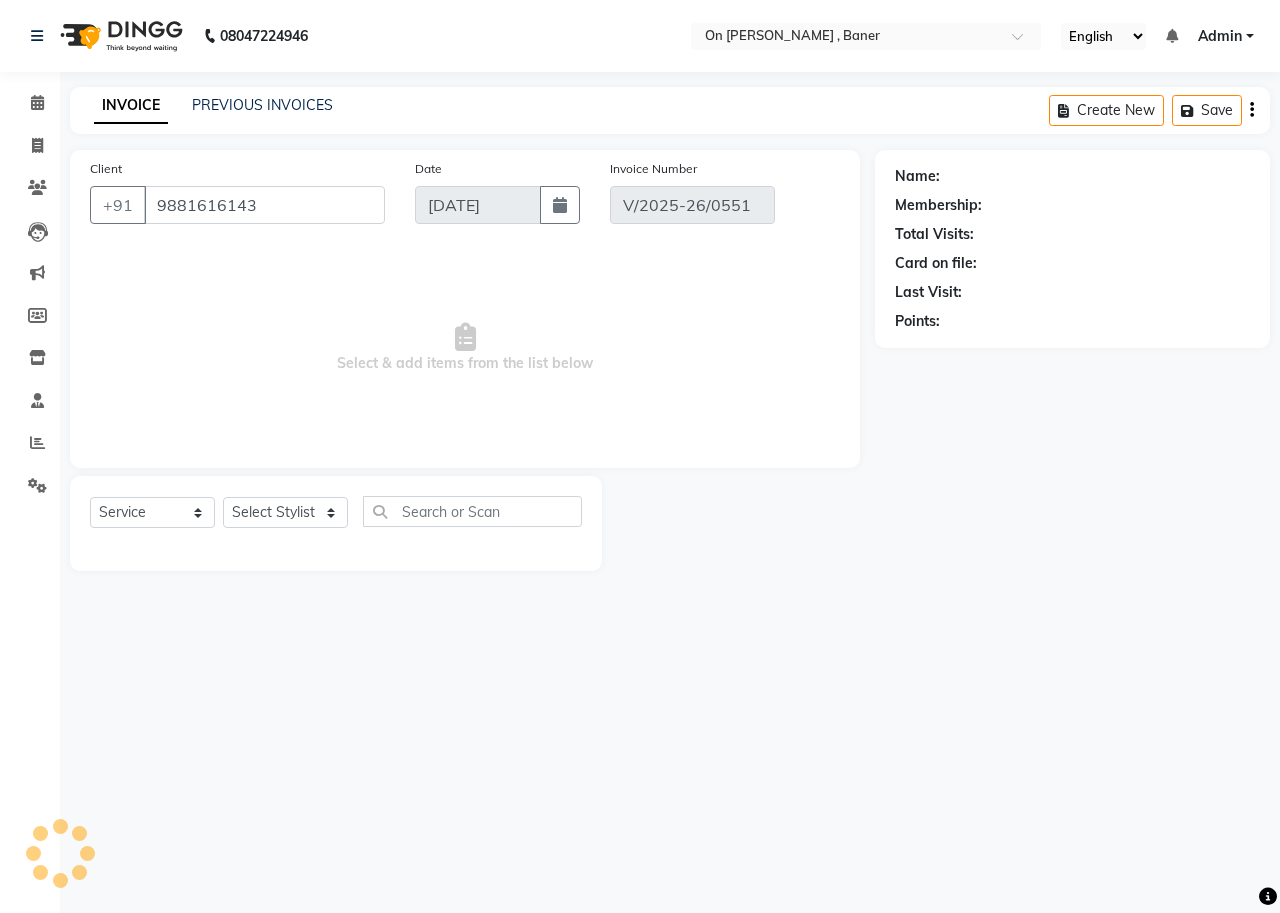 select on "select" 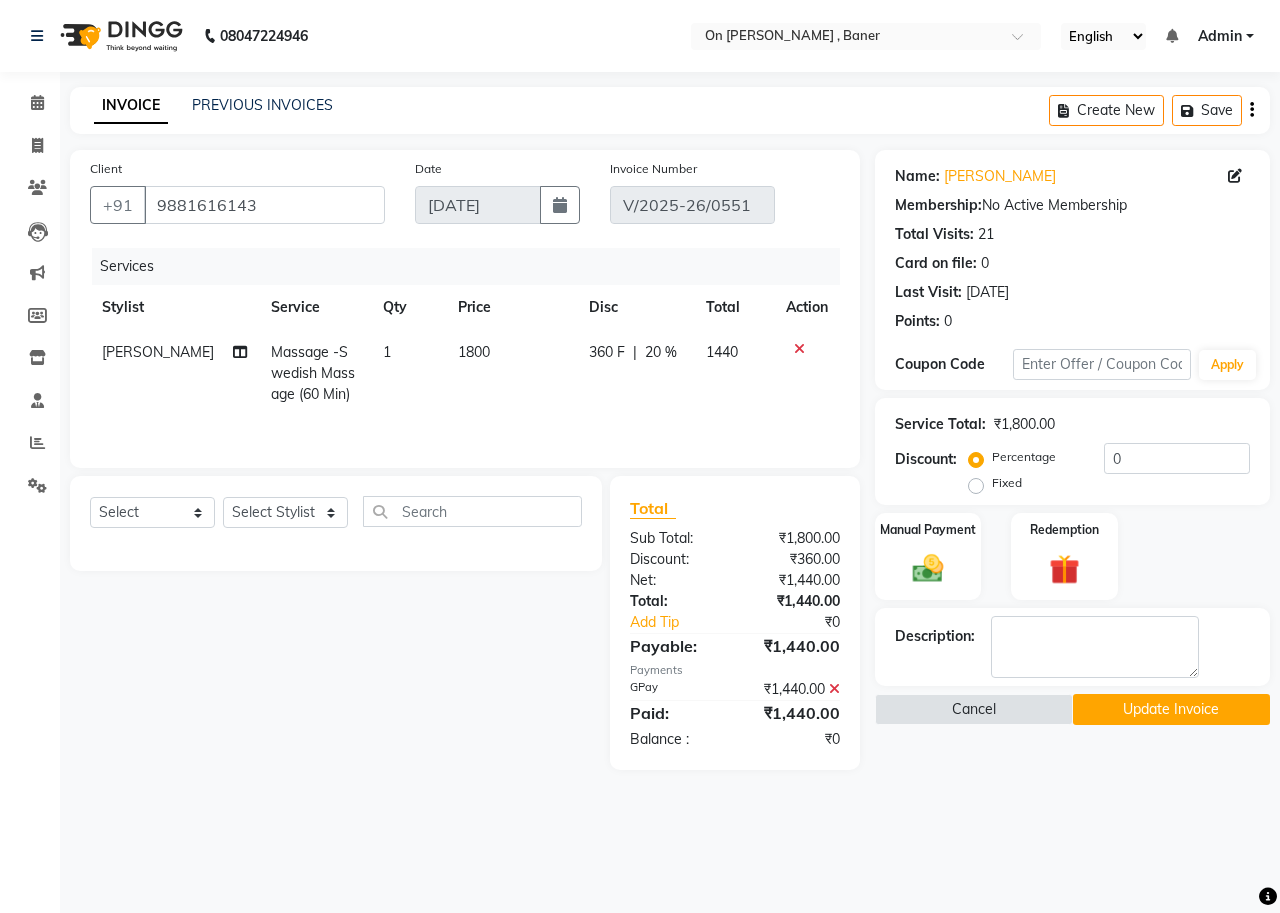click 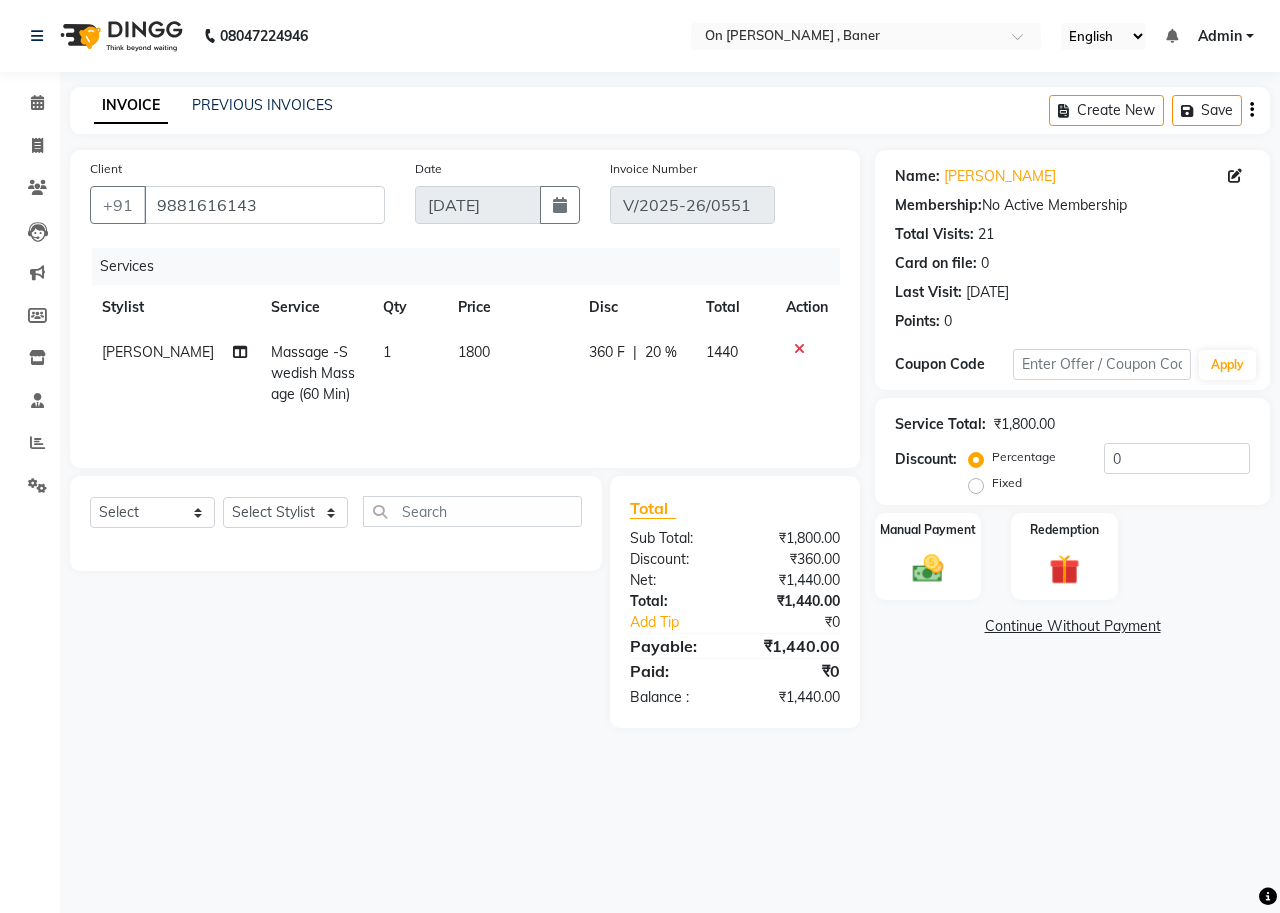 click on "Massage -Swedish  Massage (60 Min)" 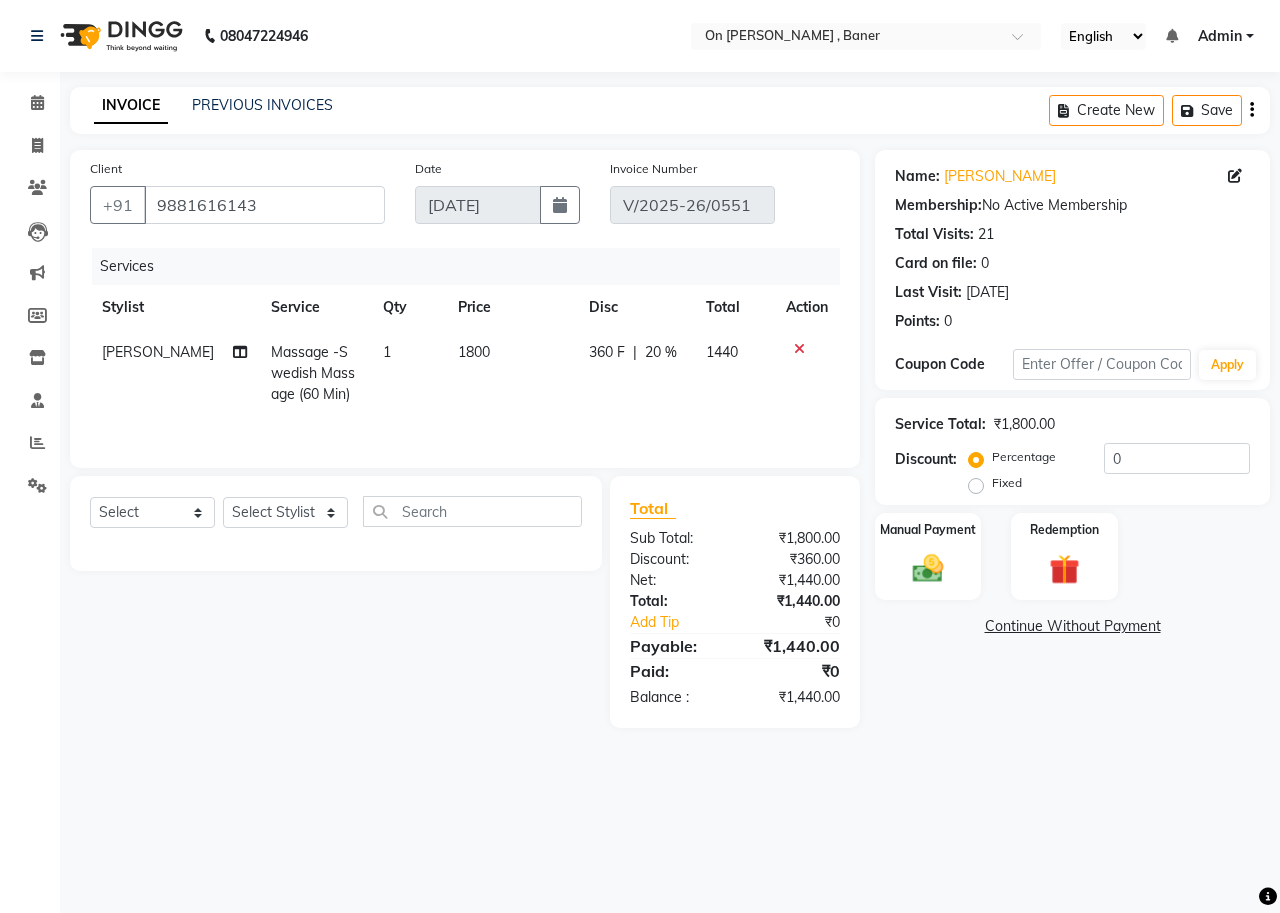 select on "25558" 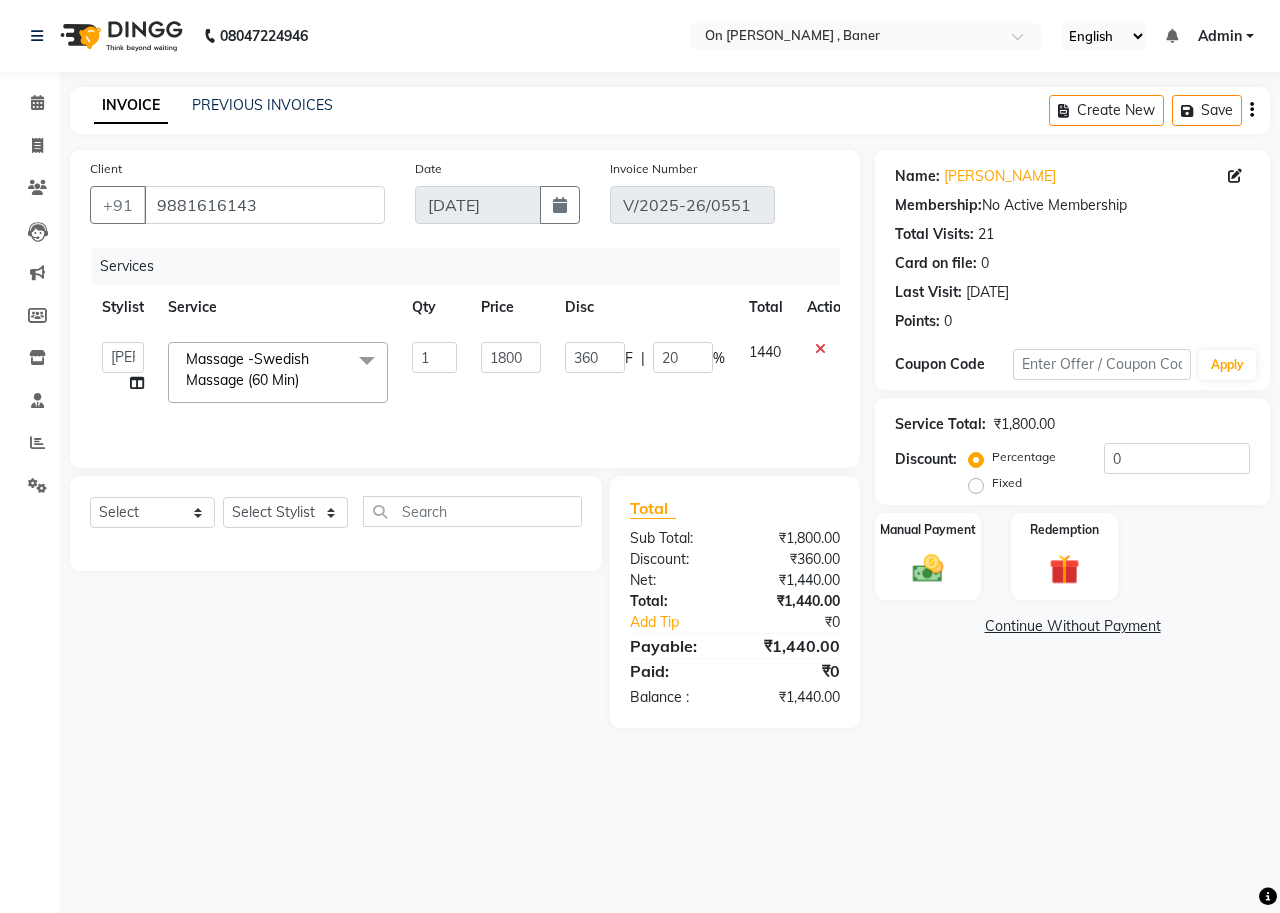 click on "Massage -Swedish  Massage (60 Min)" 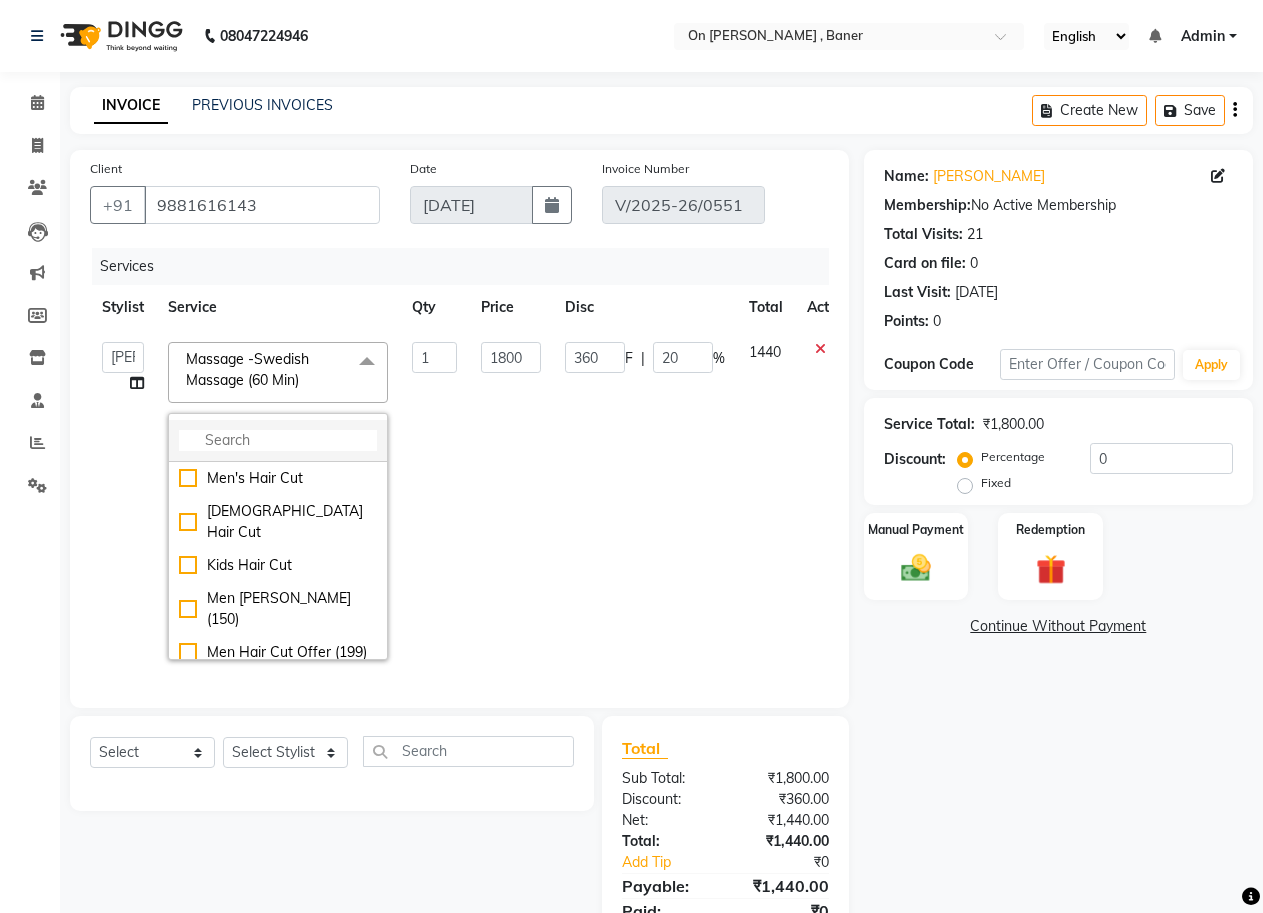 click 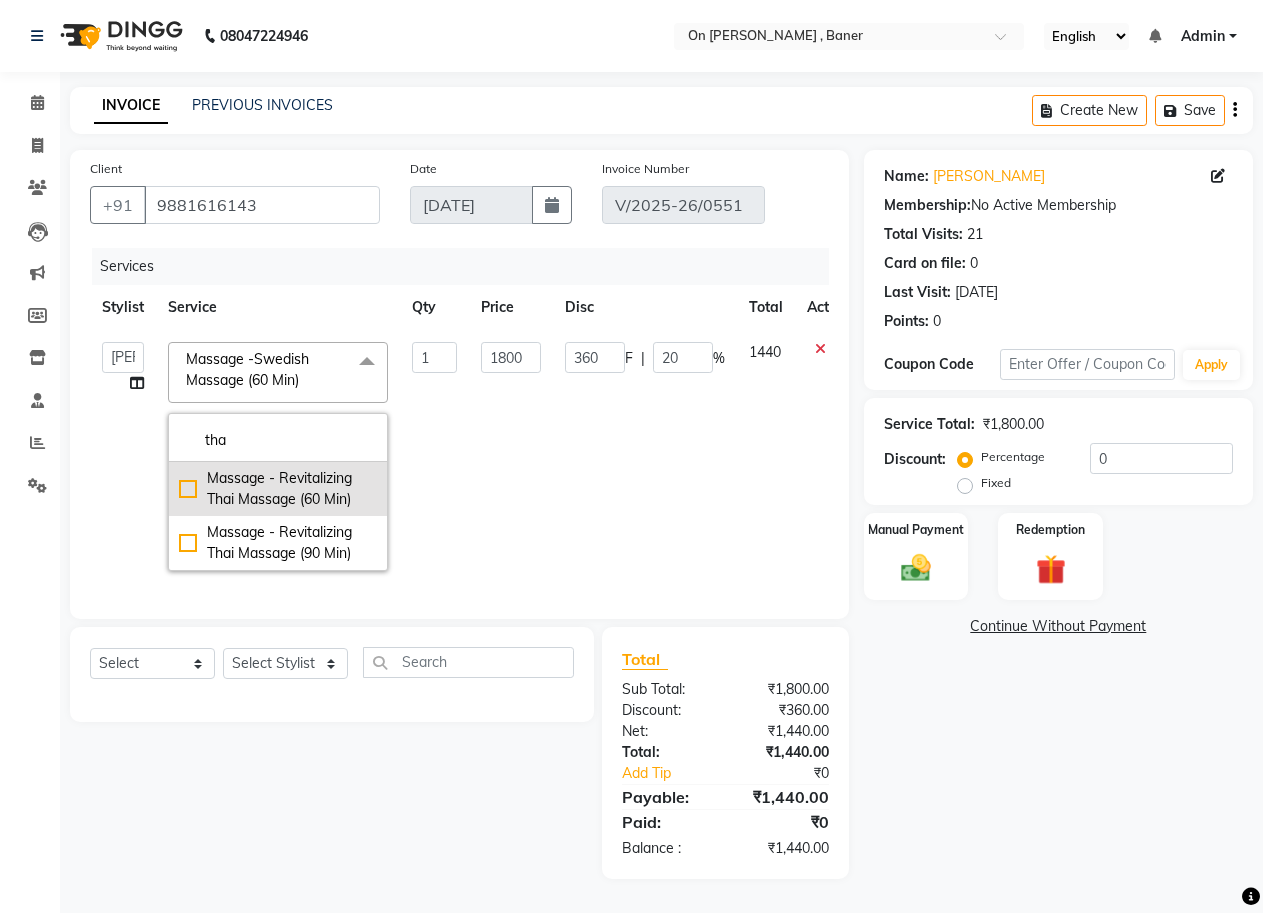 type on "tha" 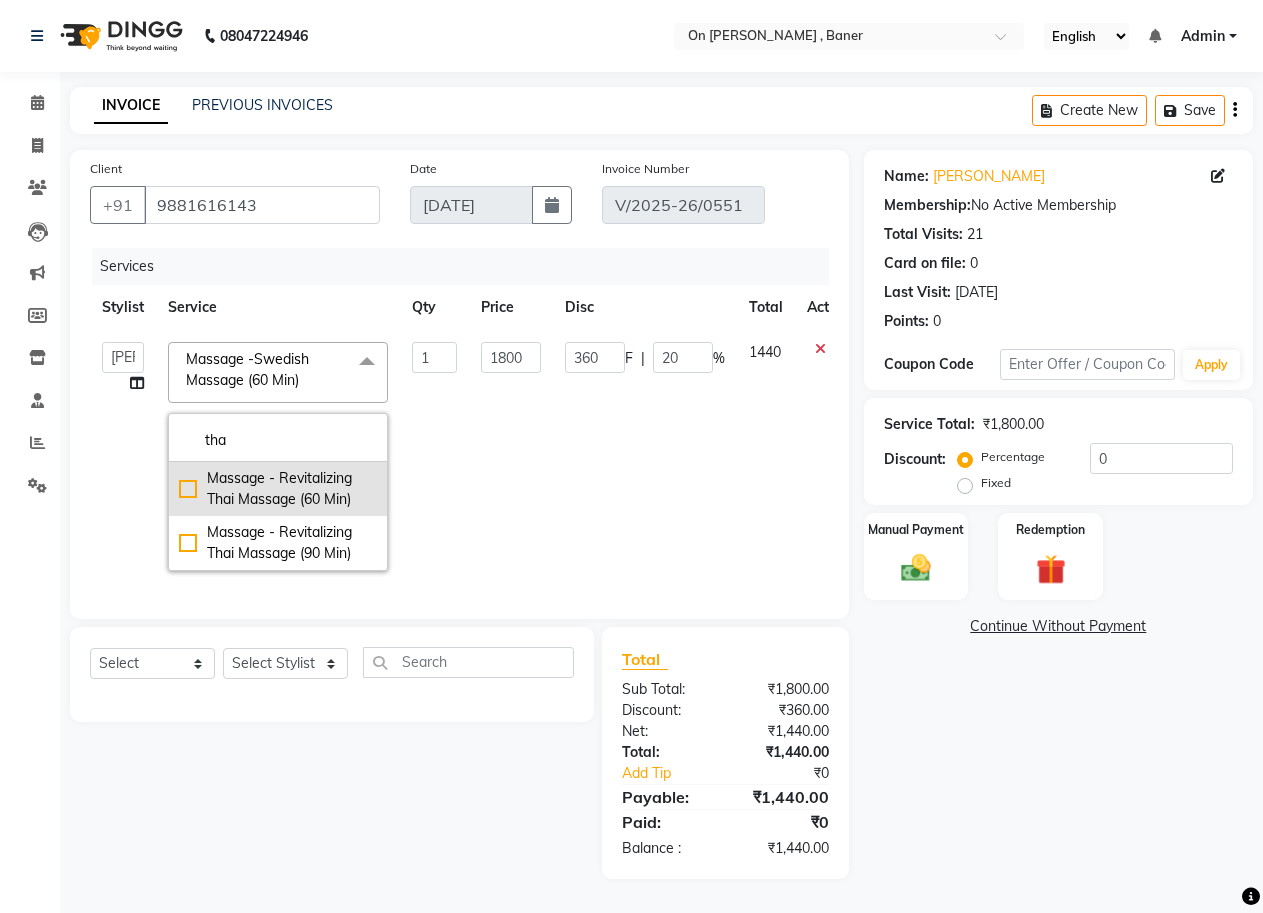 click on "Massage - Revitalizing Thai Massage (60 Min)" 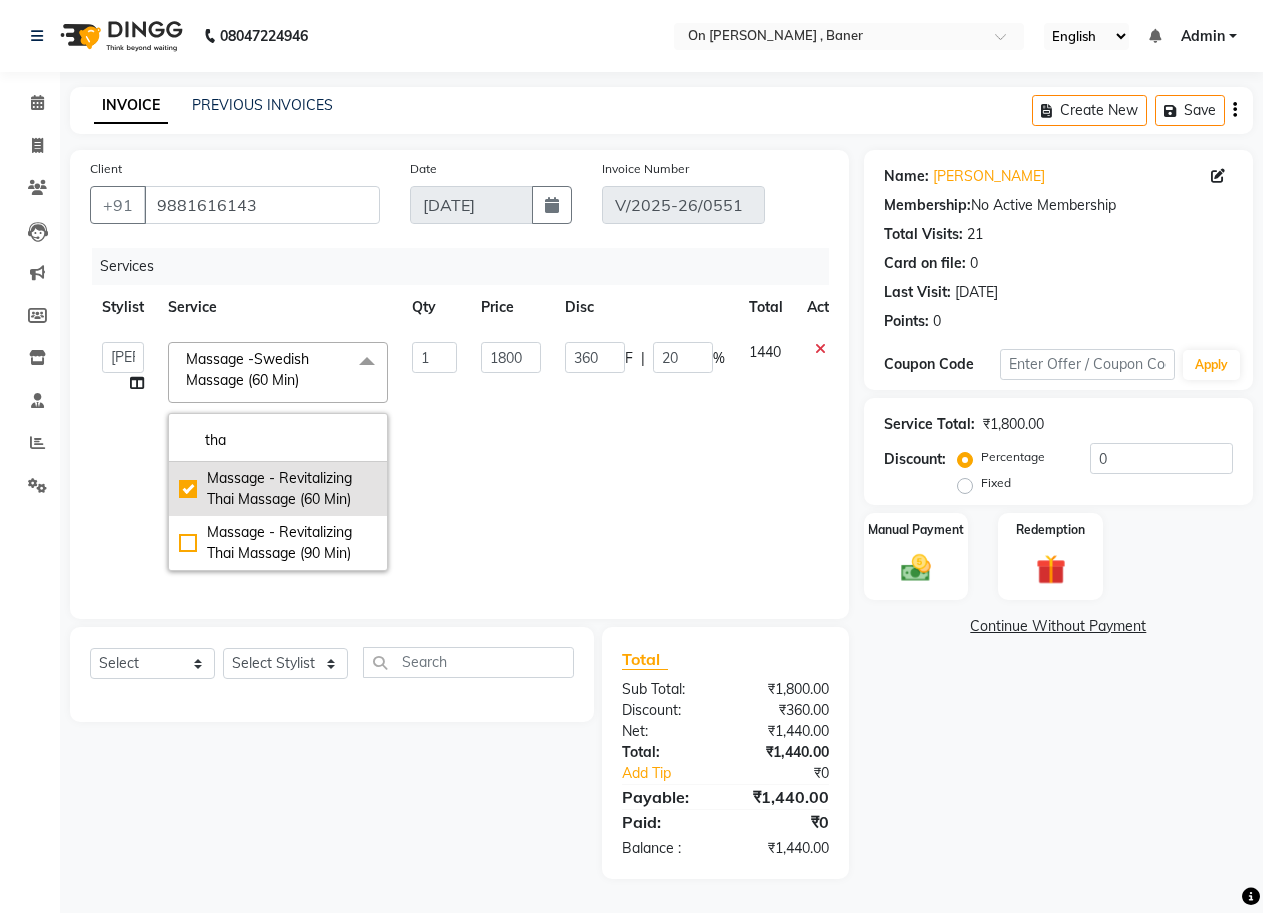 checkbox on "true" 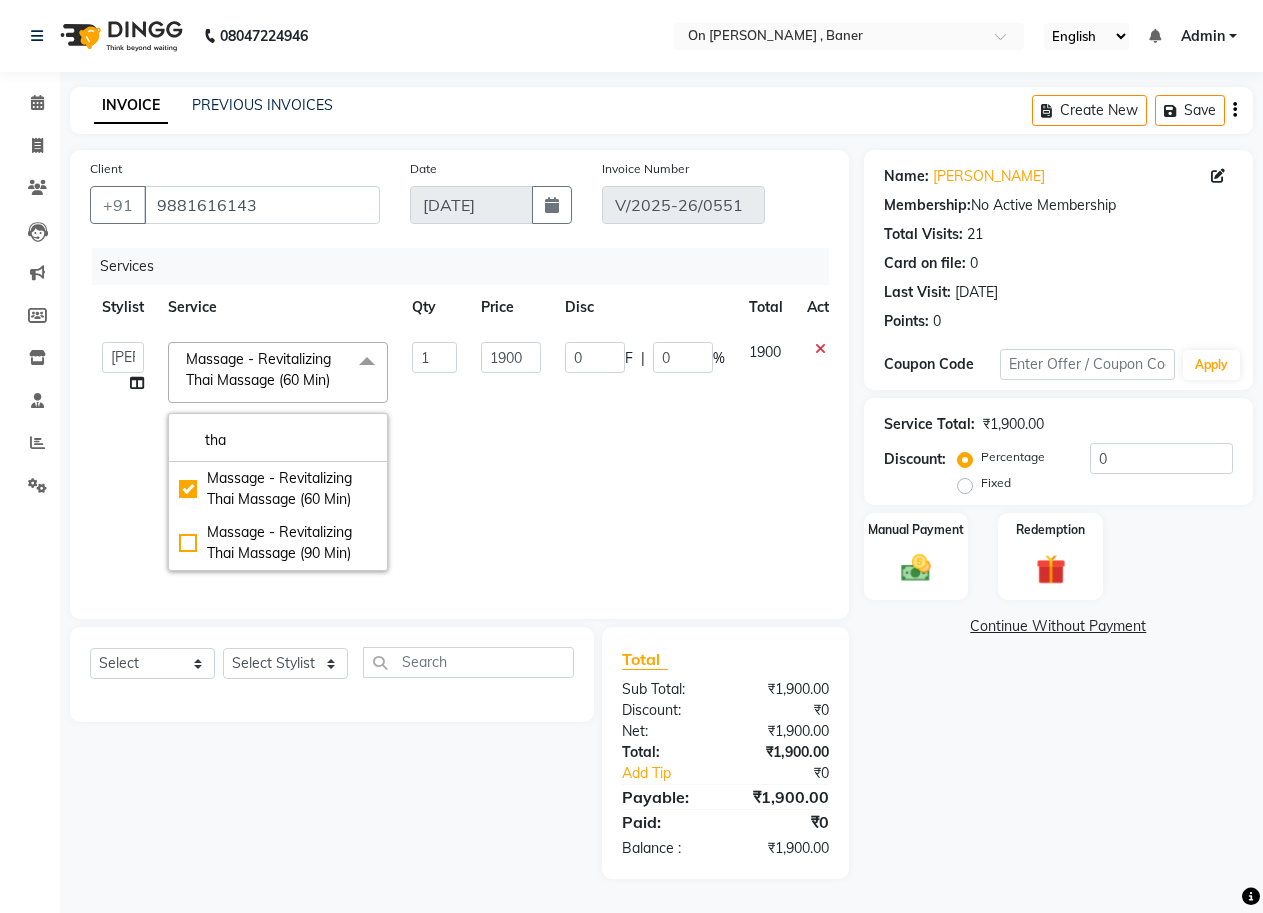 click on "Name: [PERSON_NAME]  Membership:  No Active Membership  Total Visits:  21 Card on file:  0 Last Visit:   [DATE] Points:   0  Coupon Code Apply Service Total:  ₹1,900.00  Discount:  Percentage   Fixed  0 Manual Payment Redemption  Continue Without Payment" 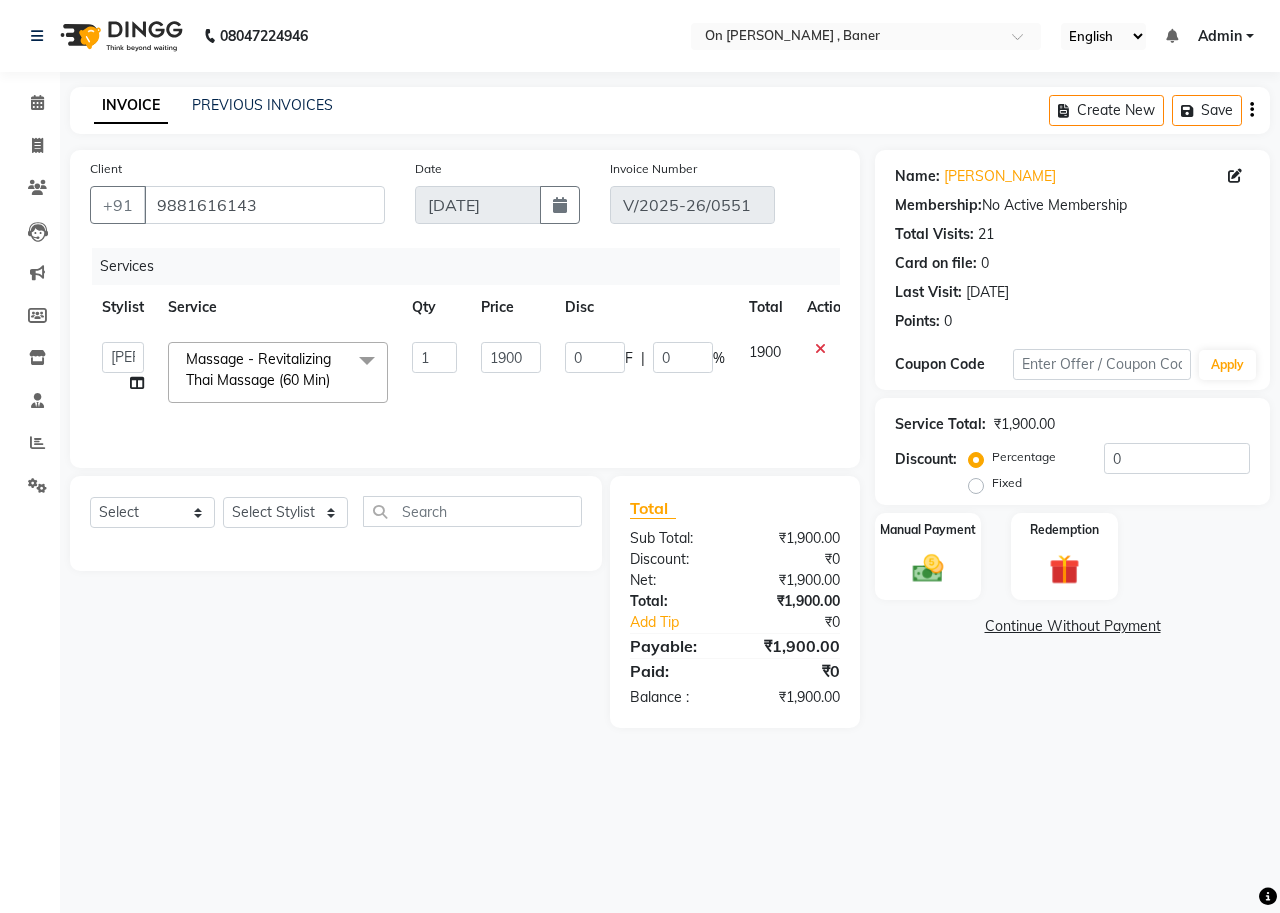 click on "Percentage   Fixed" 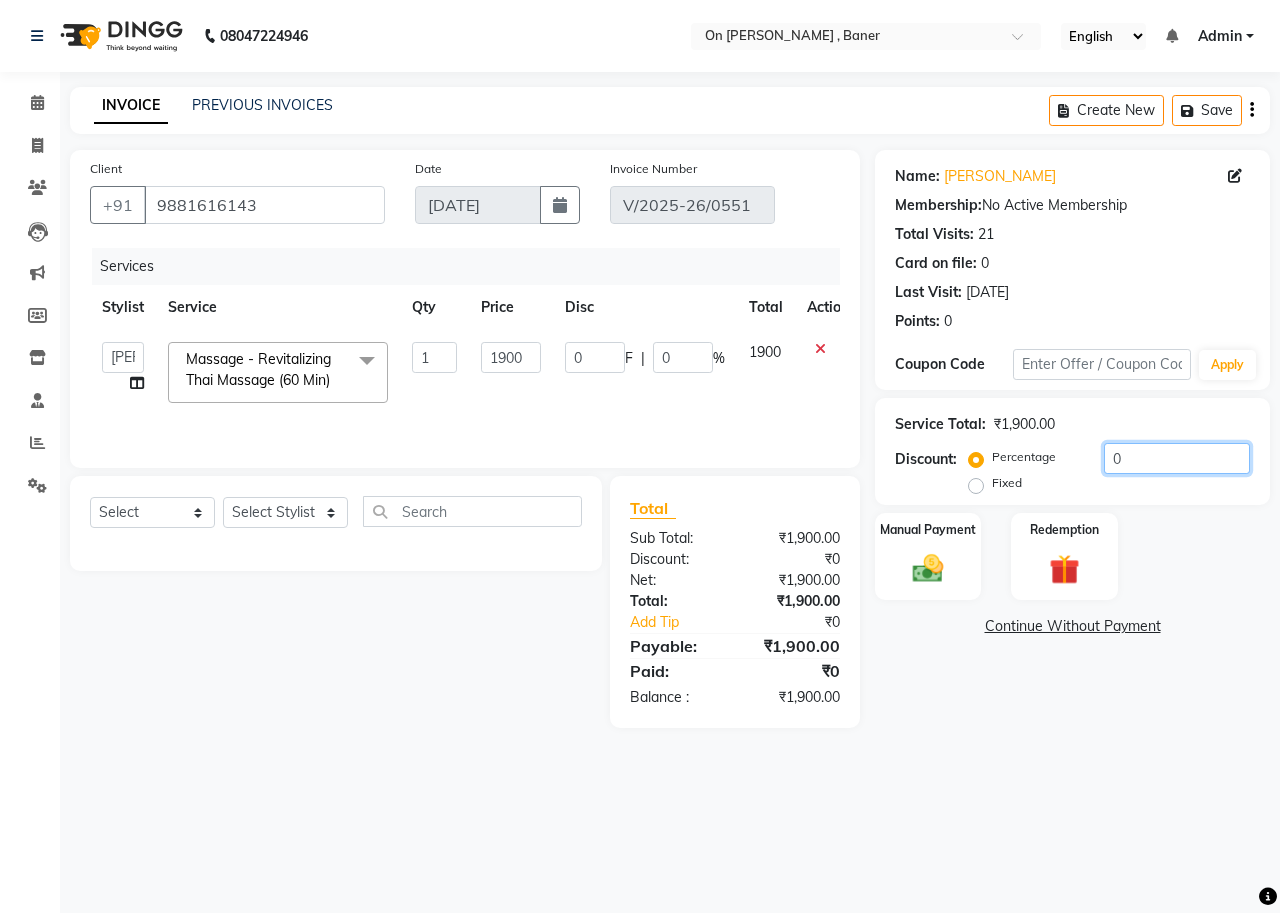 click on "0" 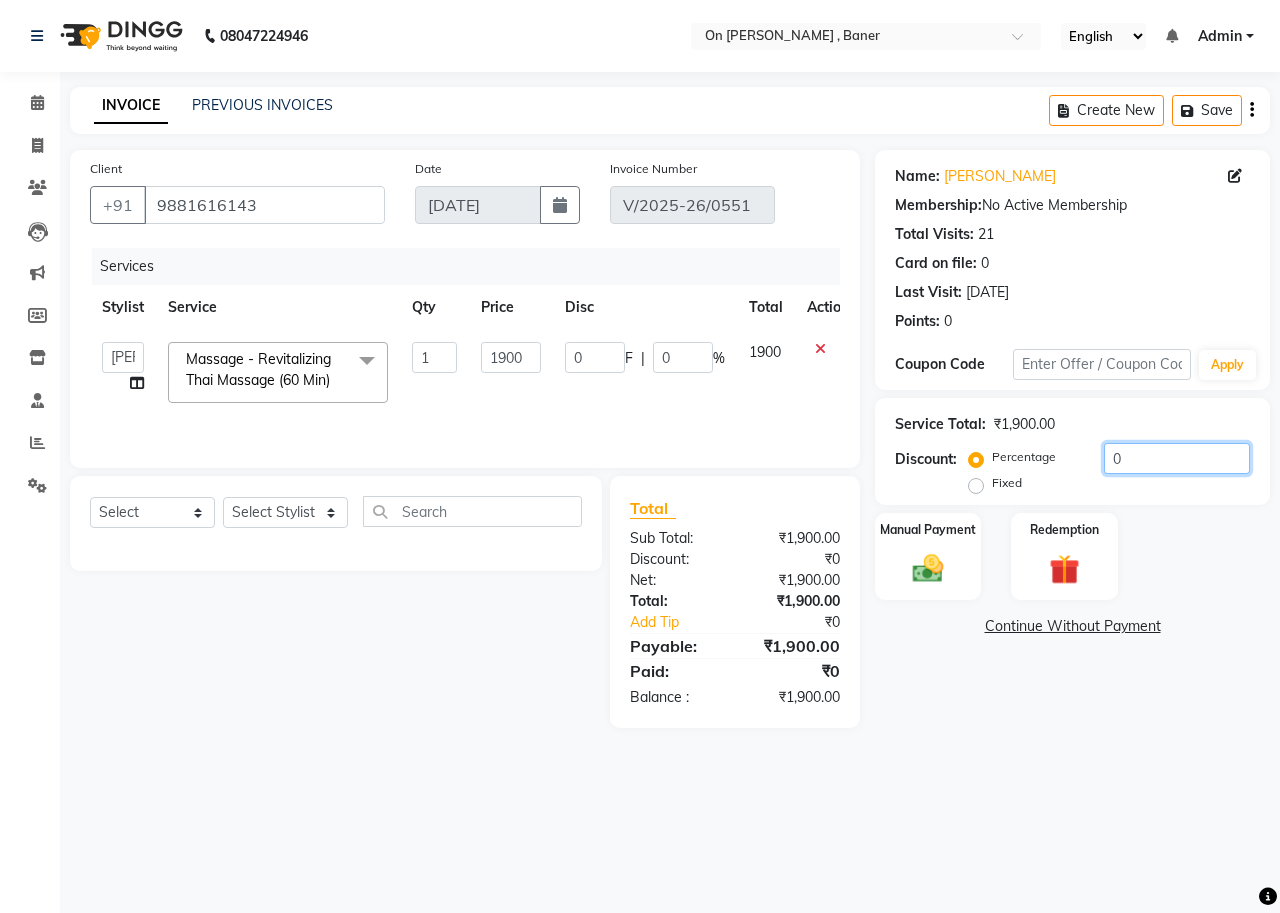 type on "20" 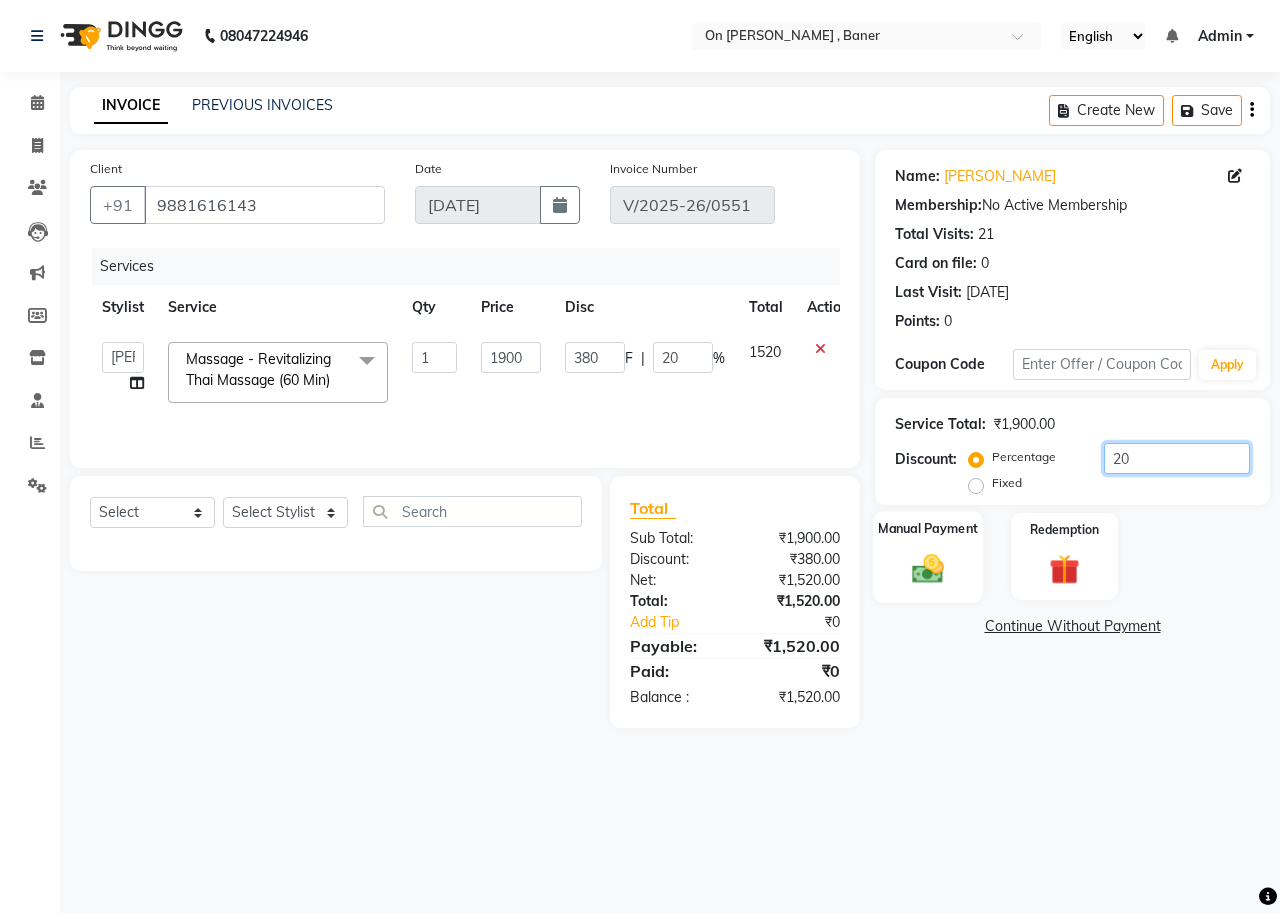 type on "20" 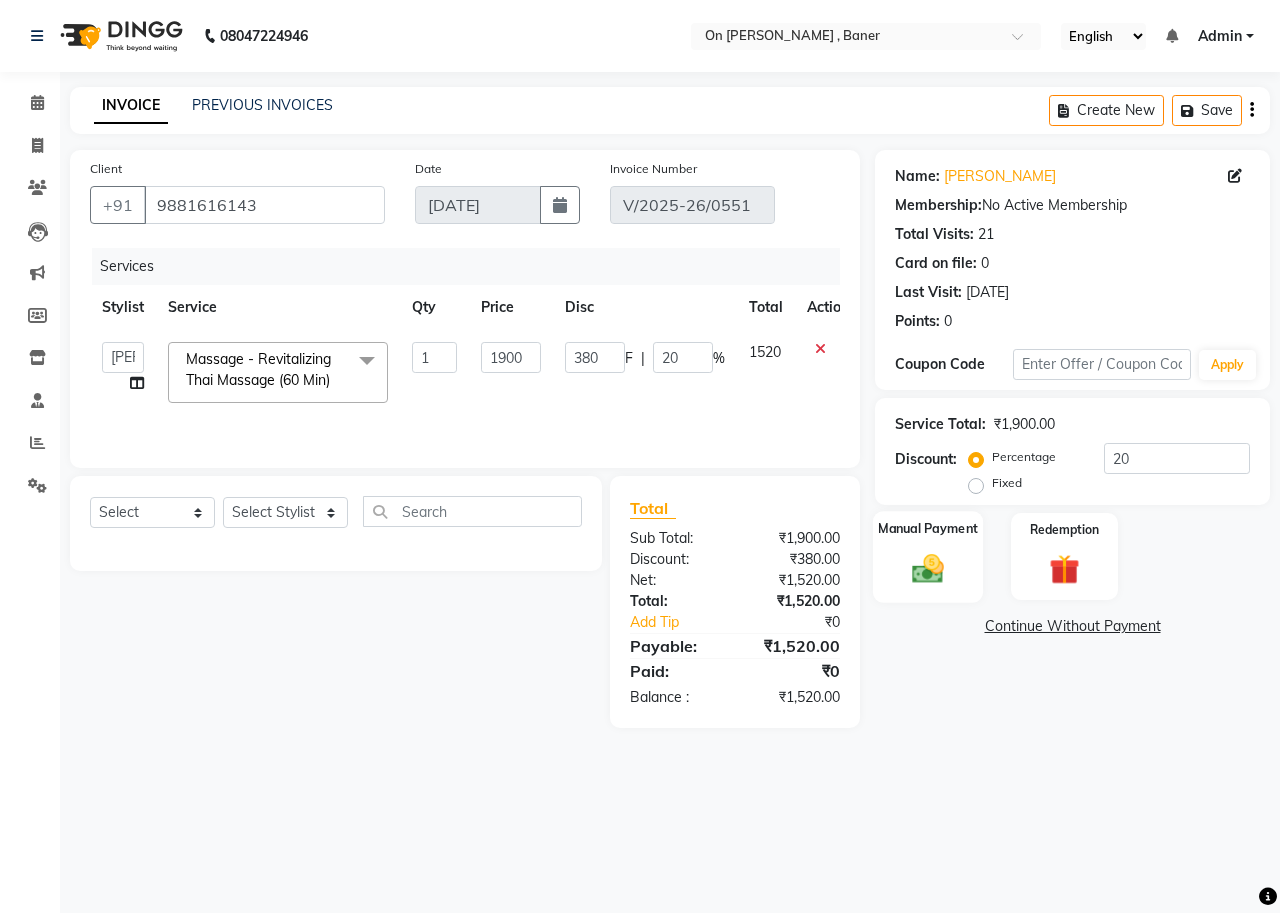 click on "Manual Payment" 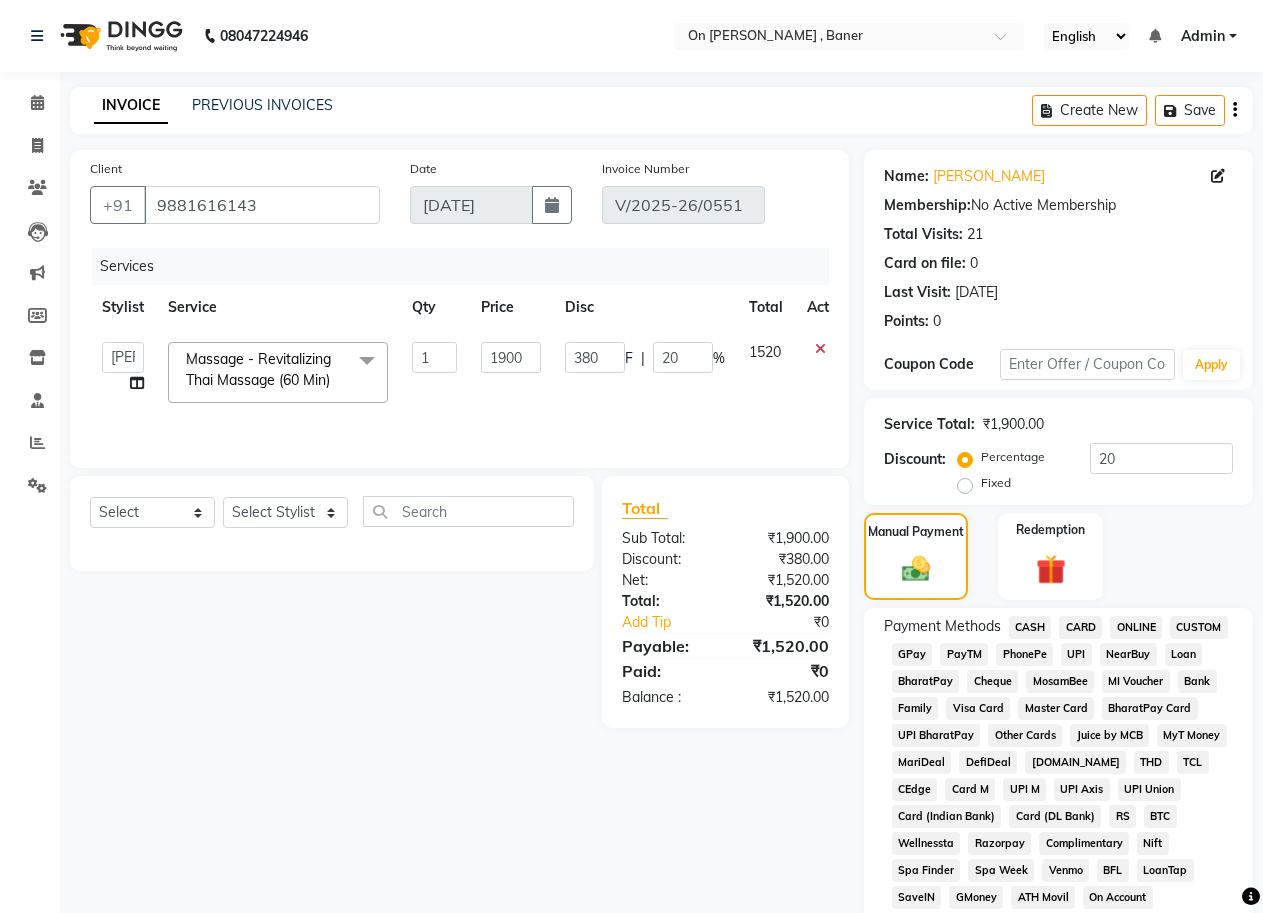 click on "GPay" 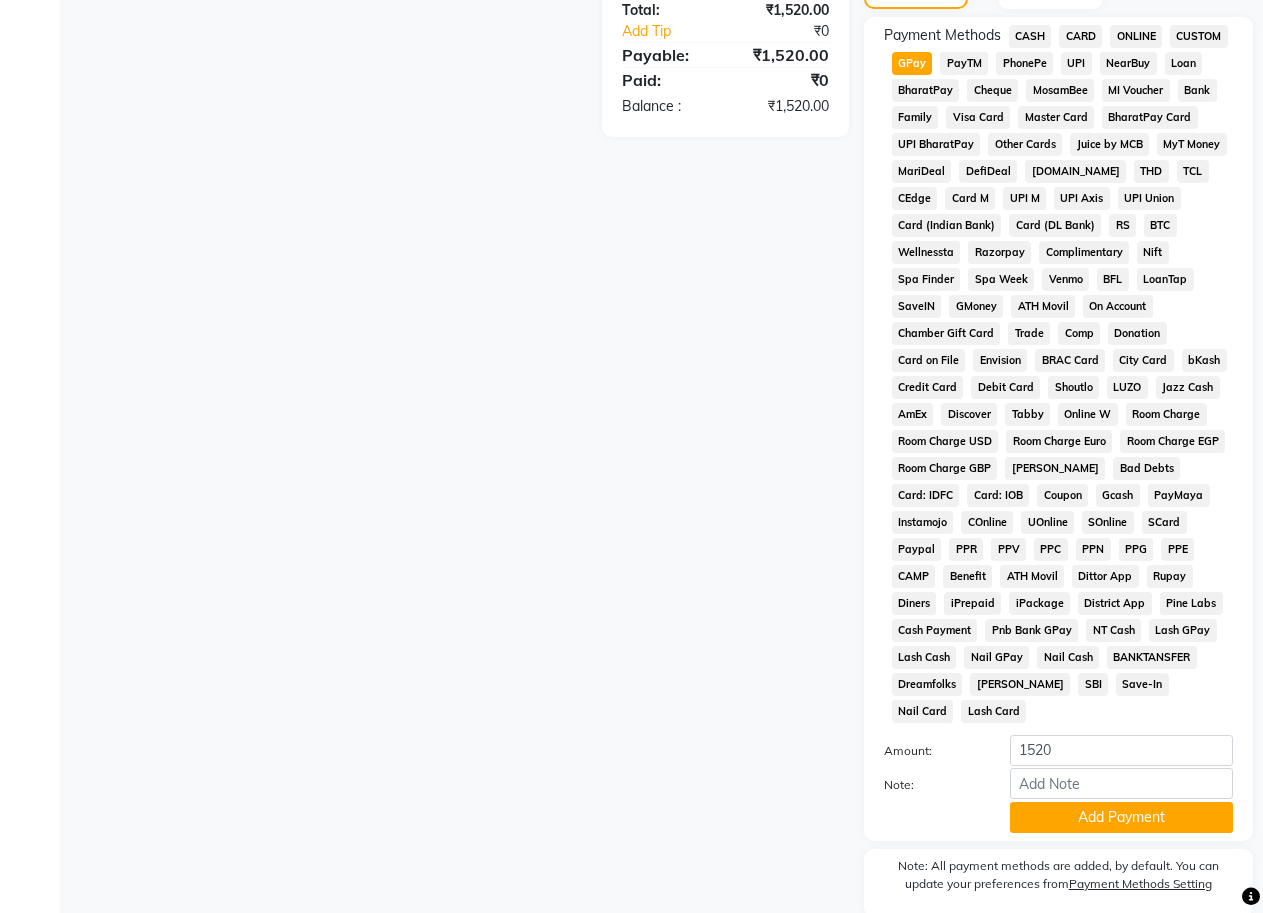 scroll, scrollTop: 600, scrollLeft: 0, axis: vertical 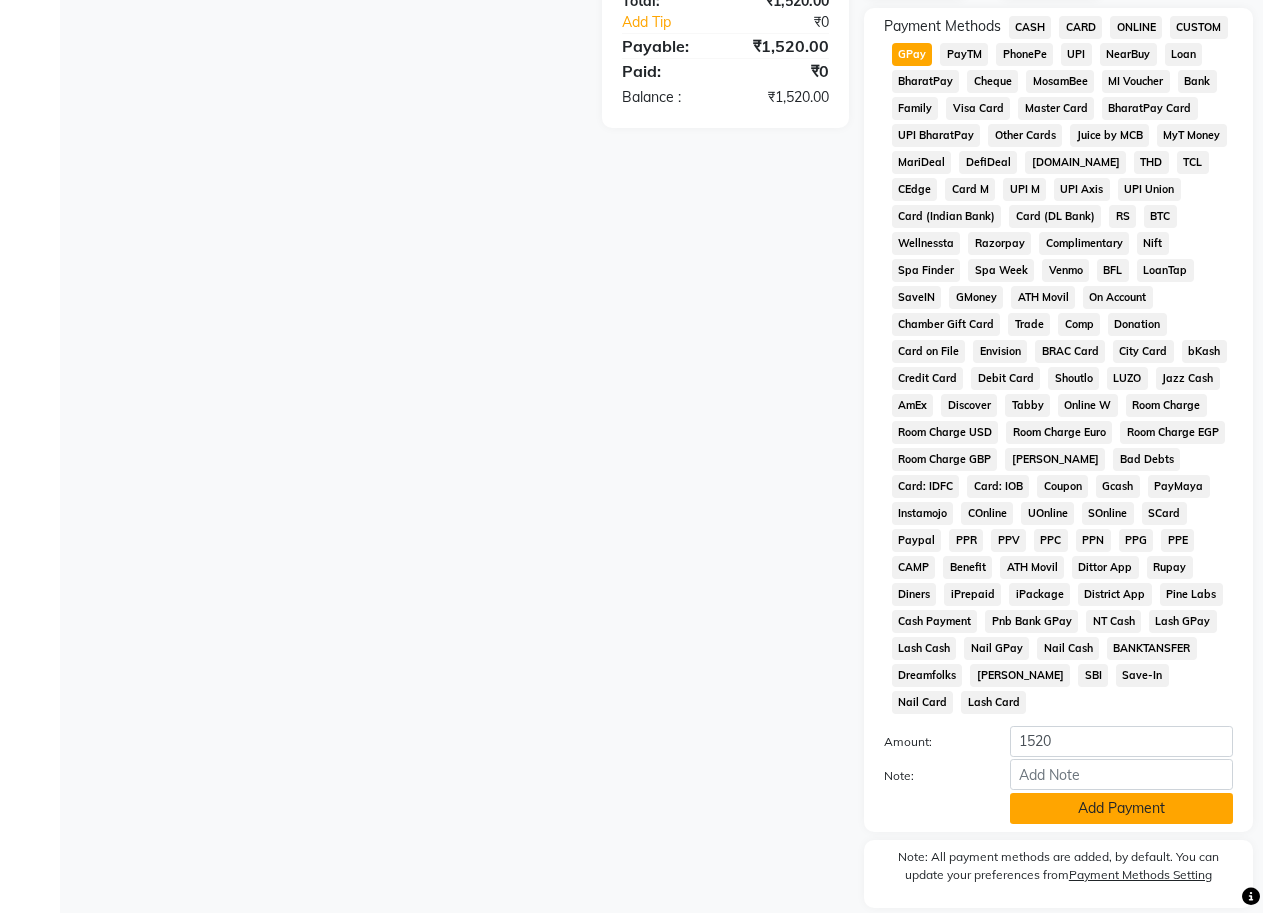 click on "Add Payment" 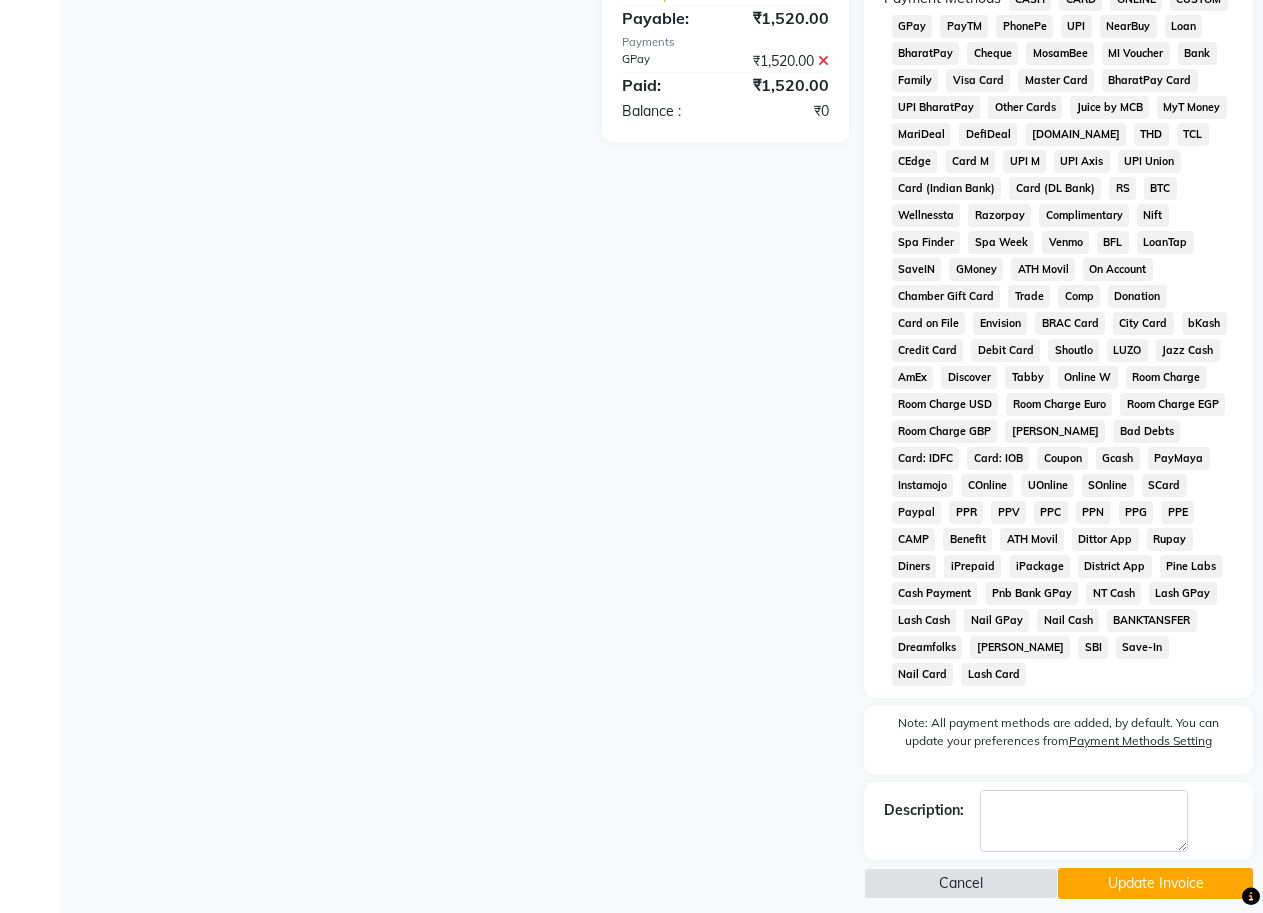 scroll, scrollTop: 644, scrollLeft: 0, axis: vertical 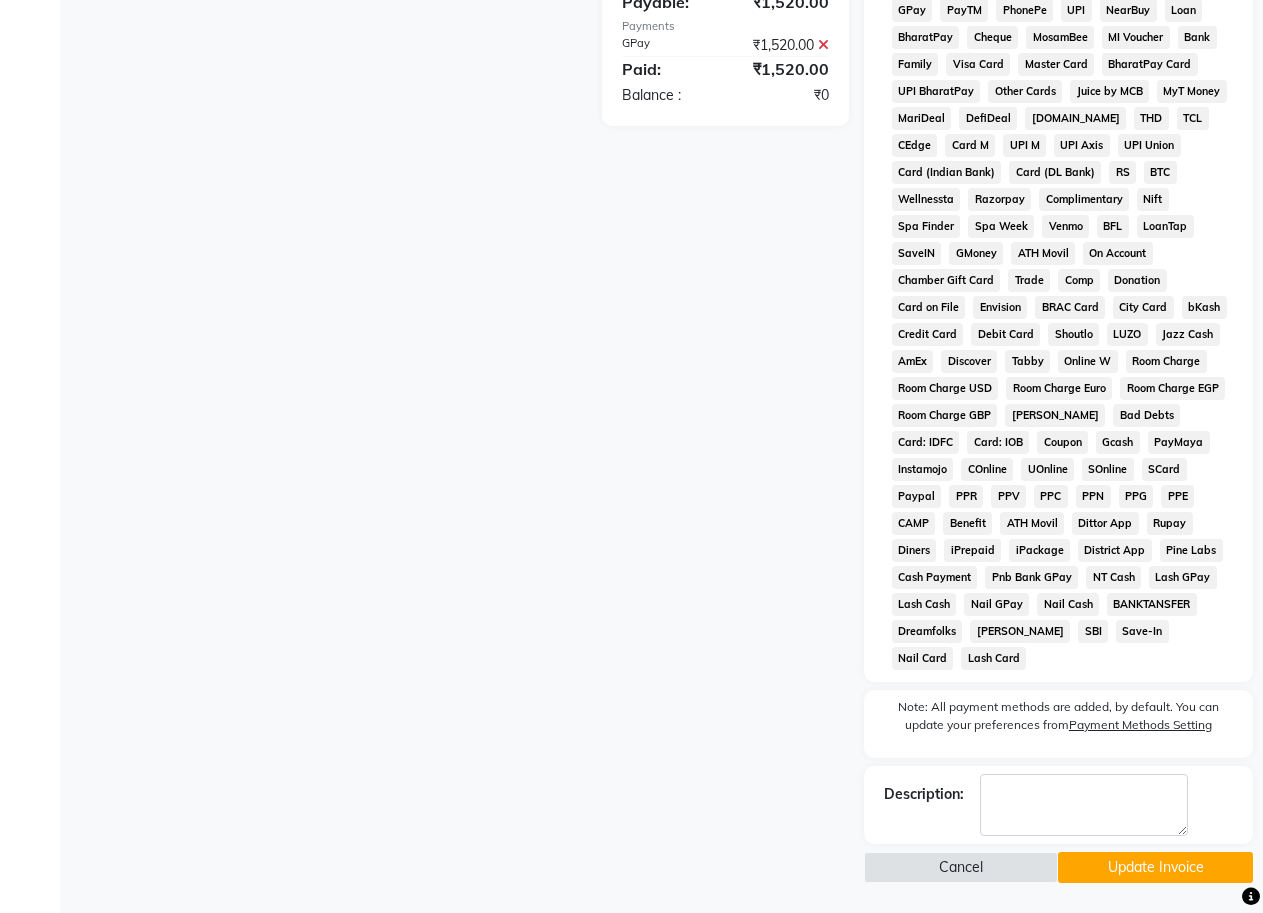 click on "Update Invoice" 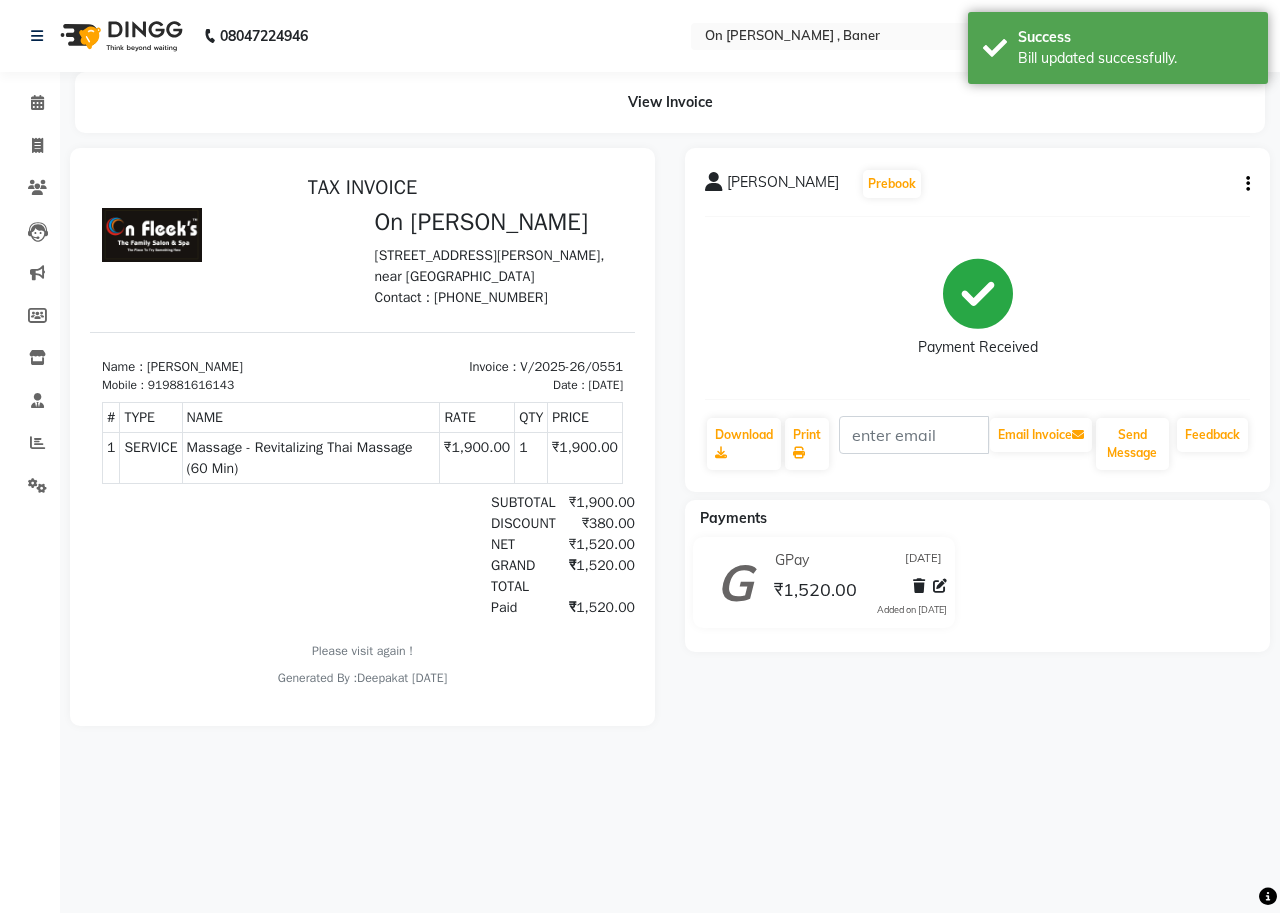 scroll, scrollTop: 0, scrollLeft: 0, axis: both 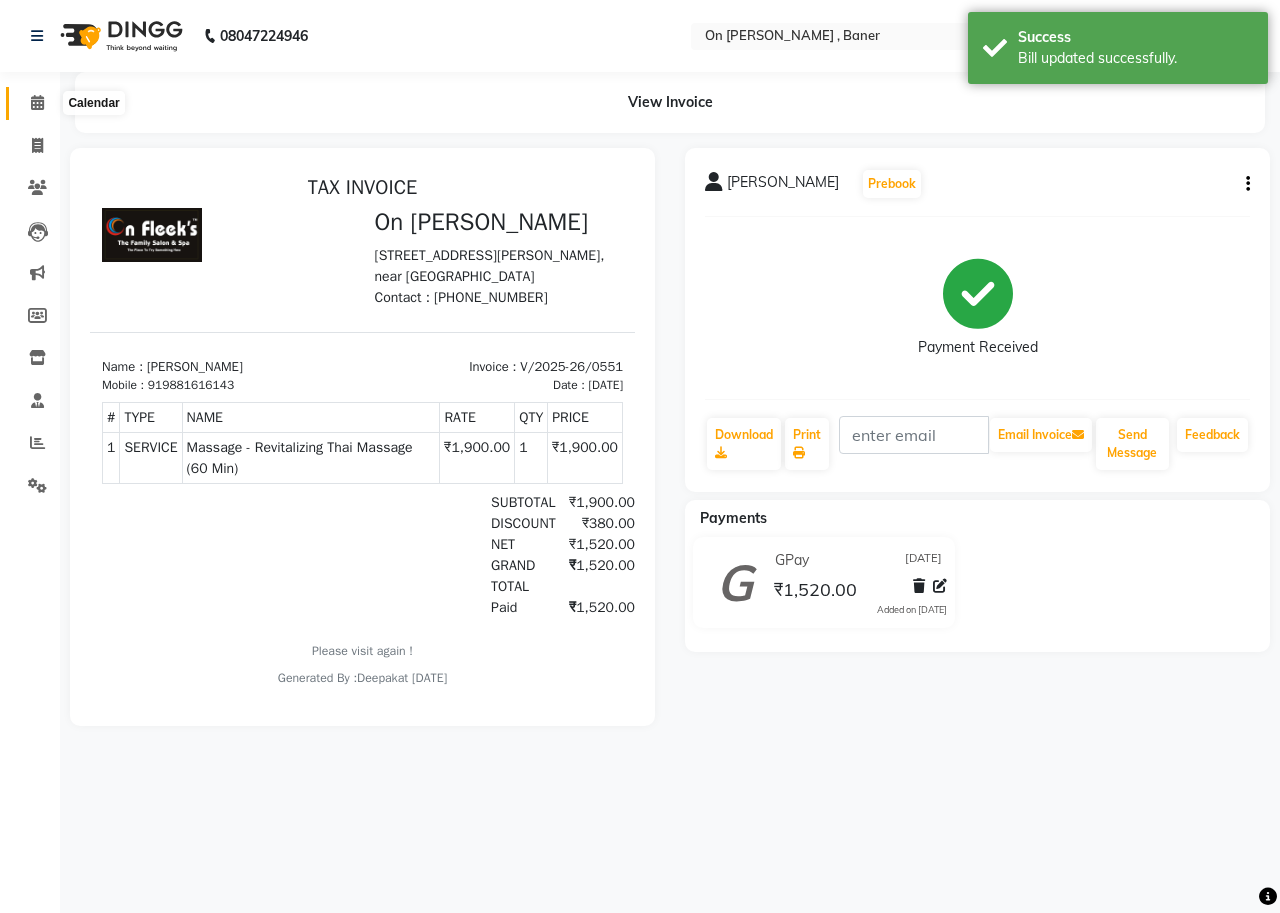 click 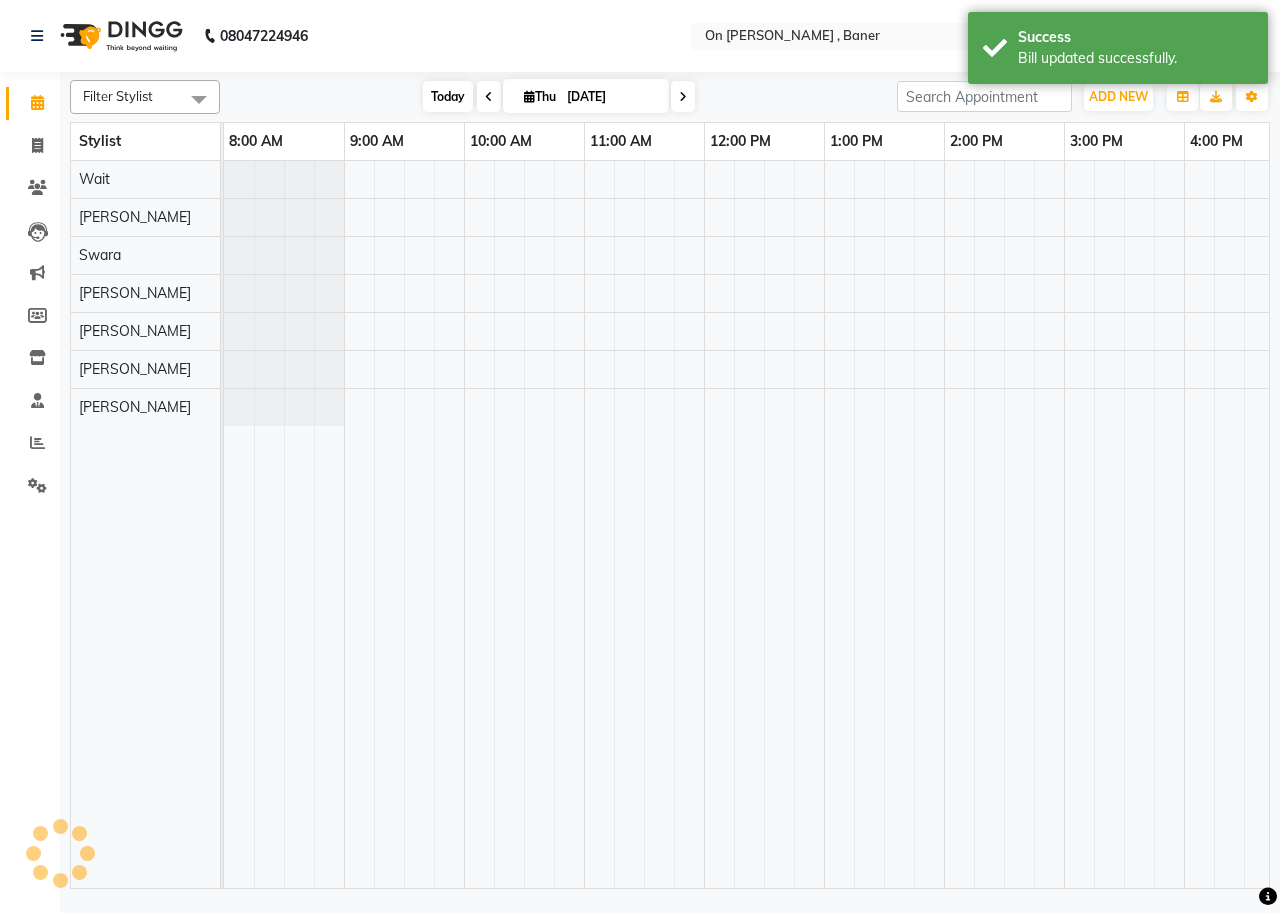 scroll, scrollTop: 0, scrollLeft: 0, axis: both 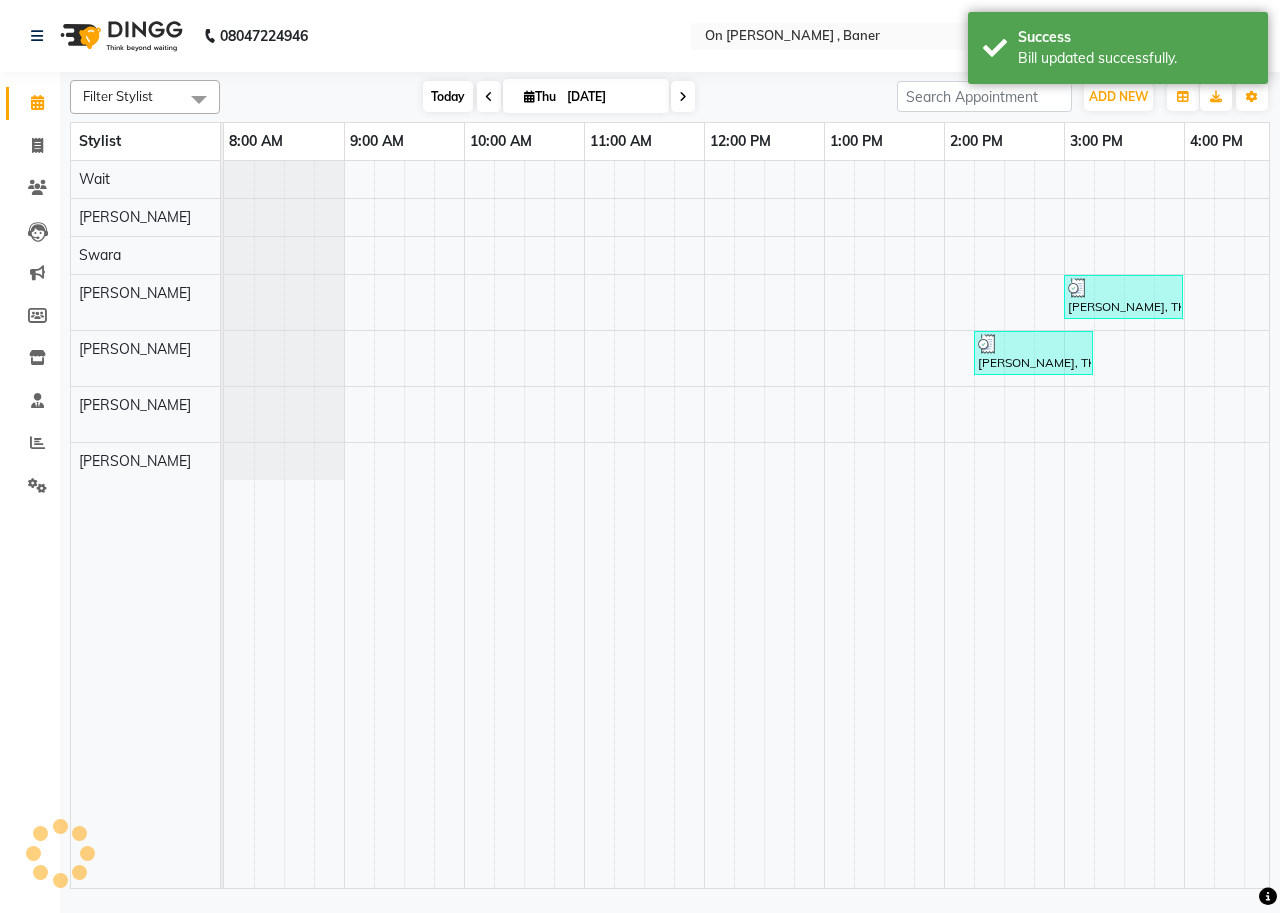 click on "Today" at bounding box center (448, 96) 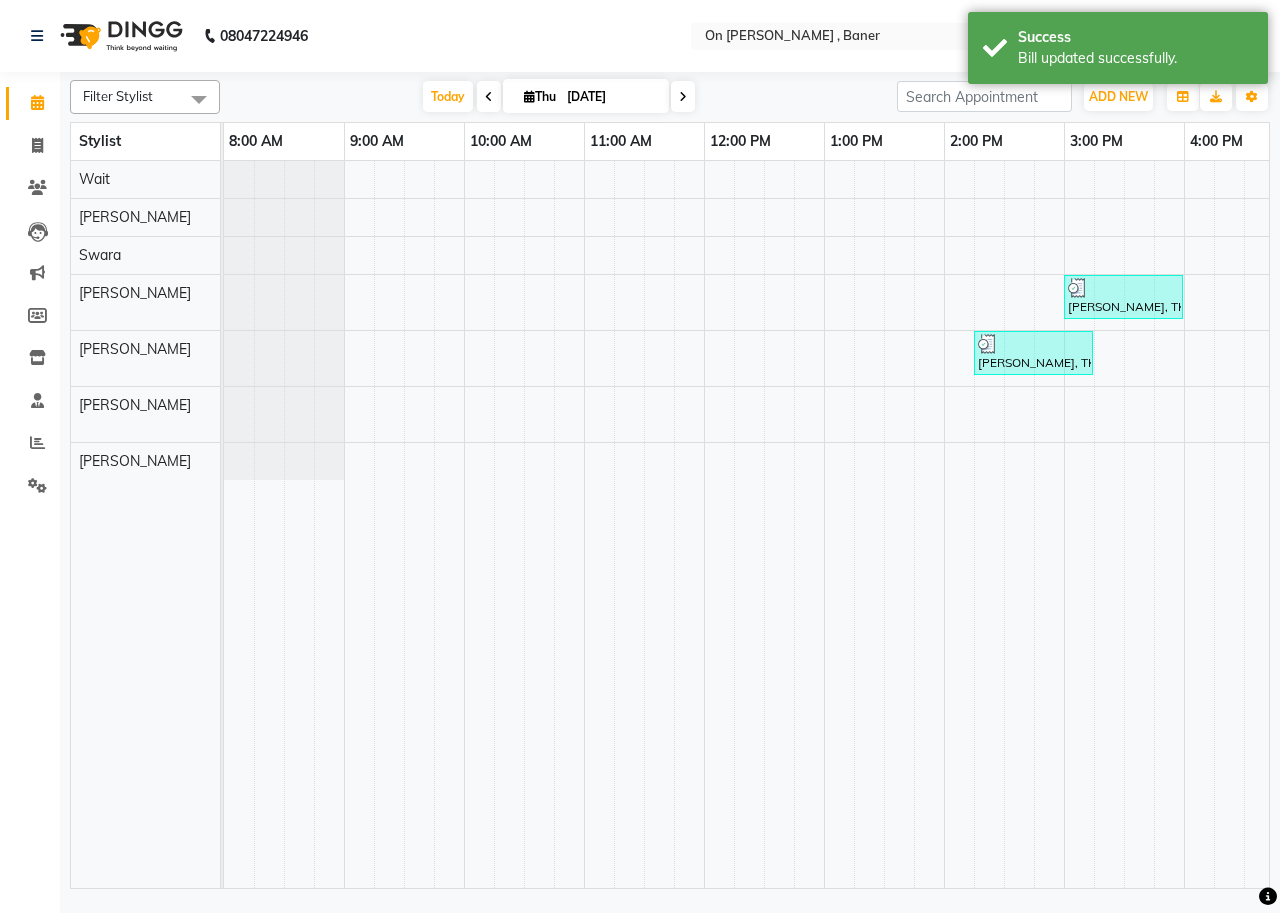 scroll, scrollTop: 0, scrollLeft: 755, axis: horizontal 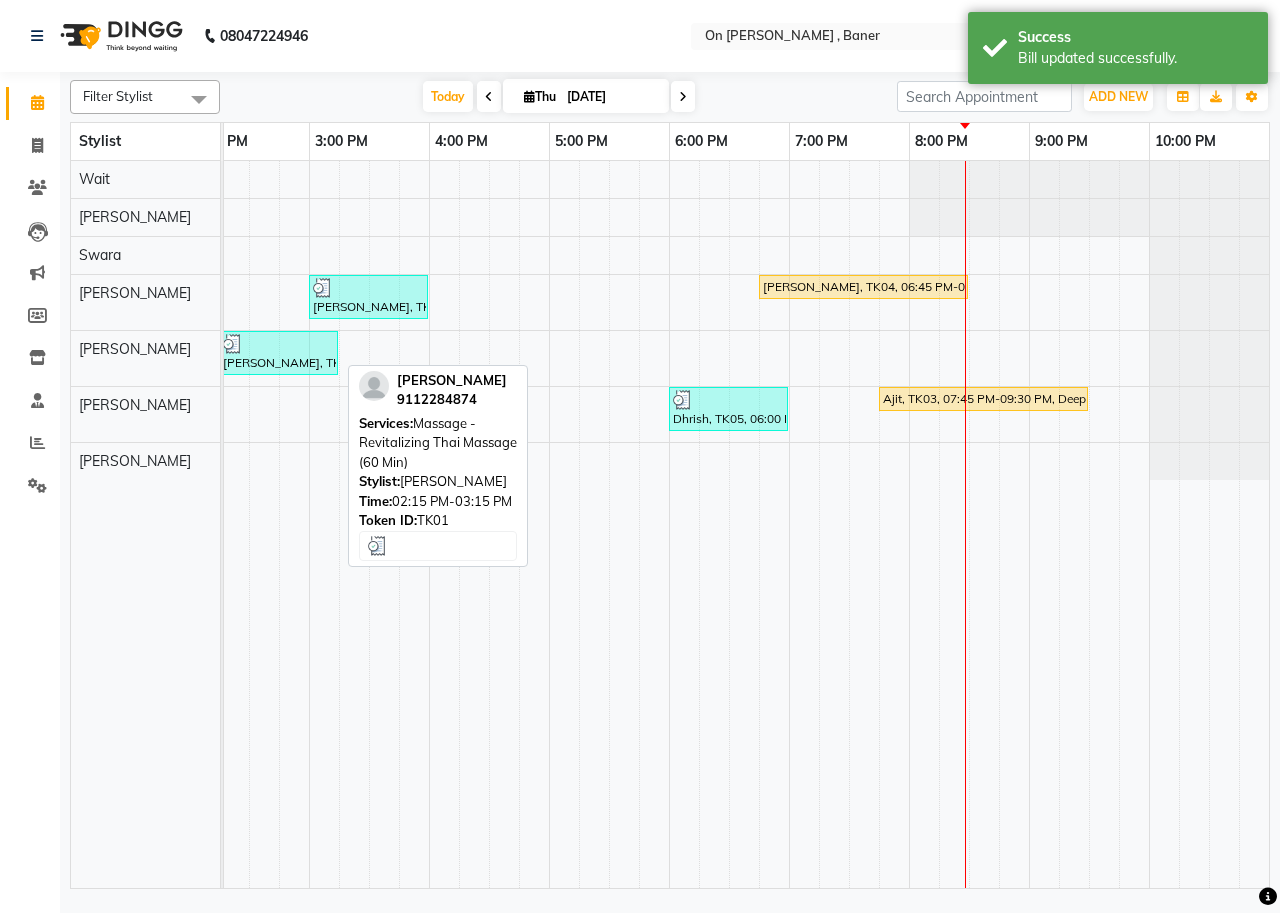 click on "[PERSON_NAME], TK01, 02:15 PM-03:15 PM, Massage - Revitalizing Thai Massage (60 Min)" at bounding box center (278, 353) 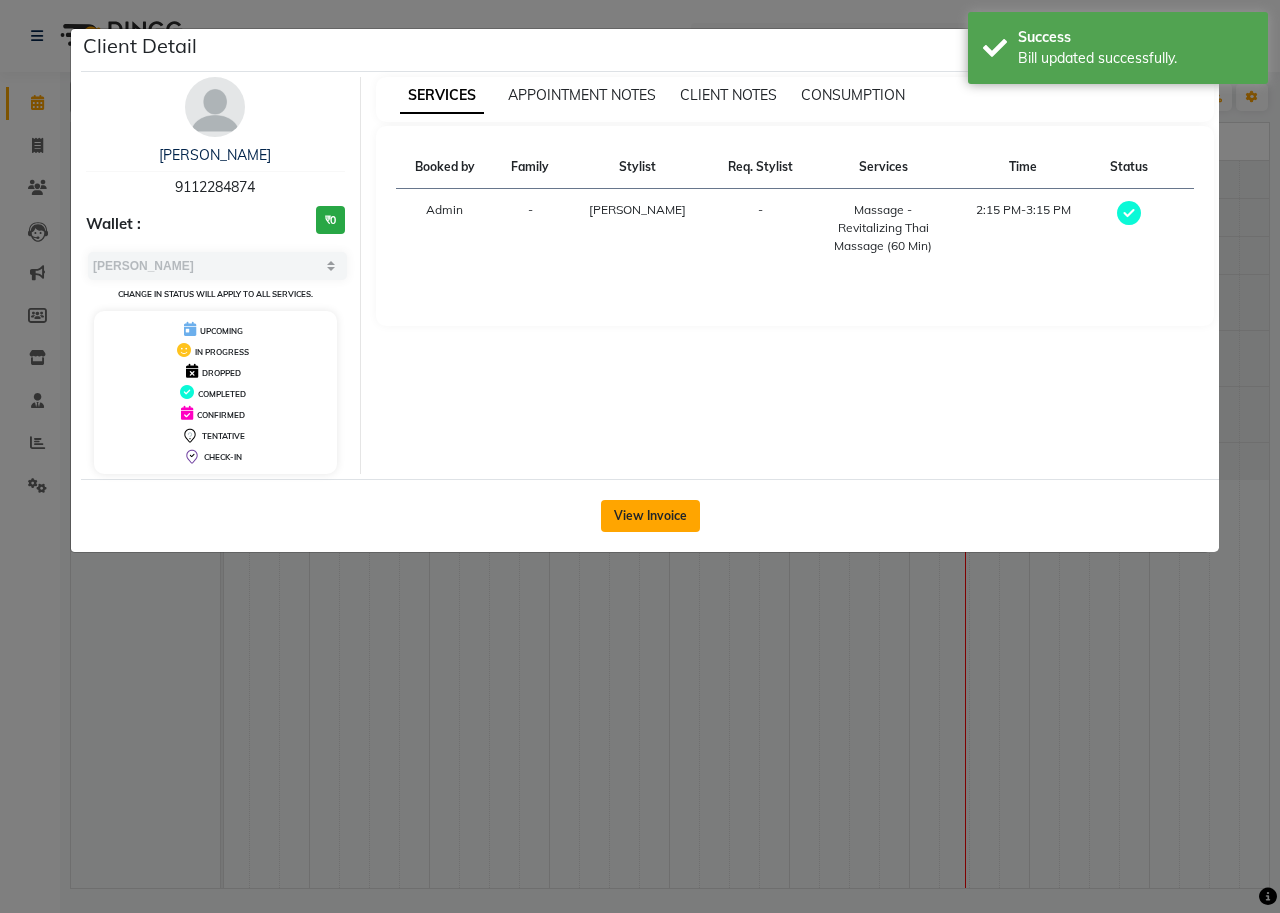 click on "View Invoice" 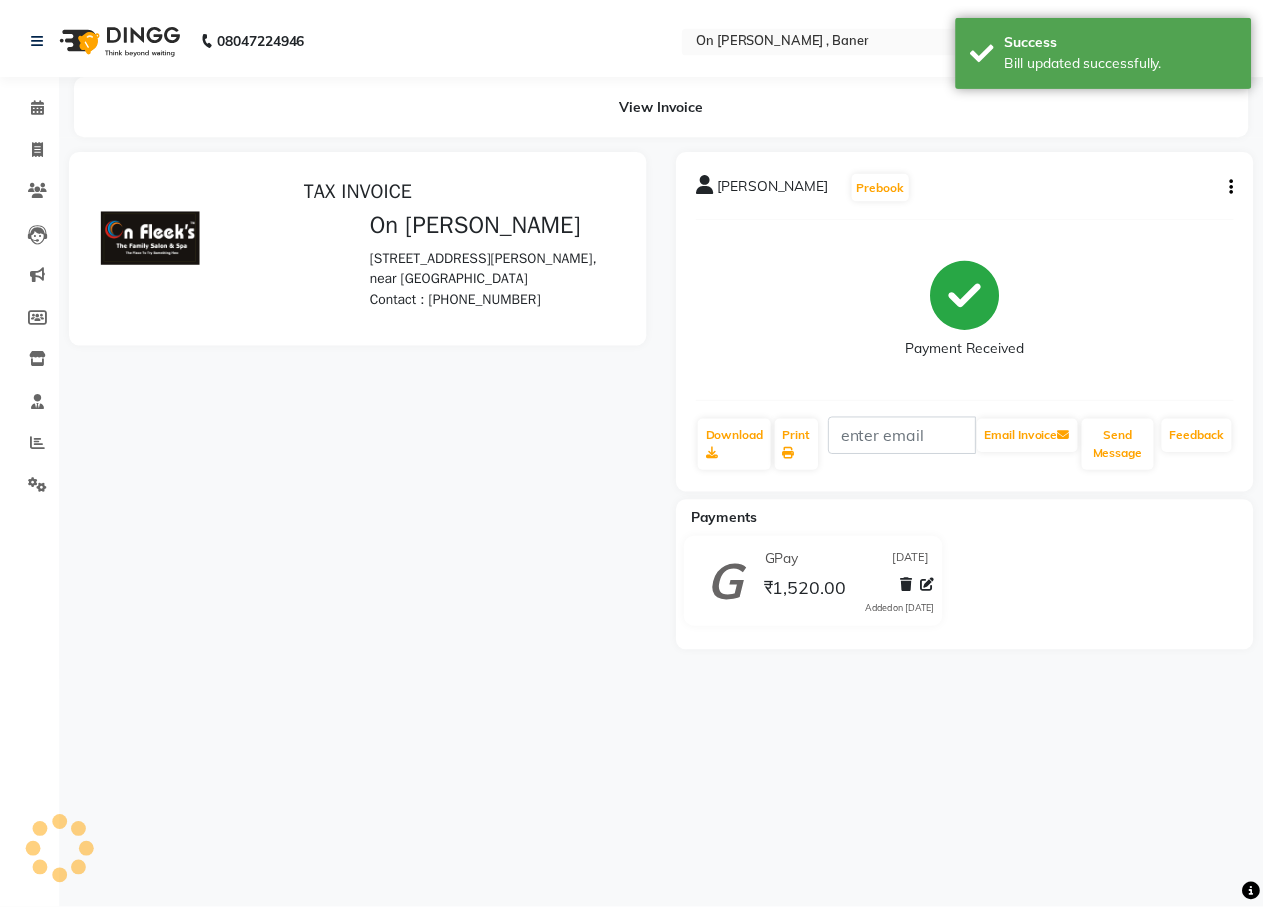 scroll, scrollTop: 0, scrollLeft: 0, axis: both 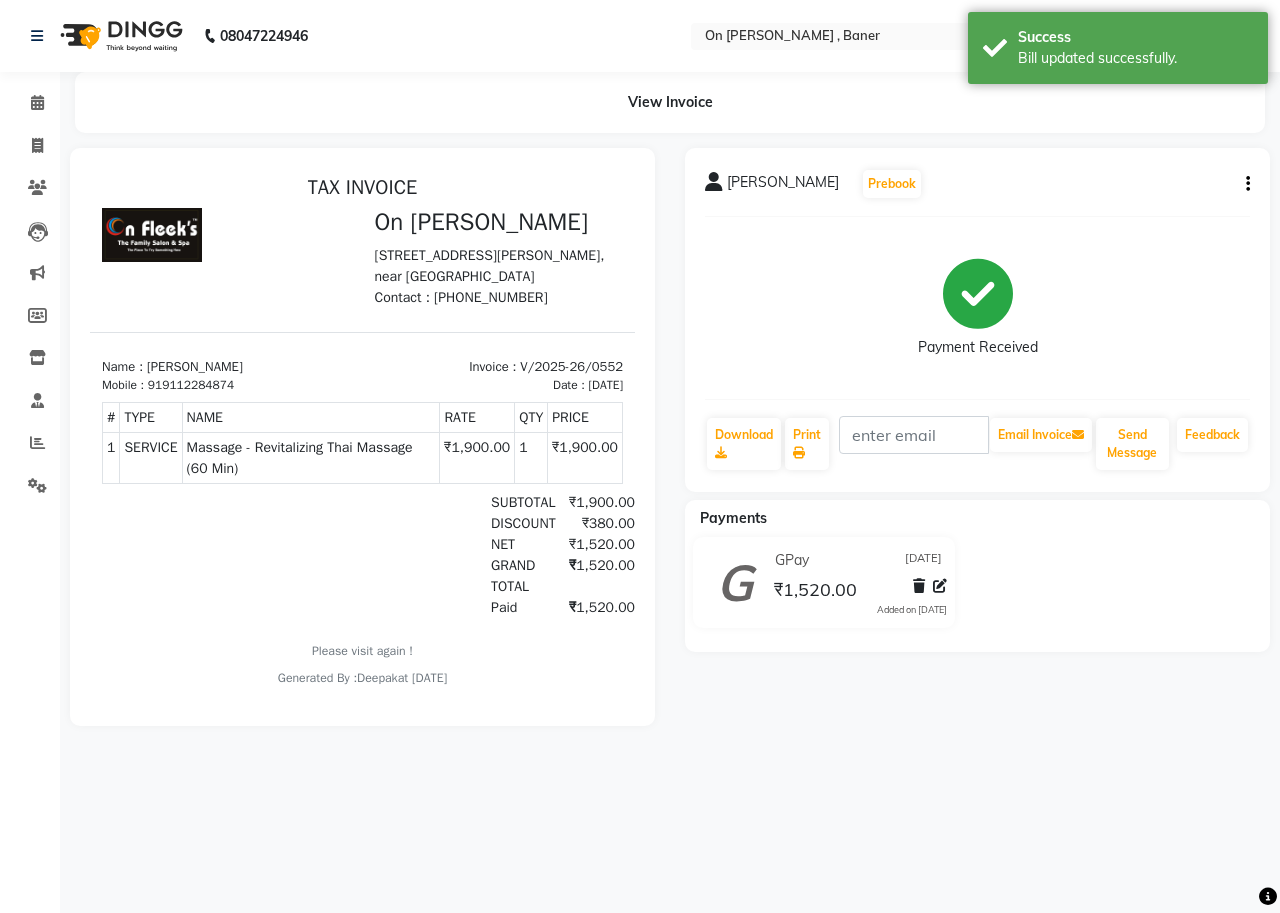 click 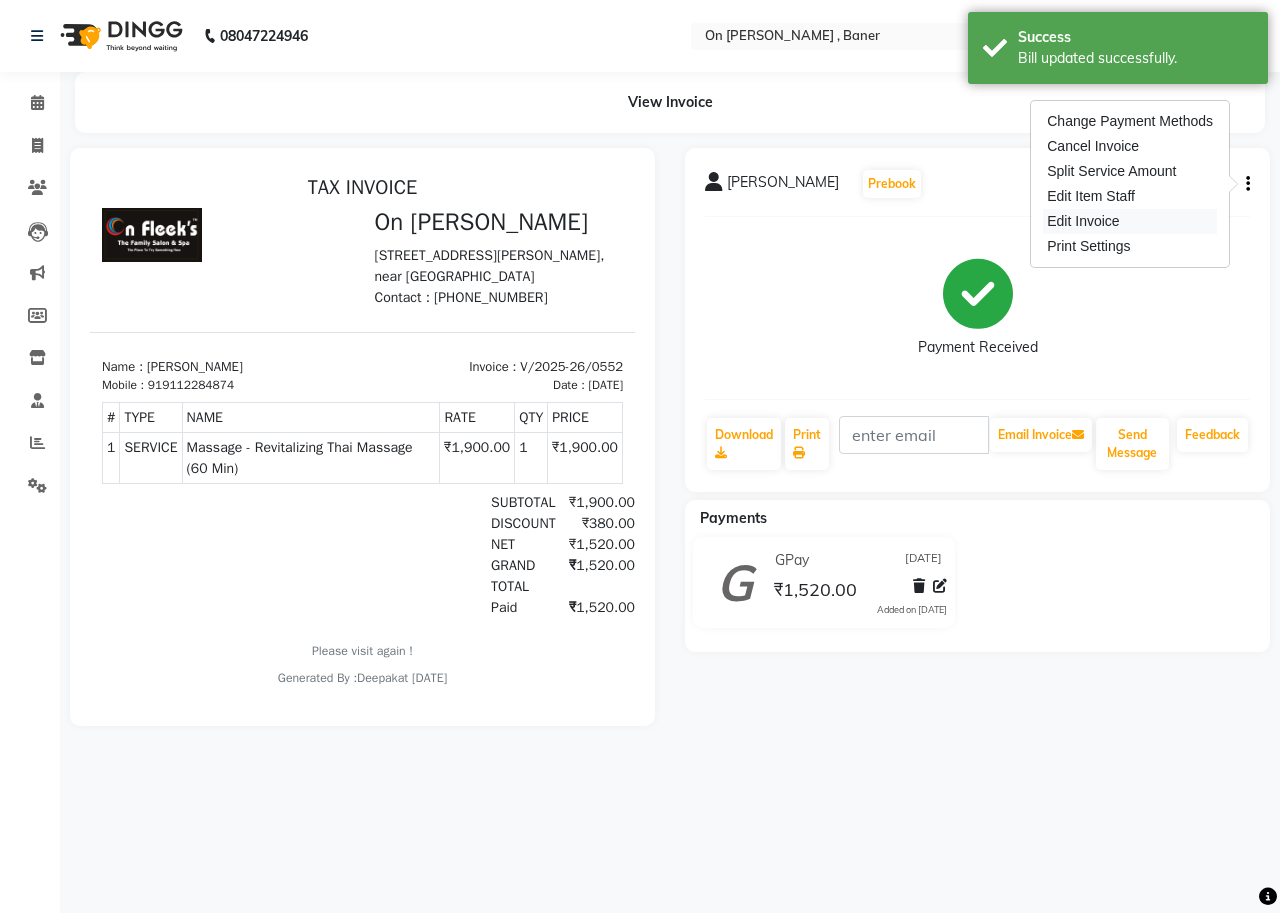 click on "Edit Invoice" at bounding box center [1130, 221] 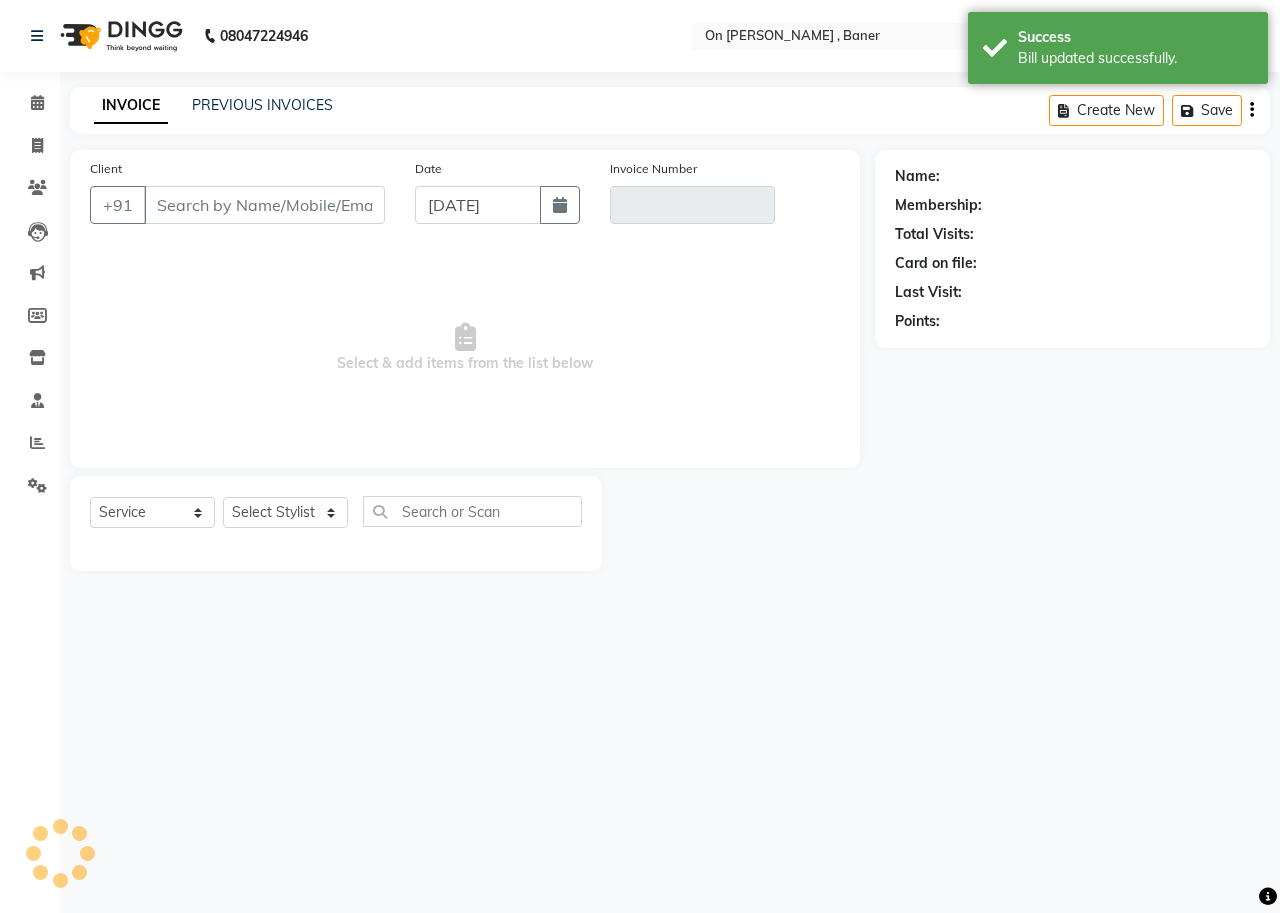 type on "9112284874" 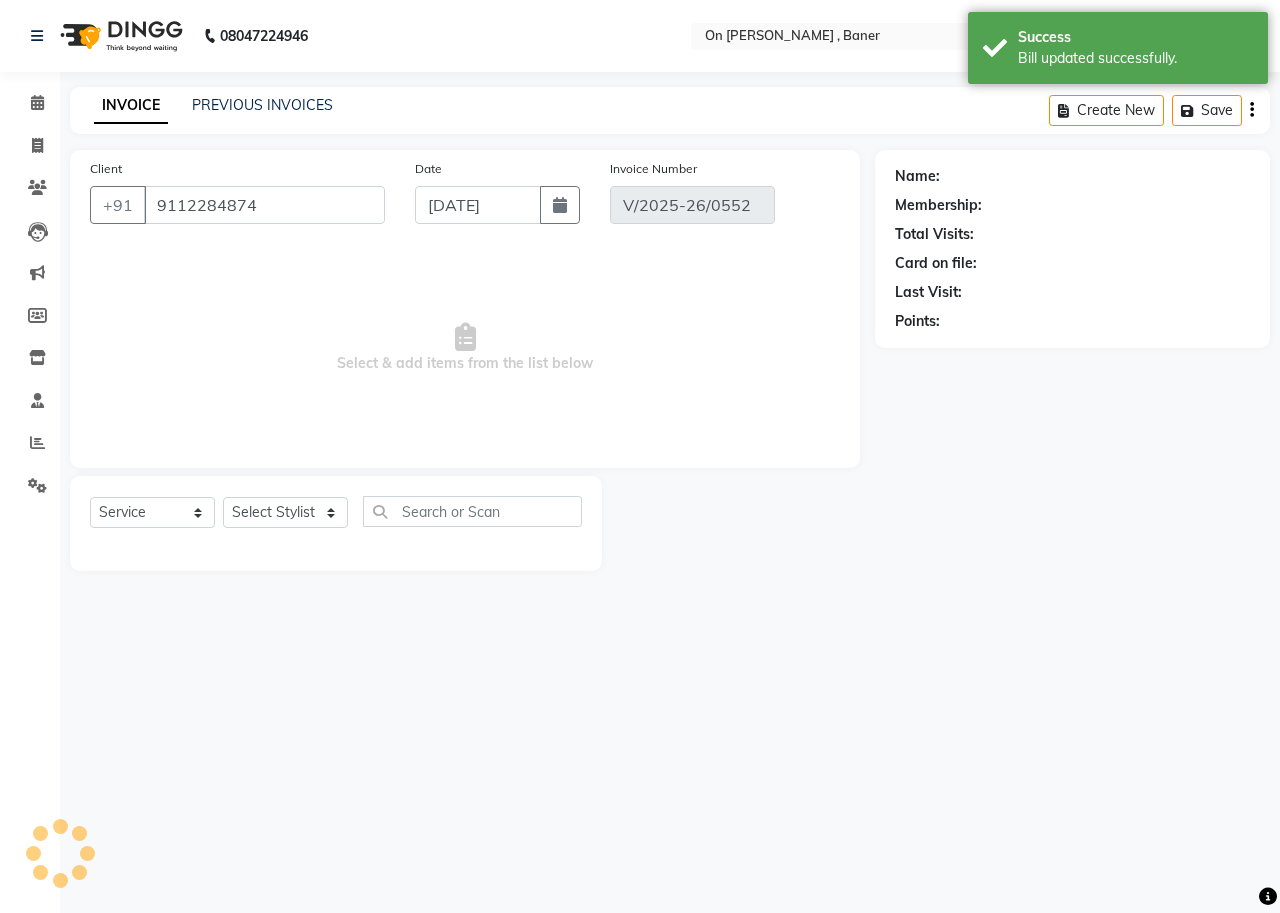 select on "select" 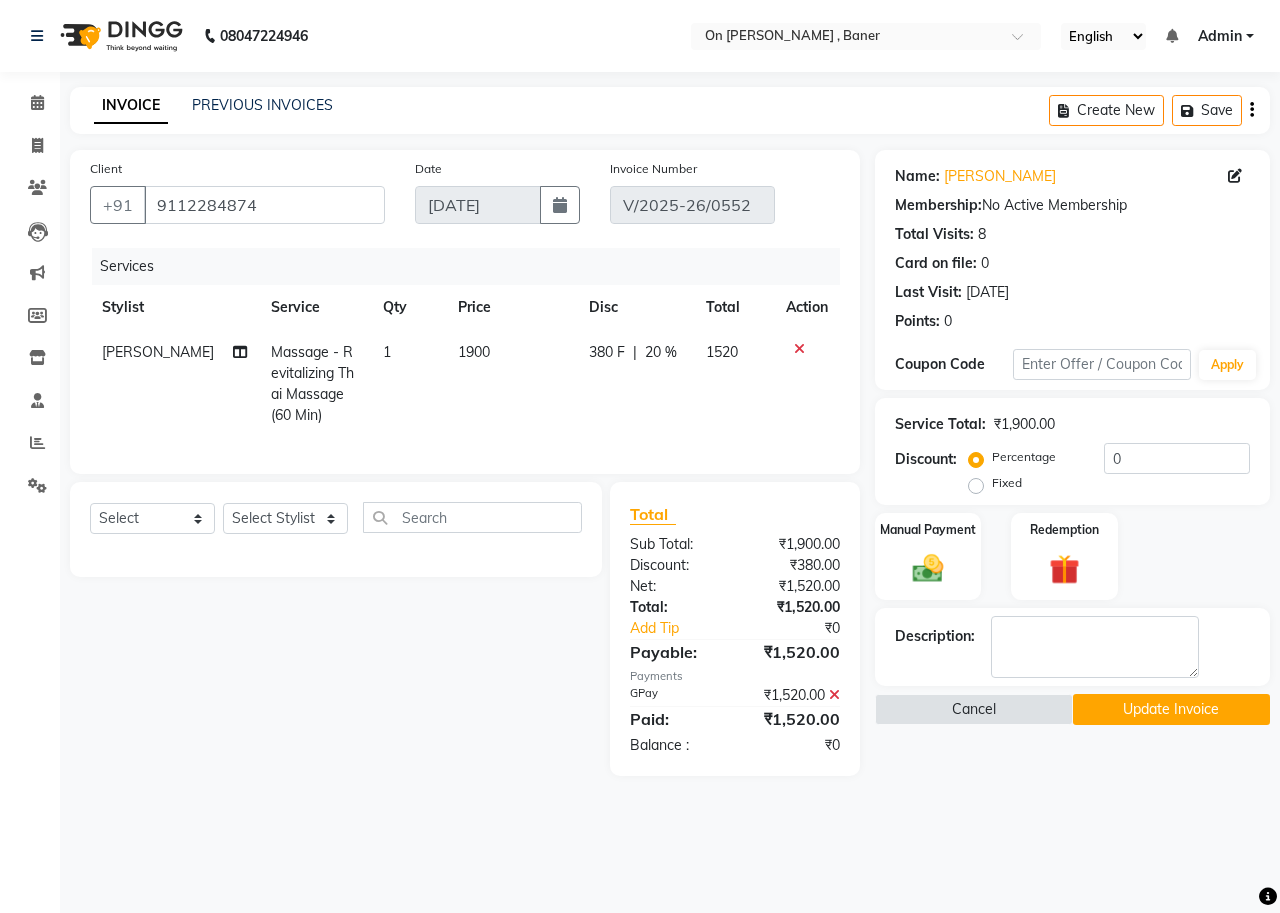 click on "[PERSON_NAME]" 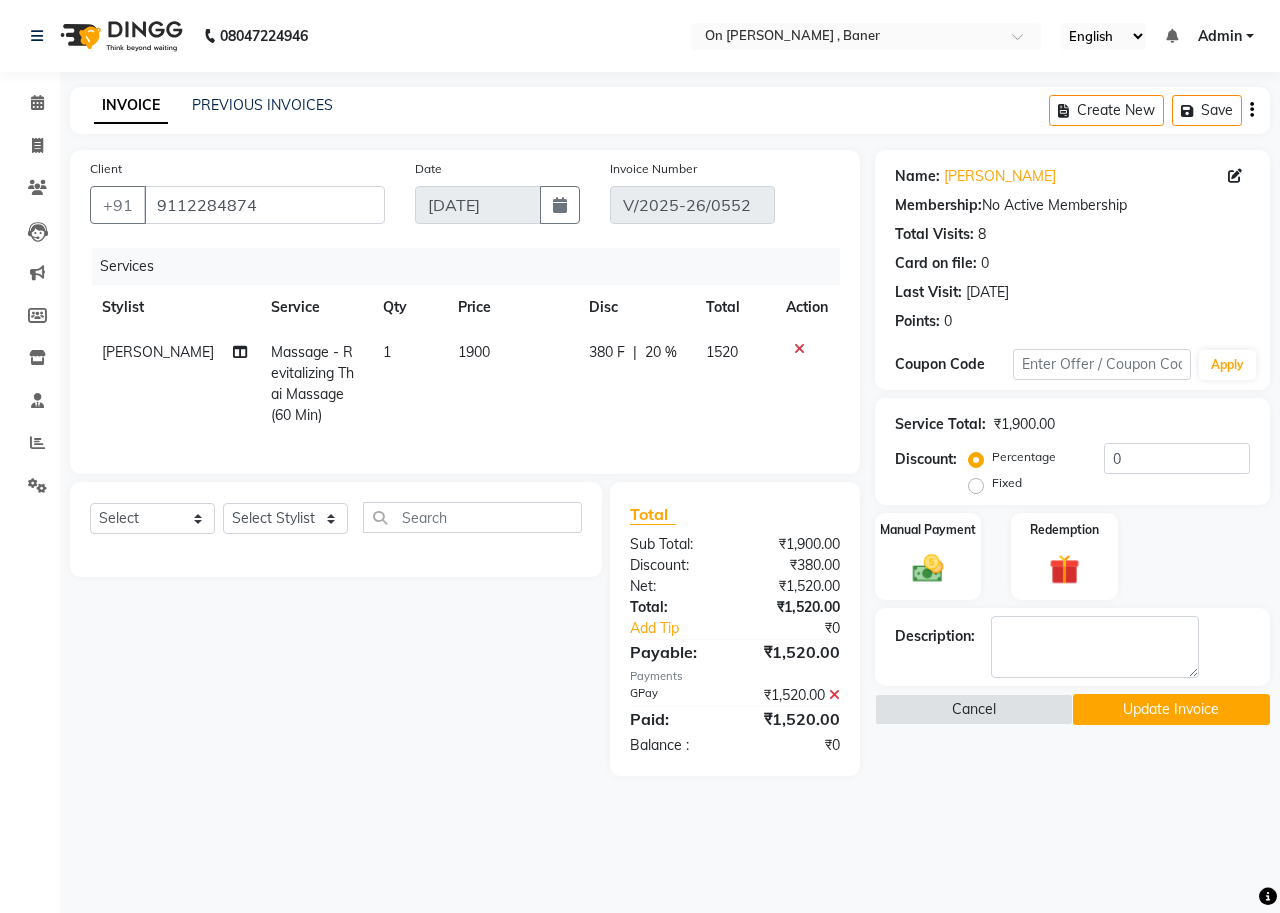 select on "40790" 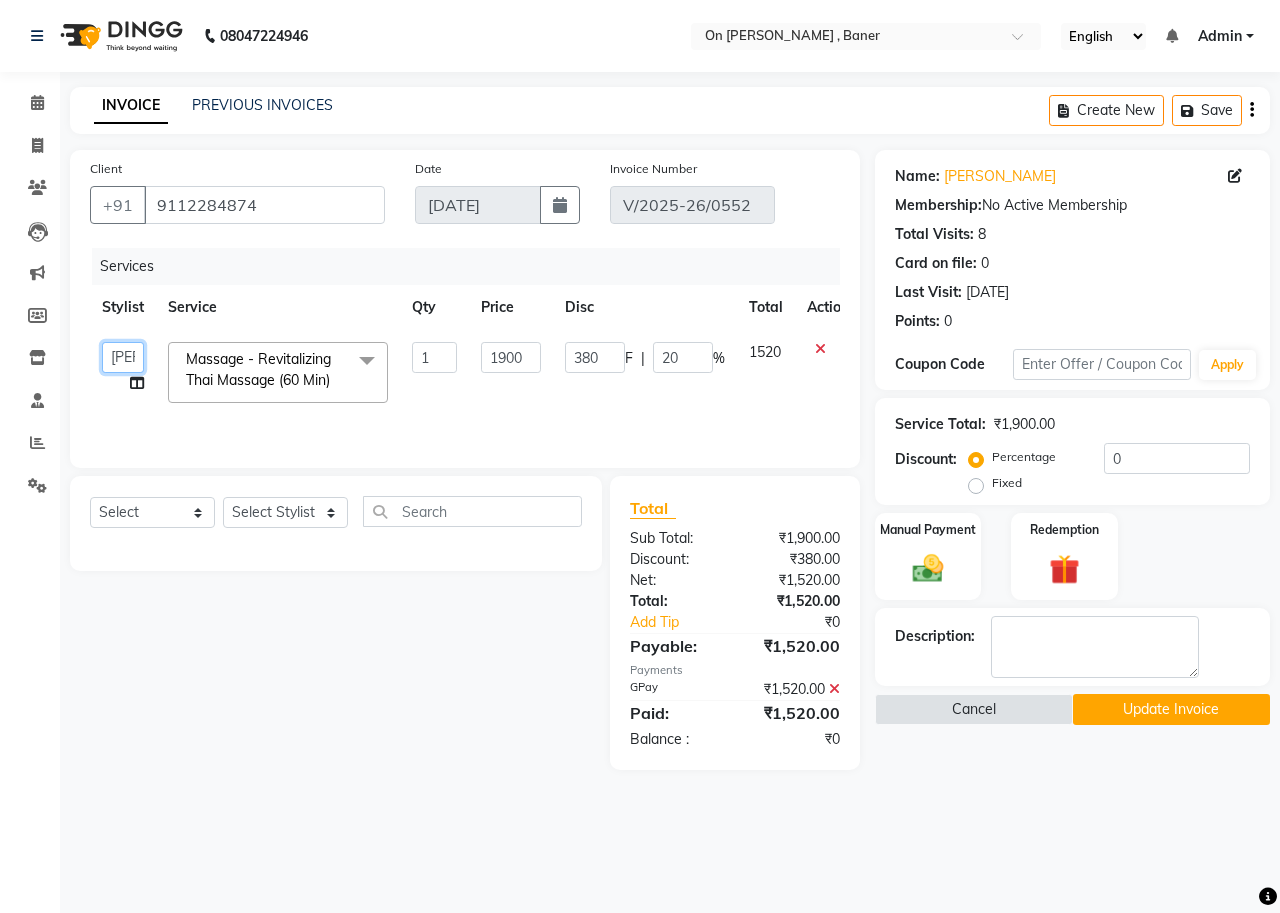 click on "Deepak   Dummy   [PERSON_NAME]   [PERSON_NAME]   [PERSON_NAME]   Swara   Wait" 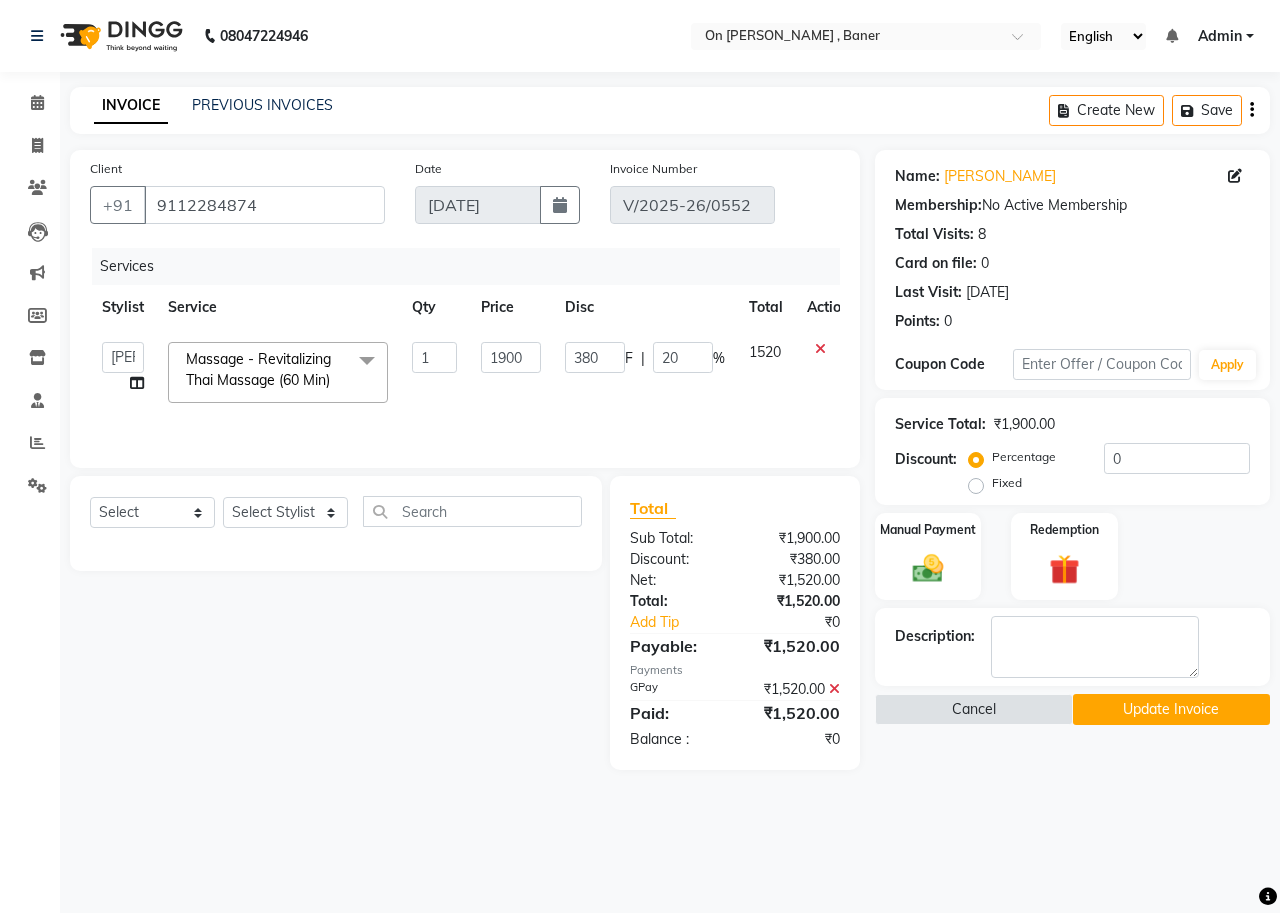 select on "64480" 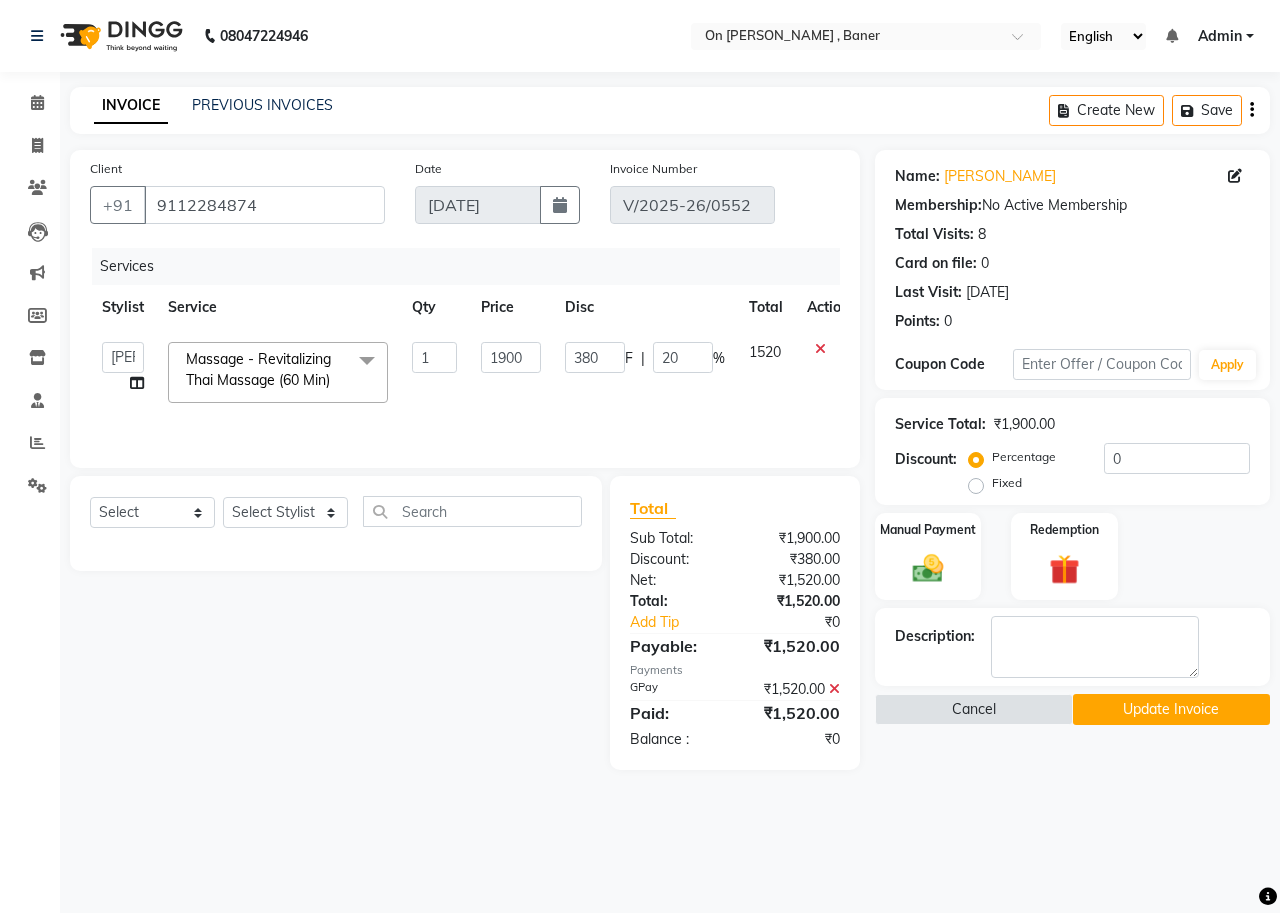 click on "Massage - Revitalizing Thai Massage (60 Min)" 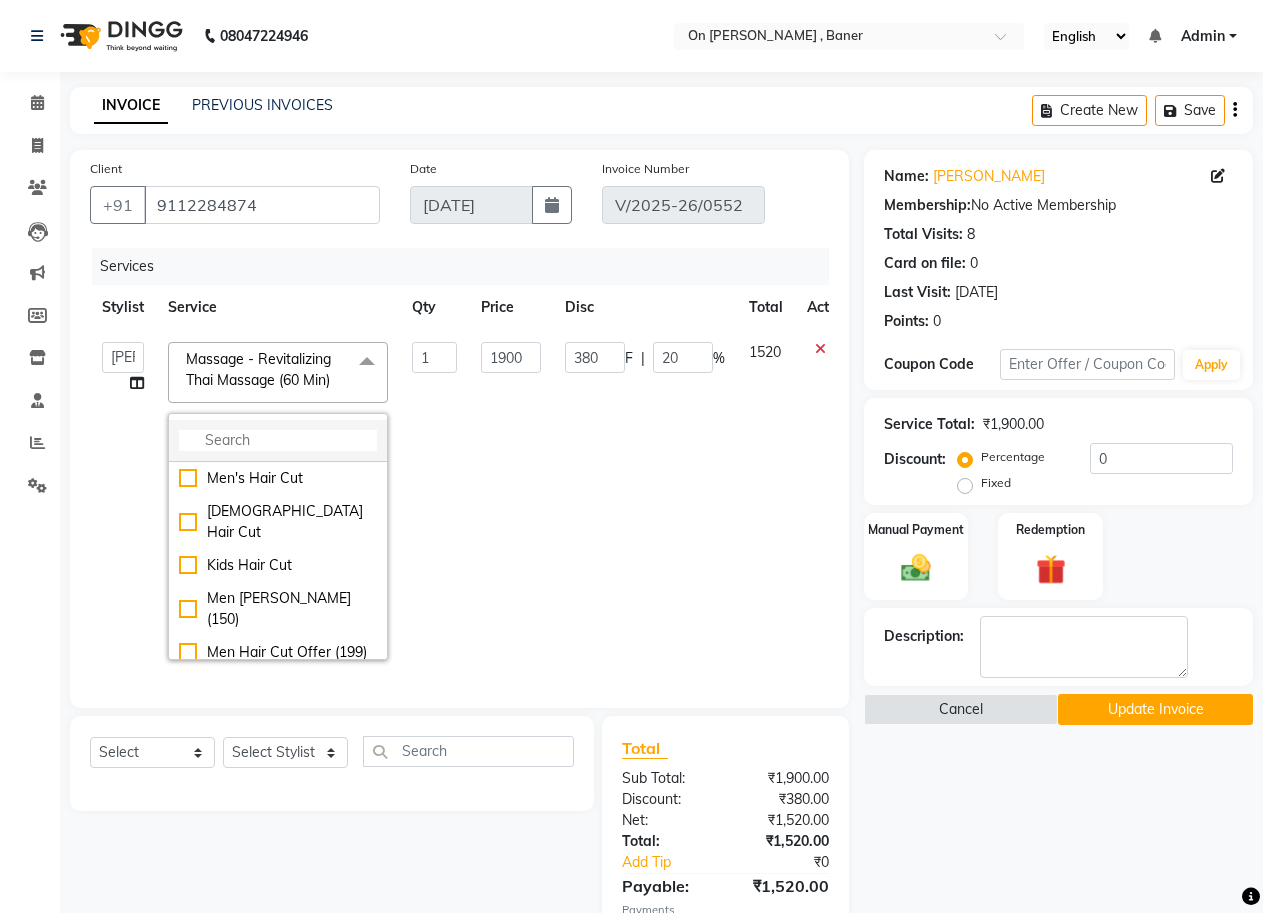 click 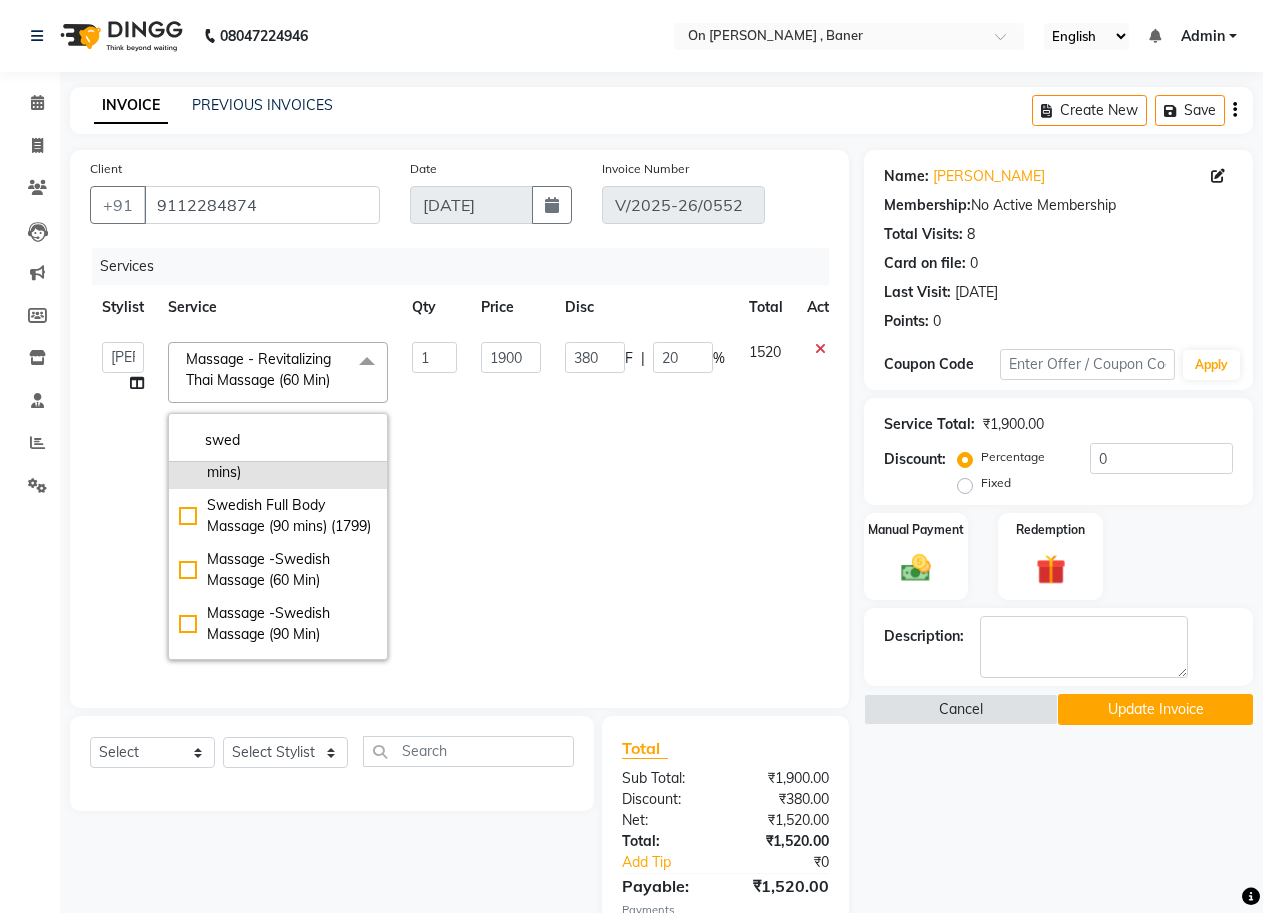 scroll, scrollTop: 200, scrollLeft: 0, axis: vertical 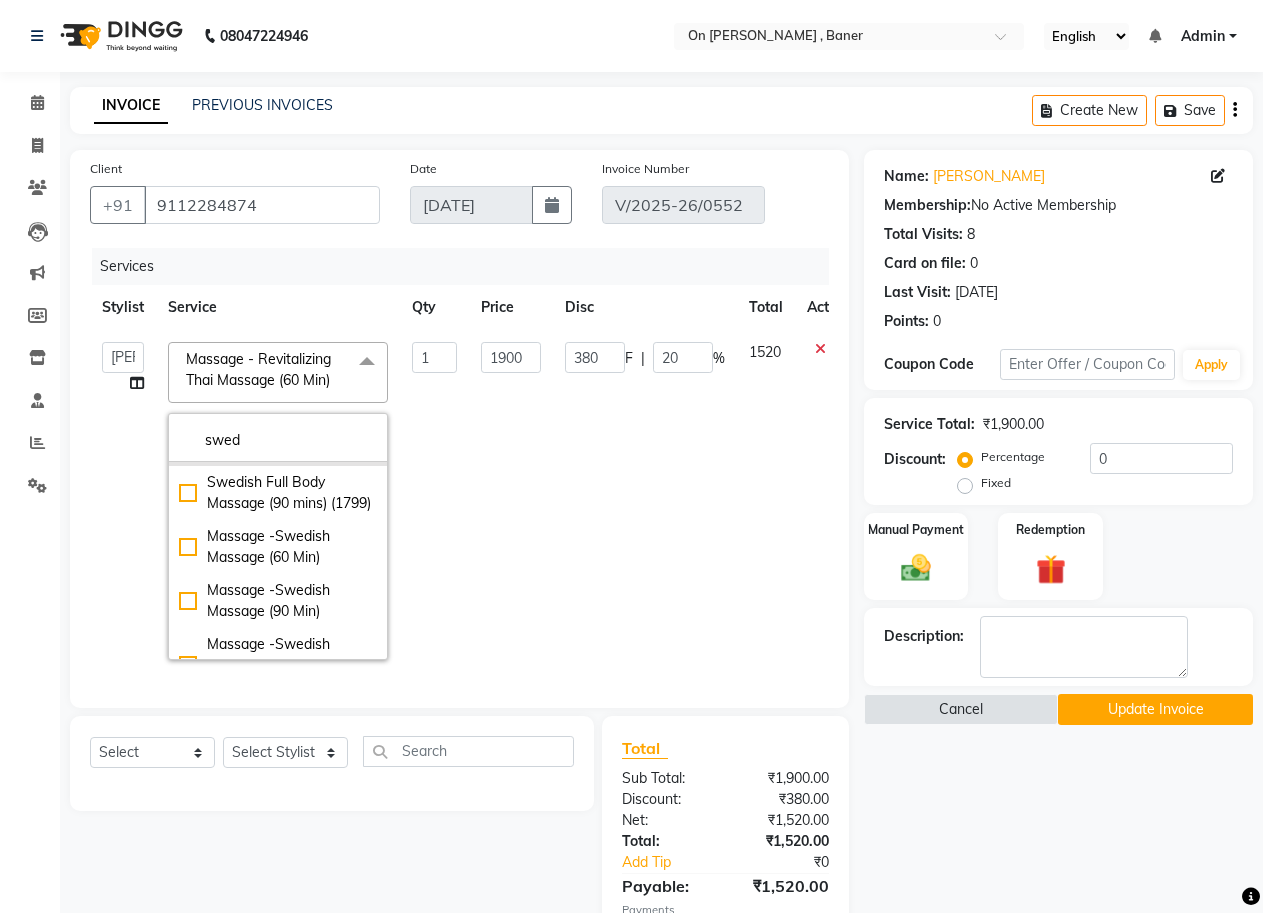 type on "swed" 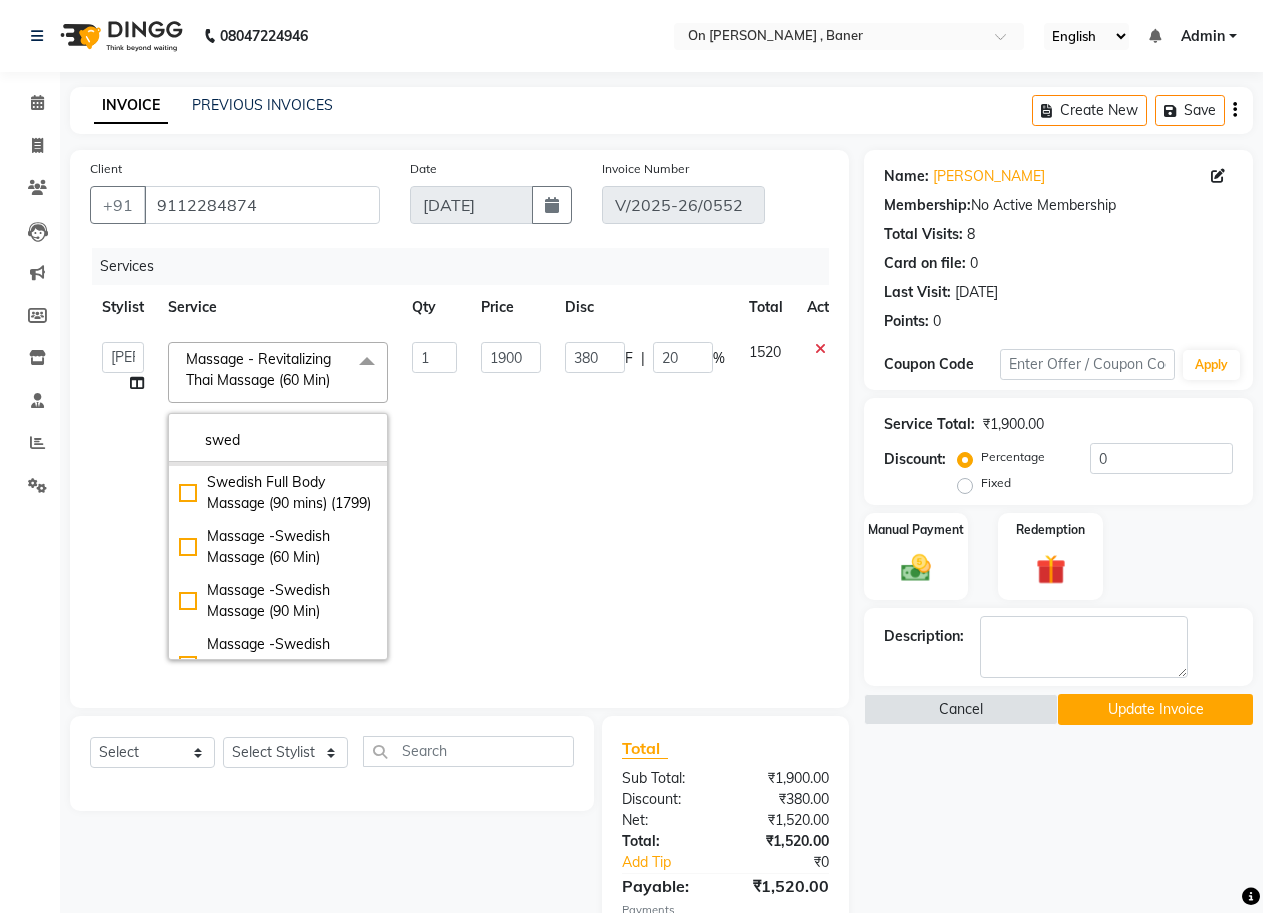 click on "Massage -Swedish  Massage (60 Min)" 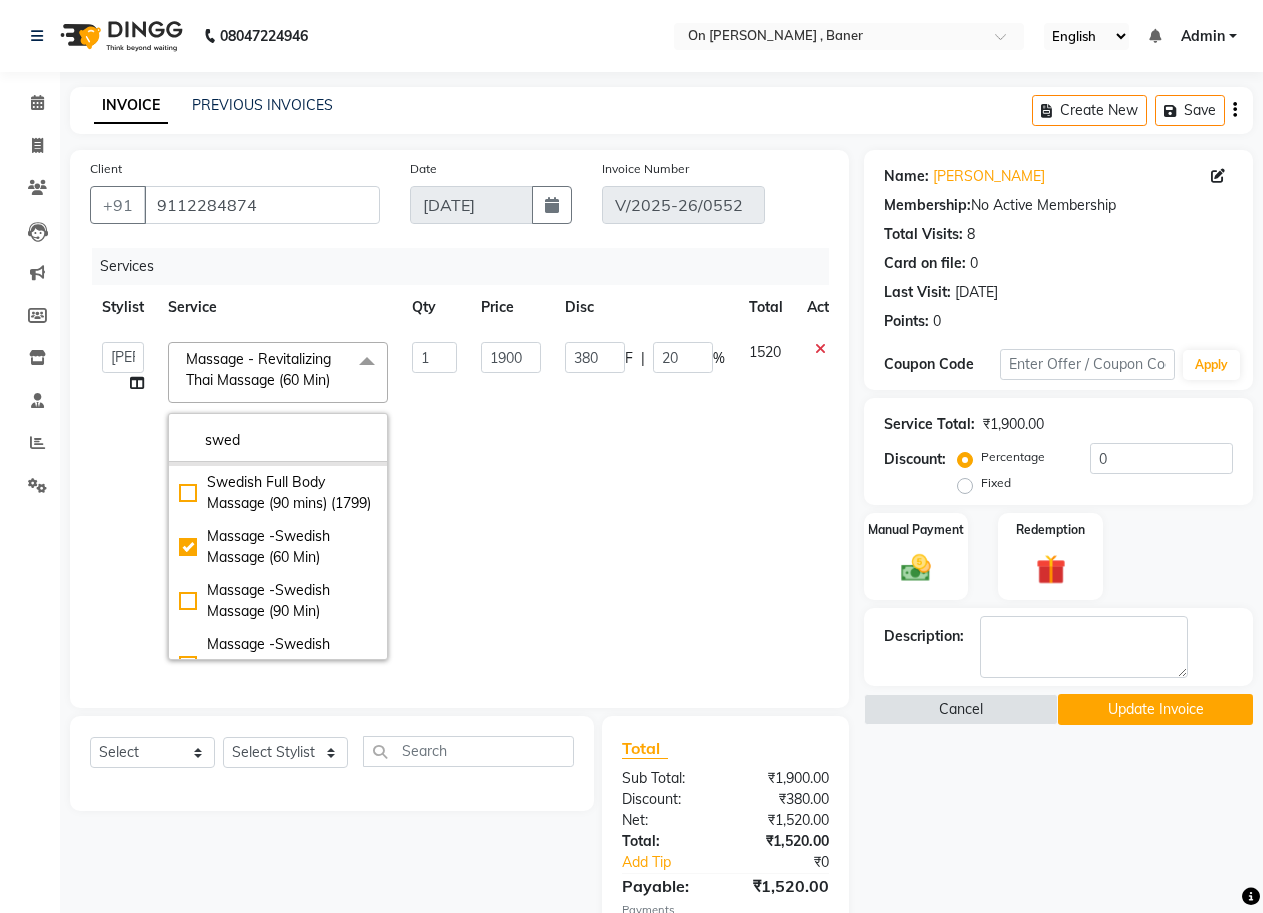 checkbox on "true" 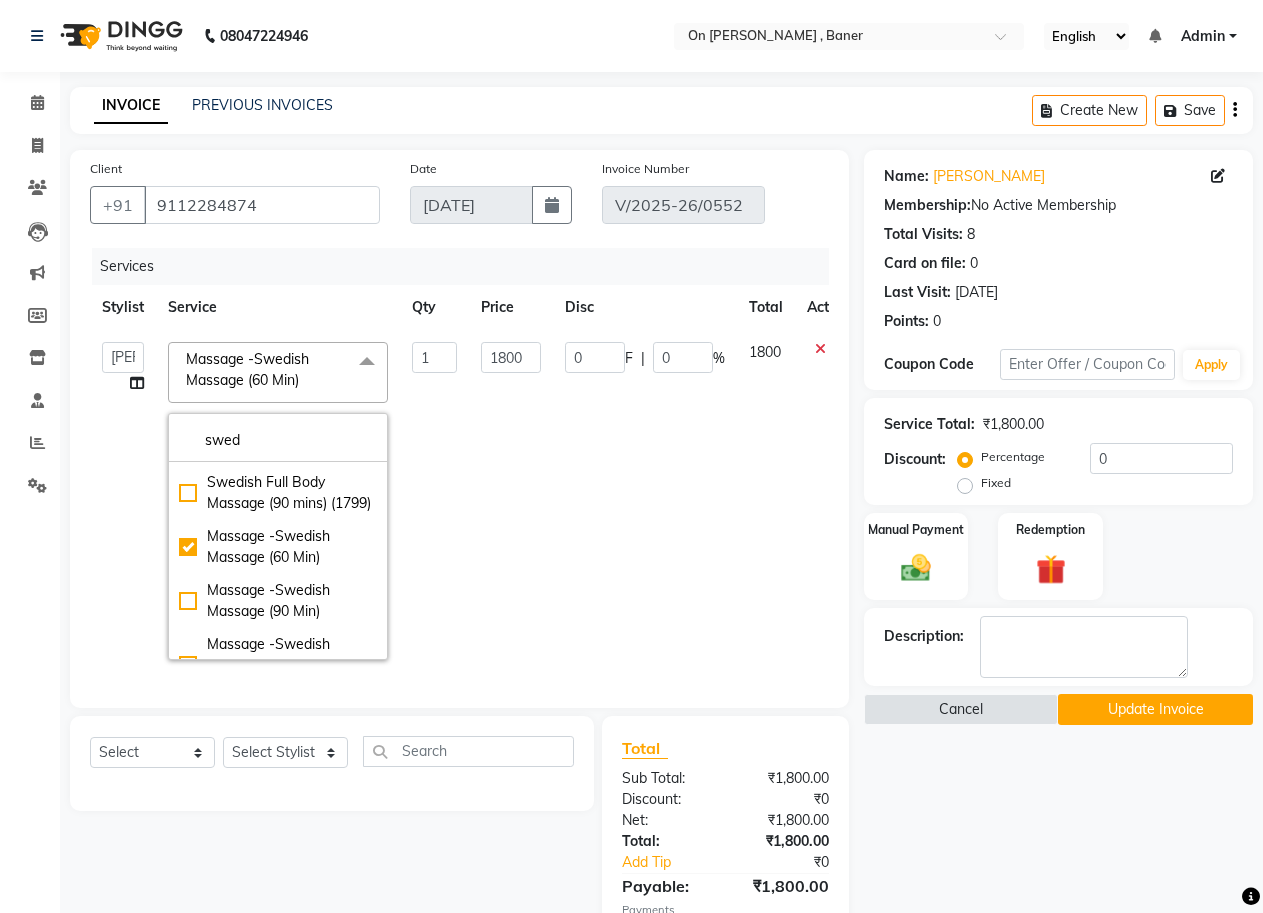 click on "0 F | 0 %" 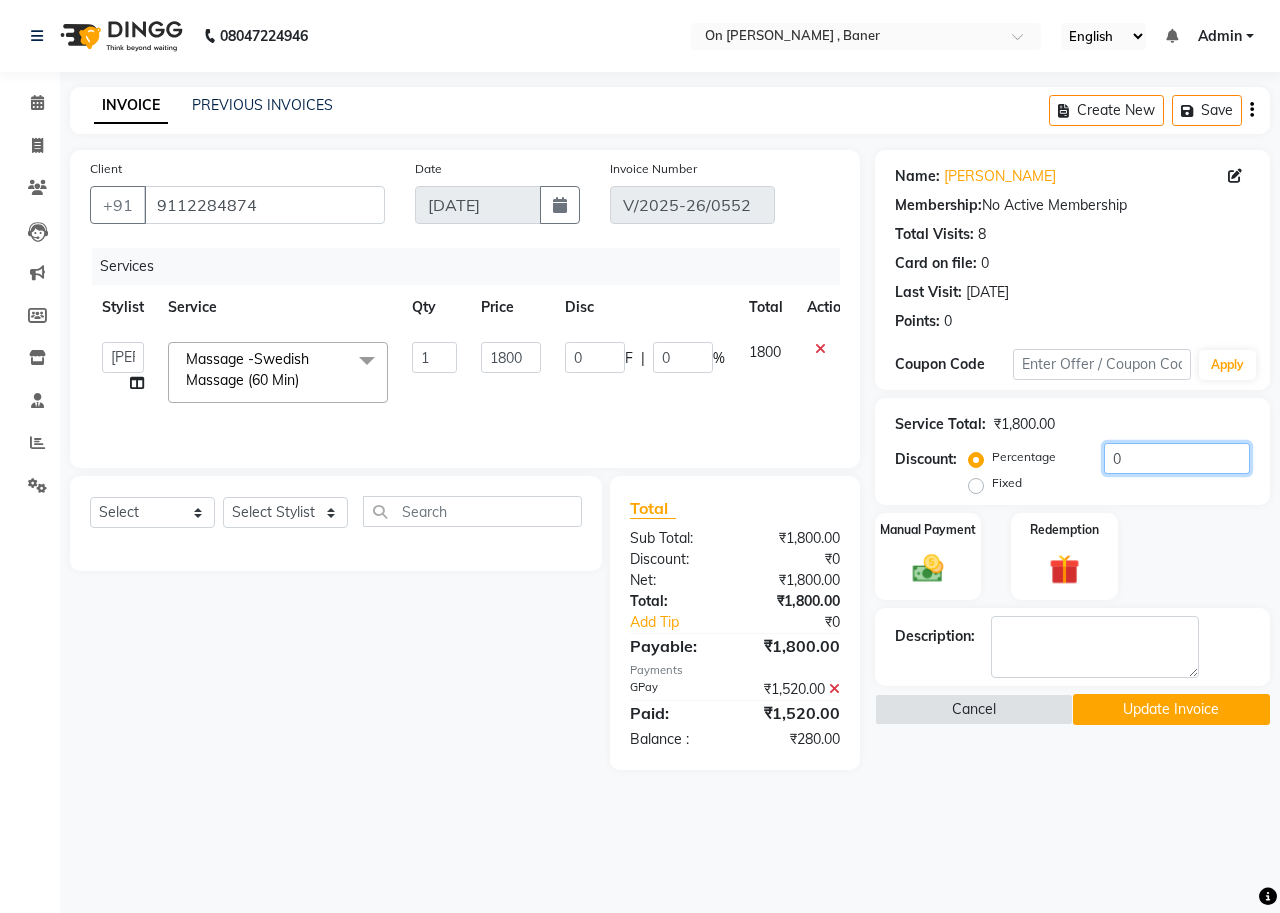 click on "0" 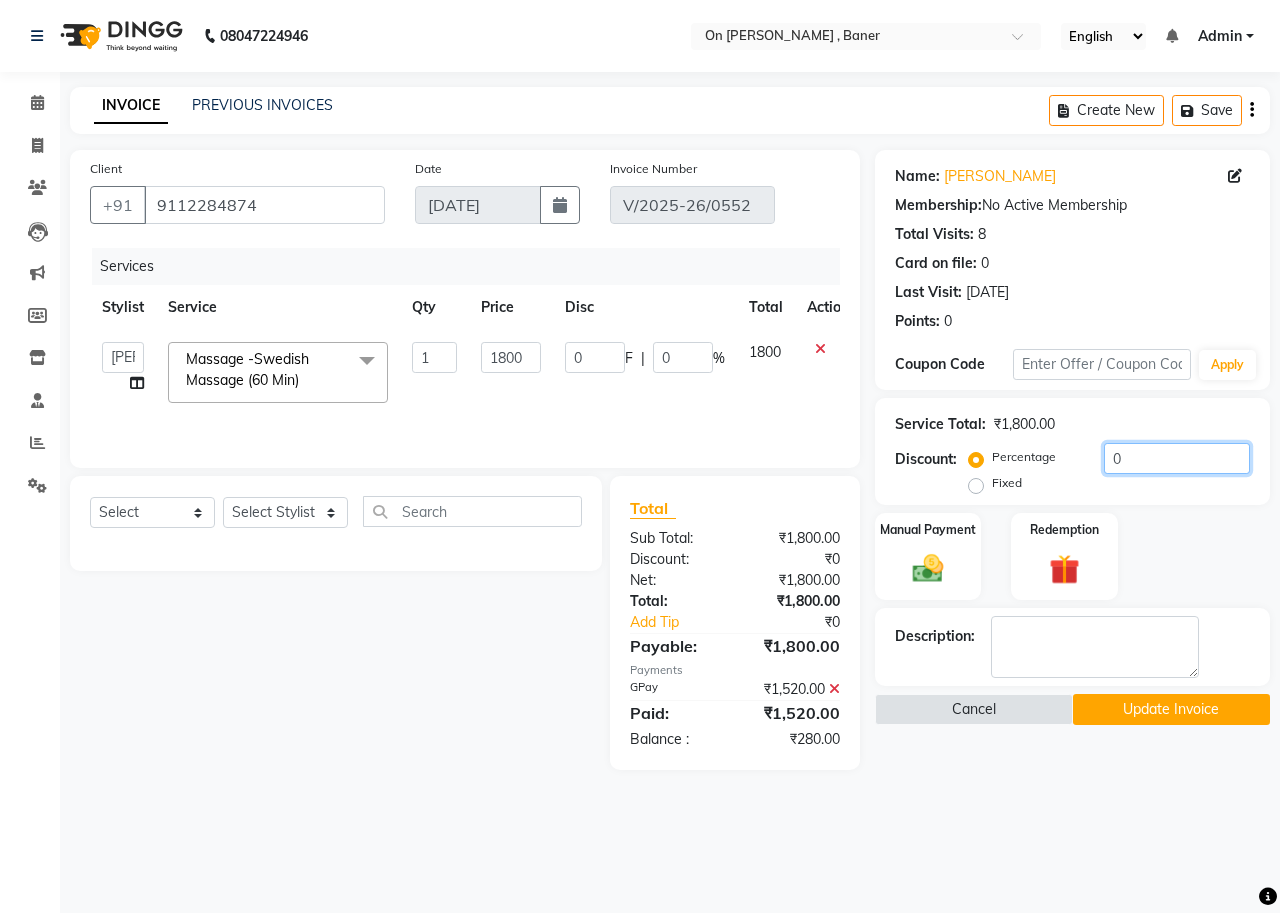 type on "20" 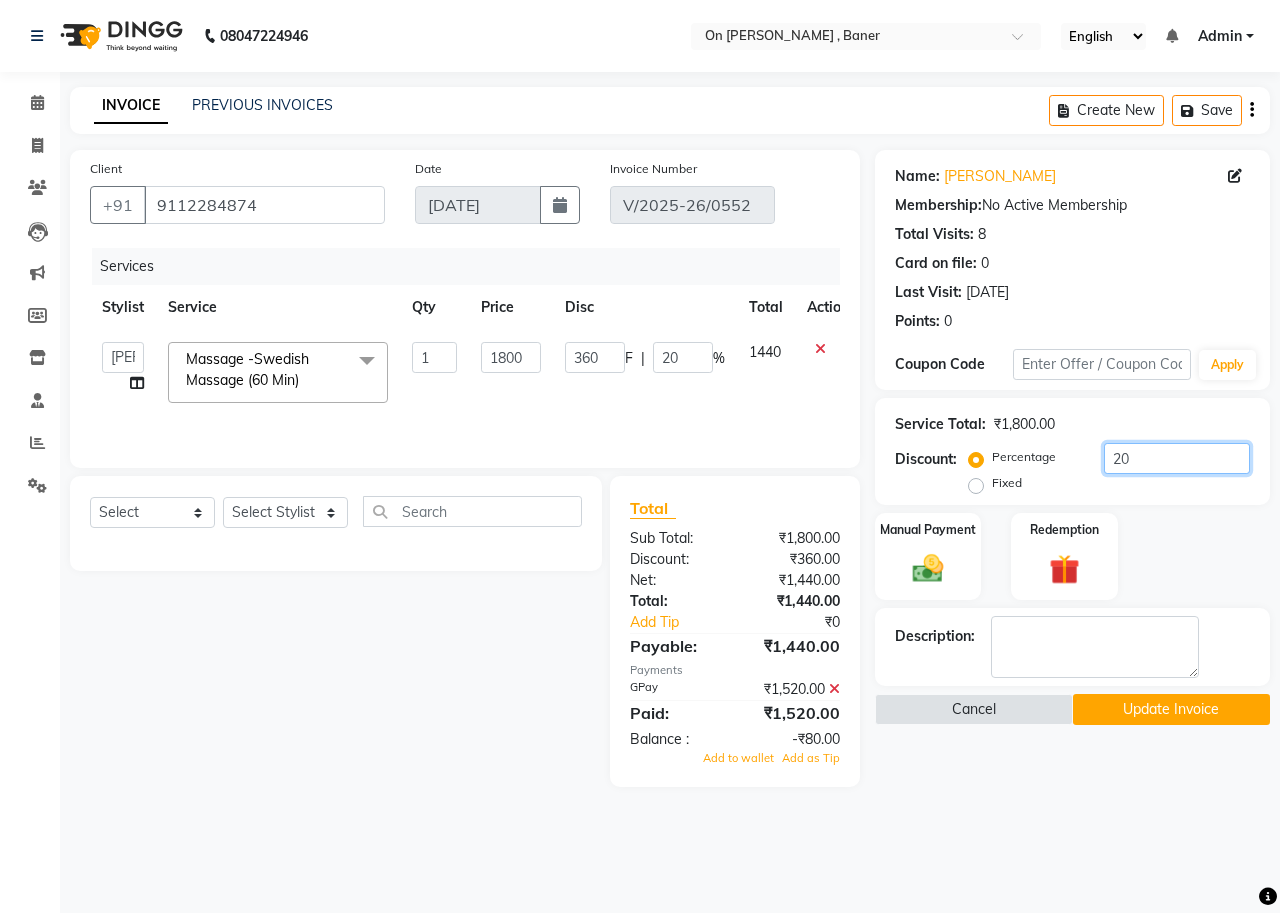 type on "20" 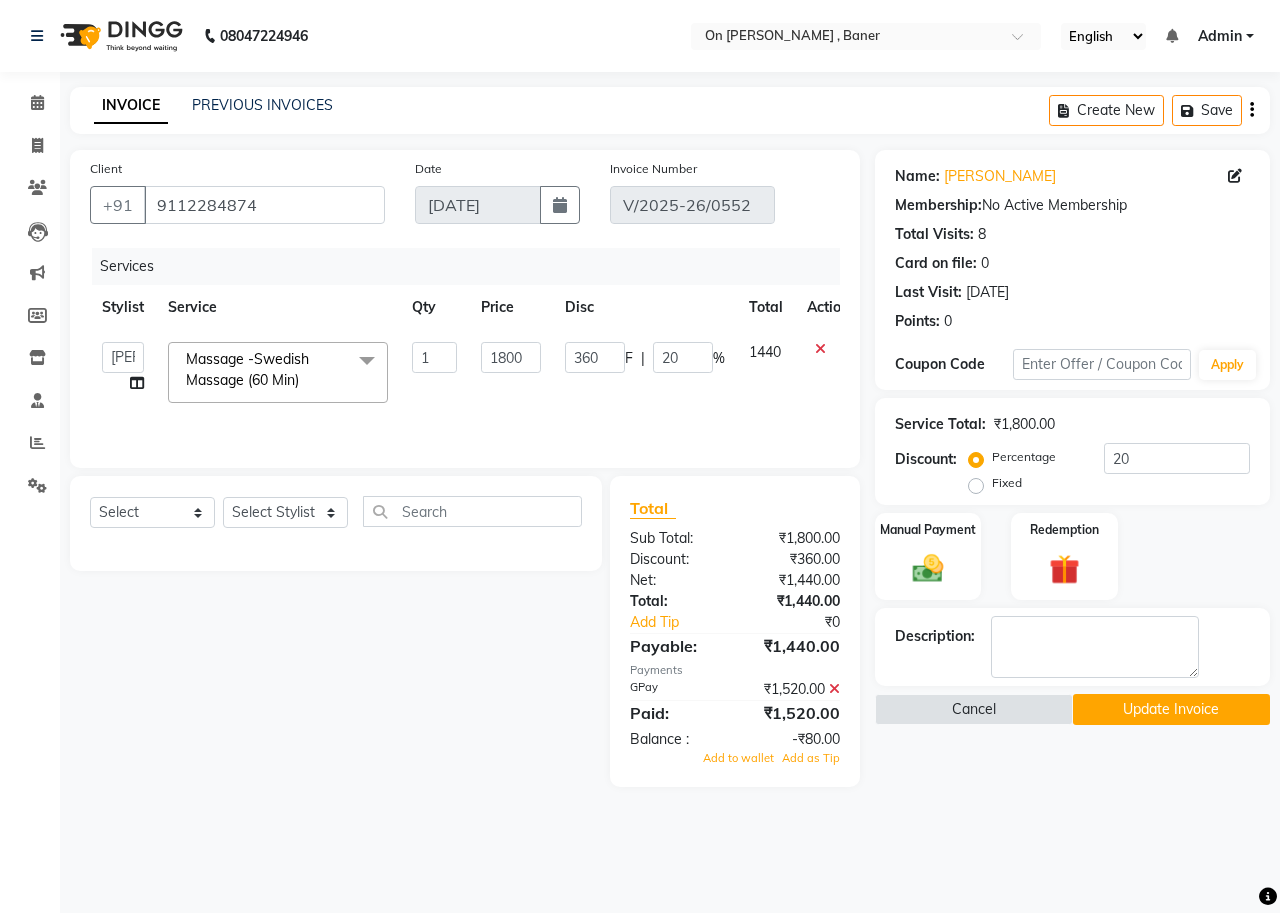 click 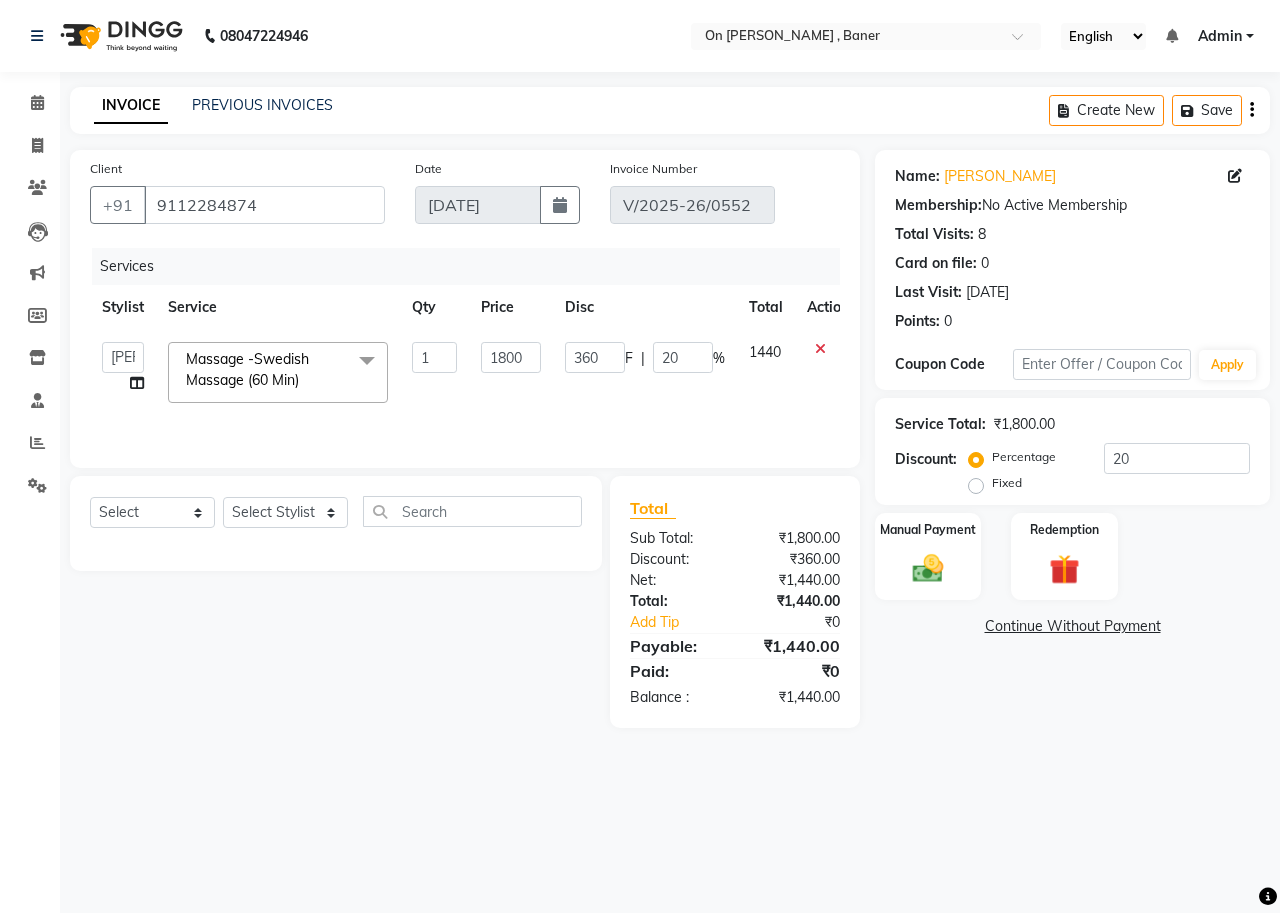 click on "Manual Payment Redemption" 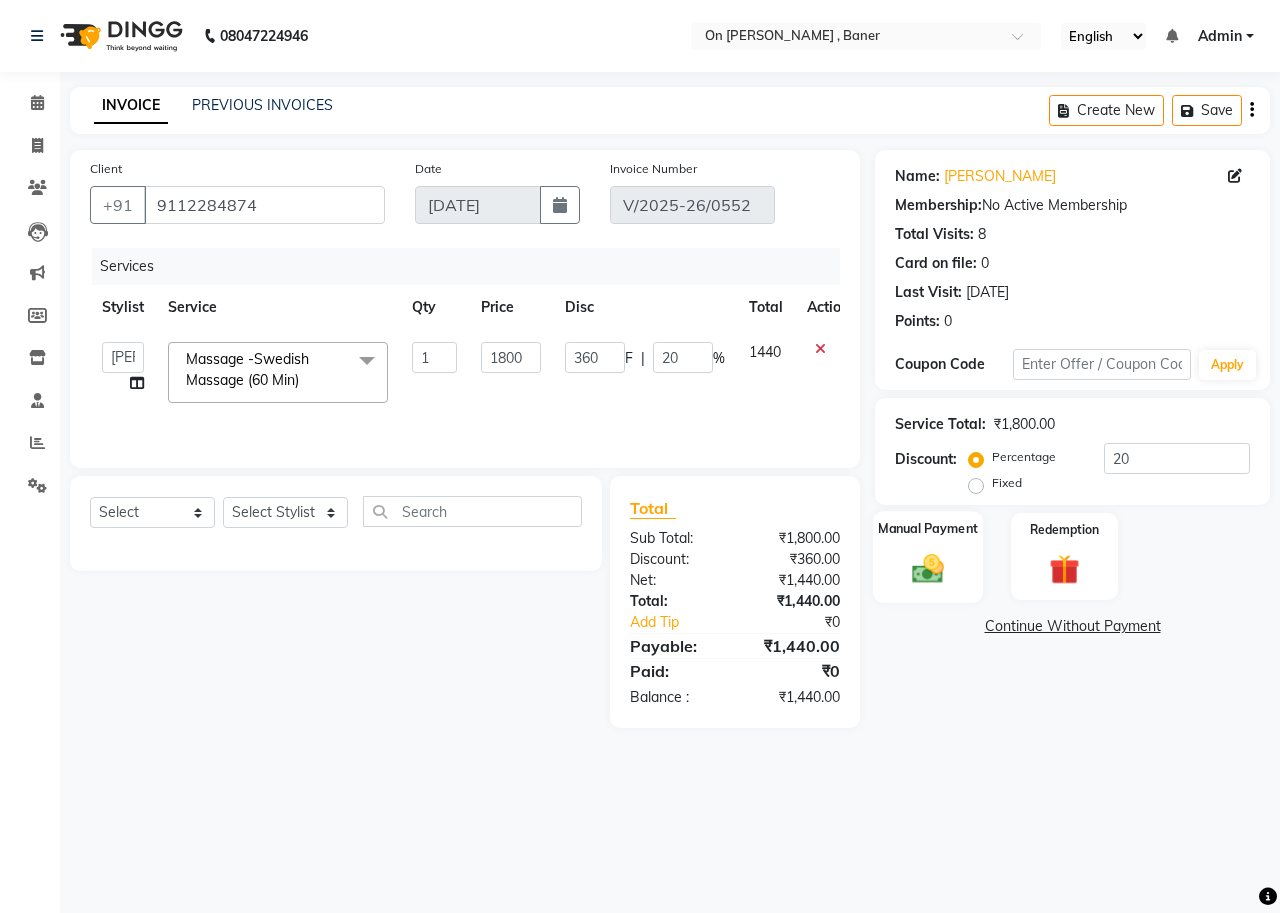 click 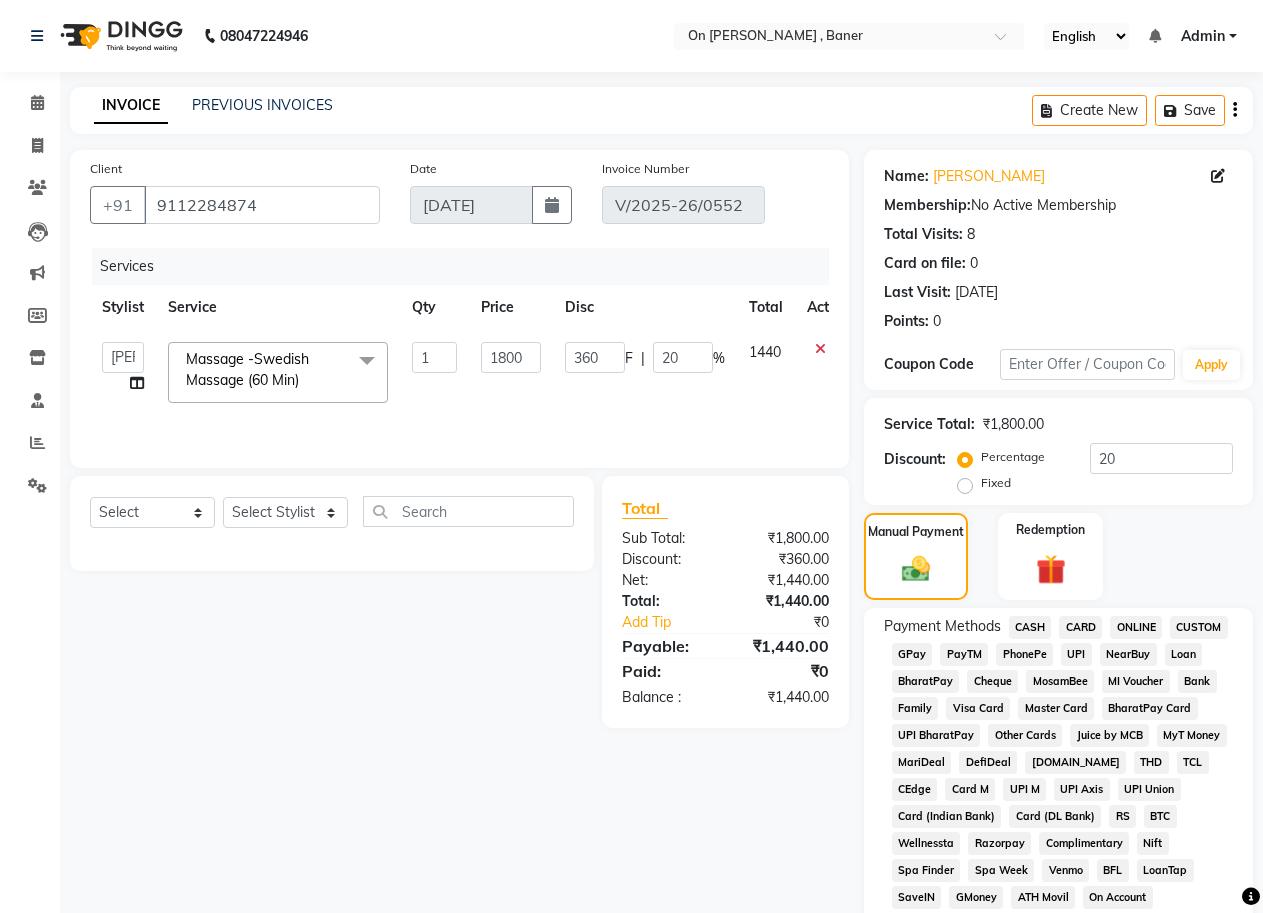 click on "GPay" 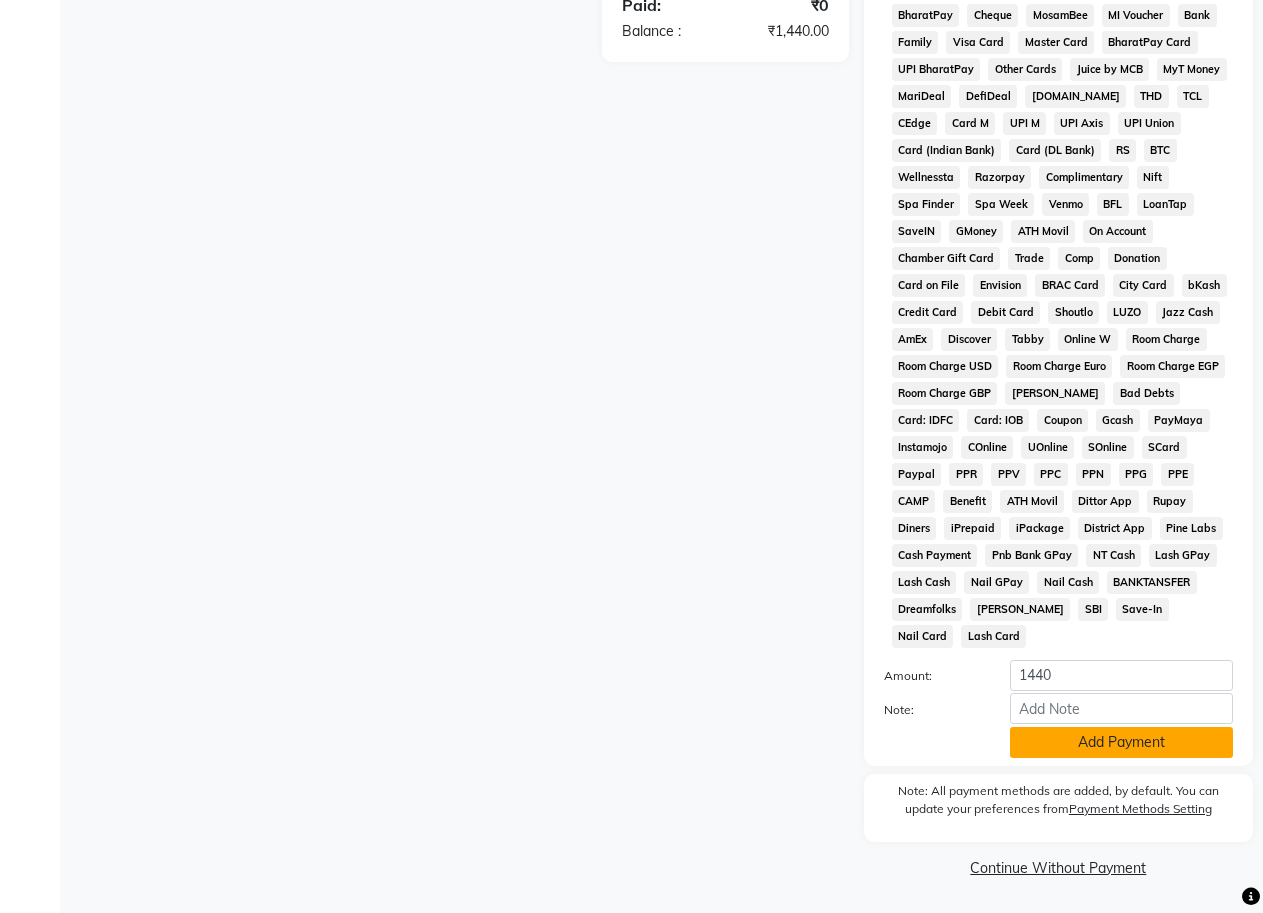 click on "Add Payment" 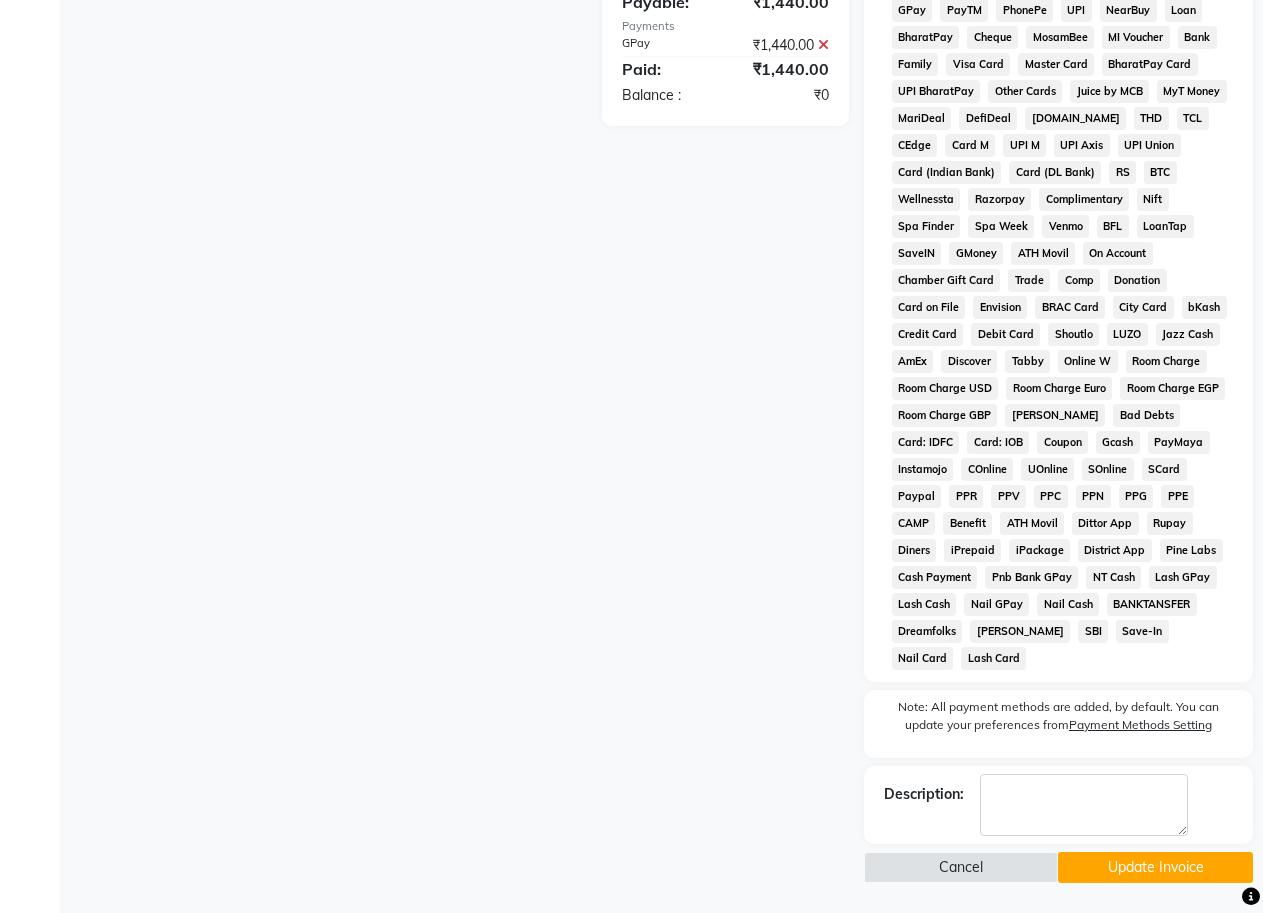 scroll, scrollTop: 644, scrollLeft: 0, axis: vertical 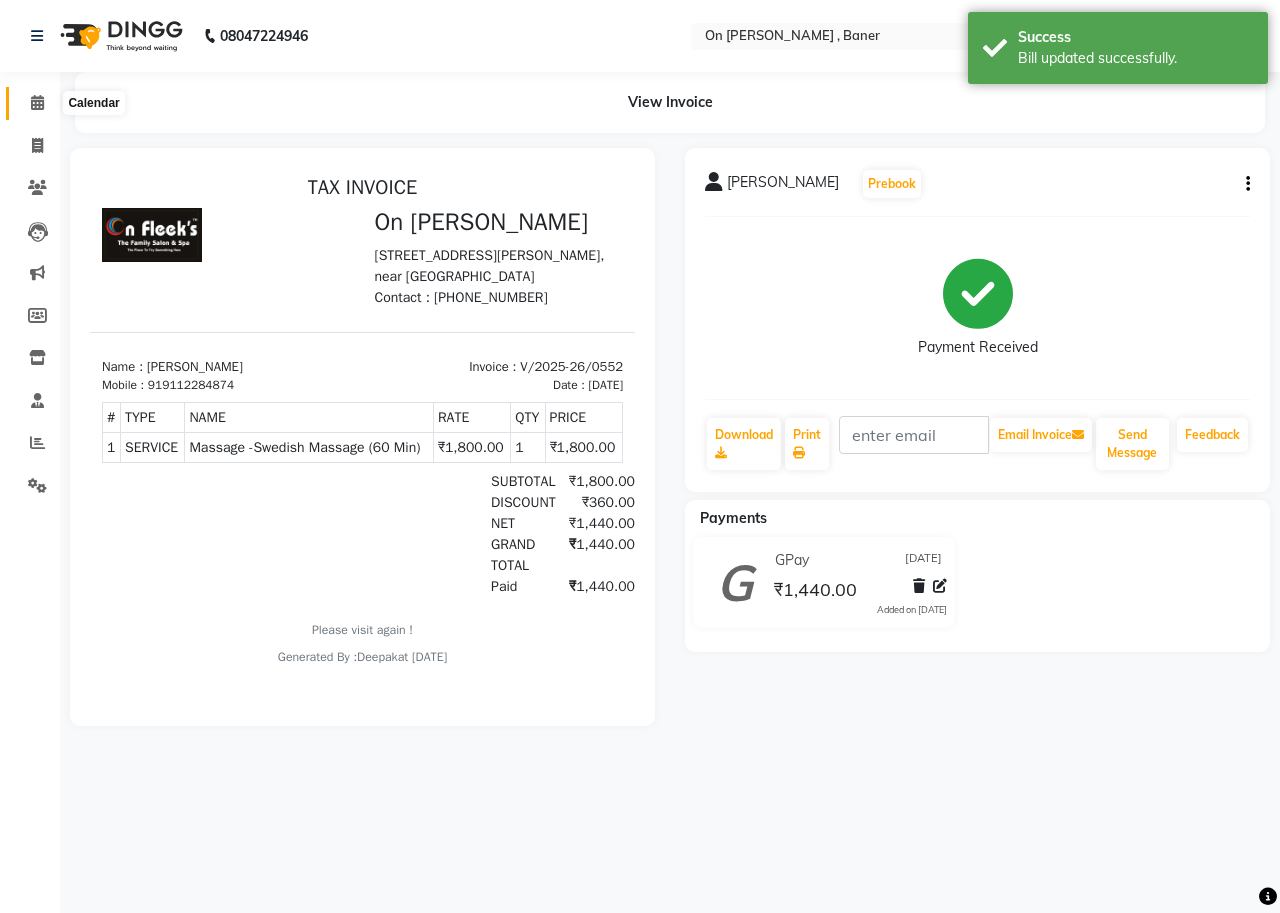 click 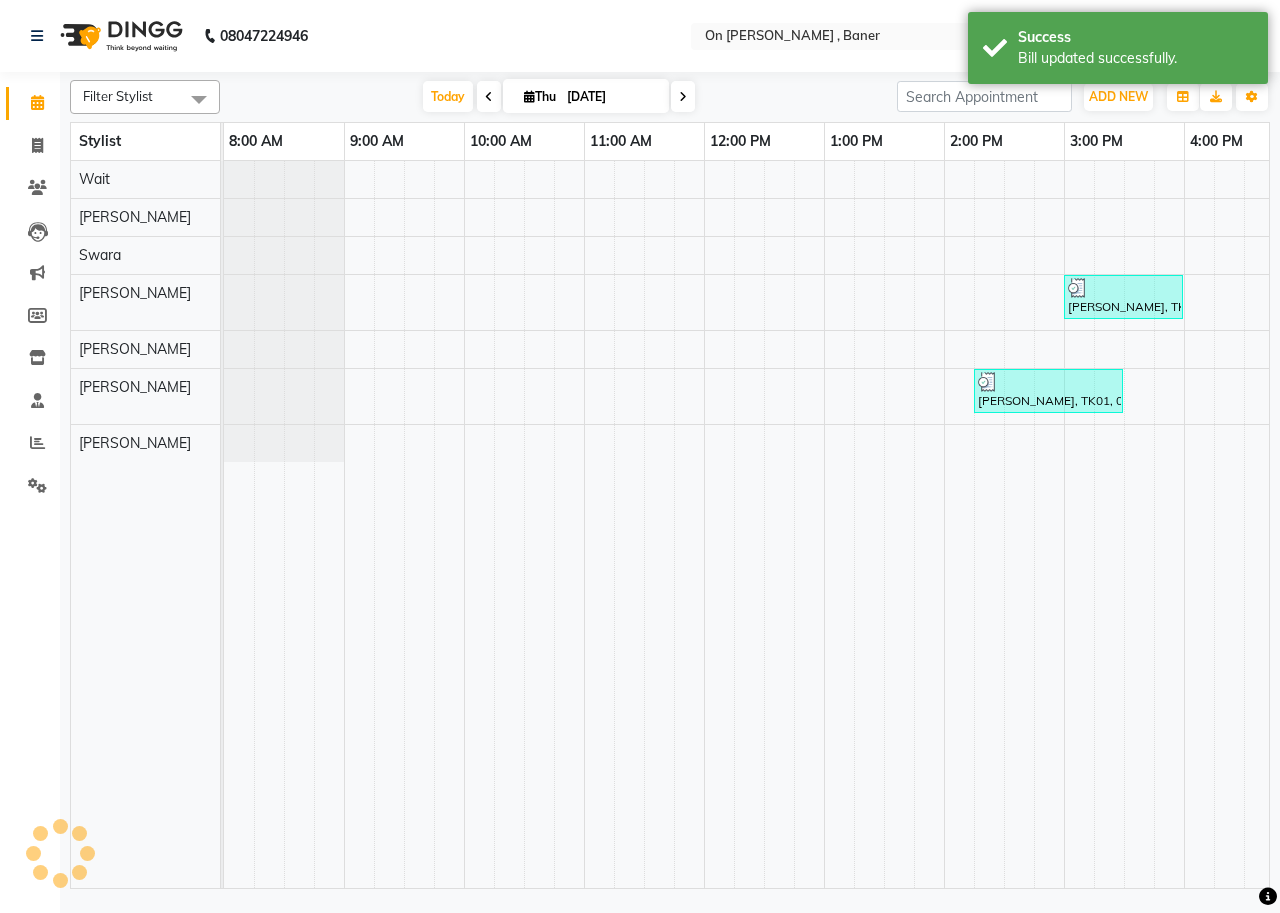 scroll, scrollTop: 0, scrollLeft: 0, axis: both 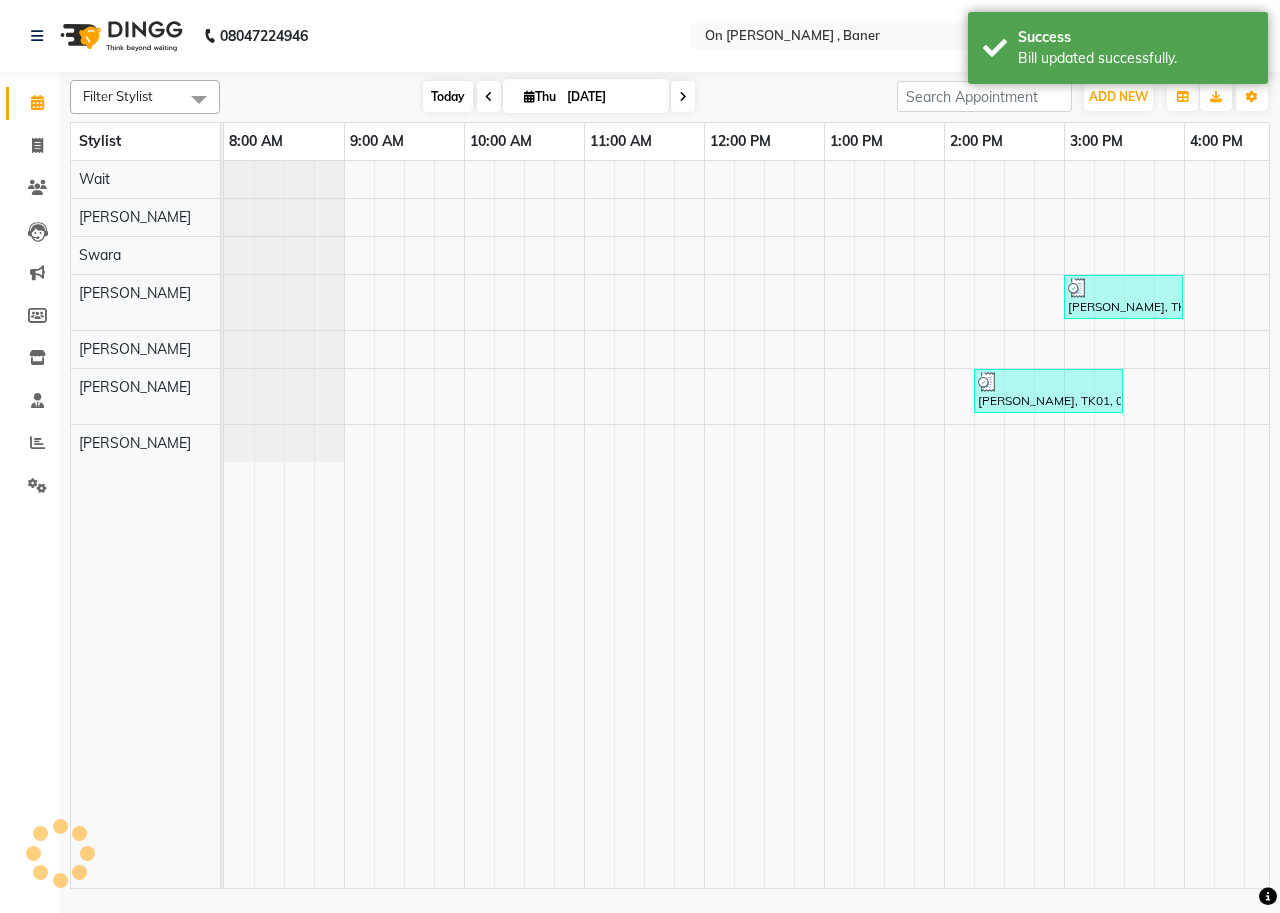 click on "Today" at bounding box center (448, 96) 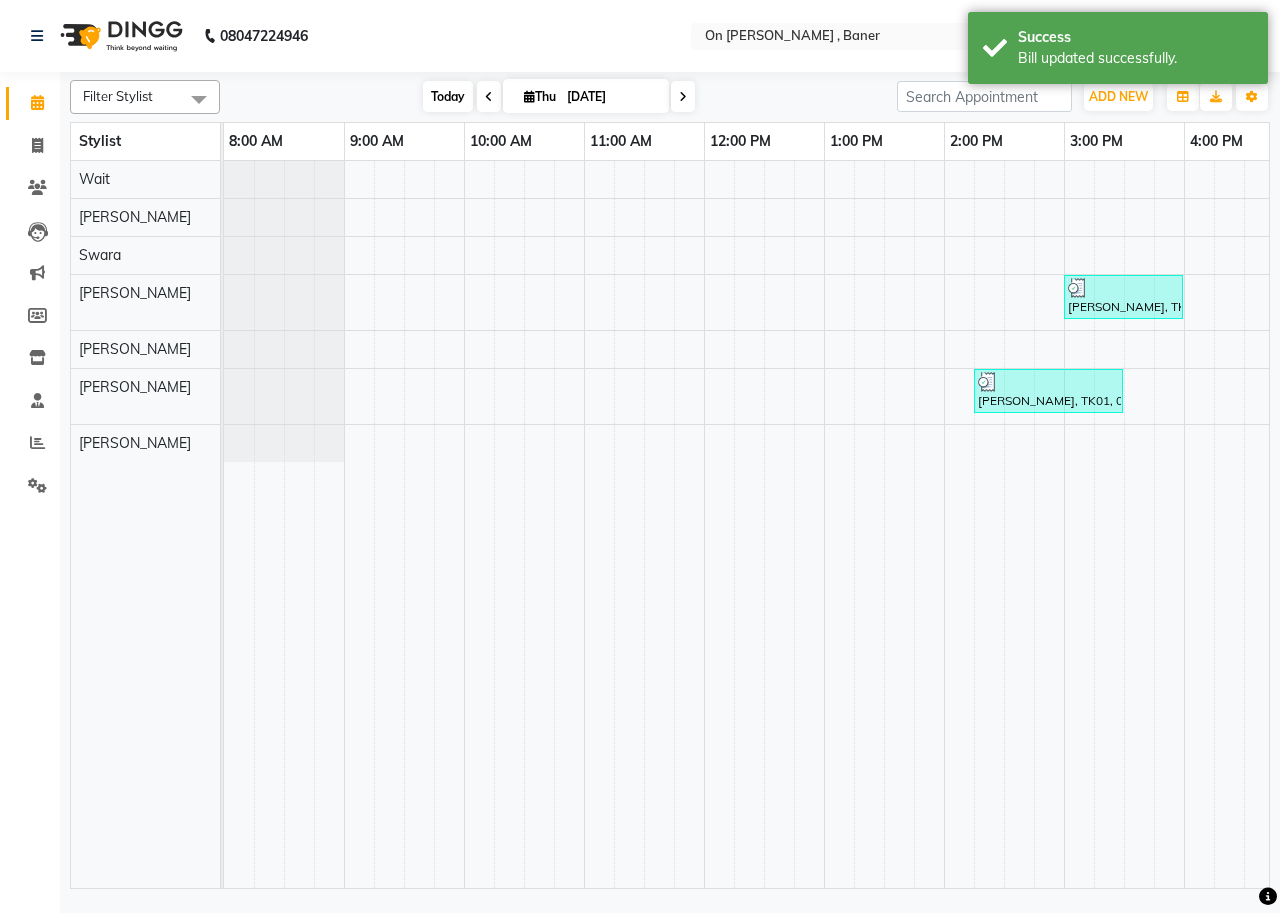 scroll, scrollTop: 0, scrollLeft: 755, axis: horizontal 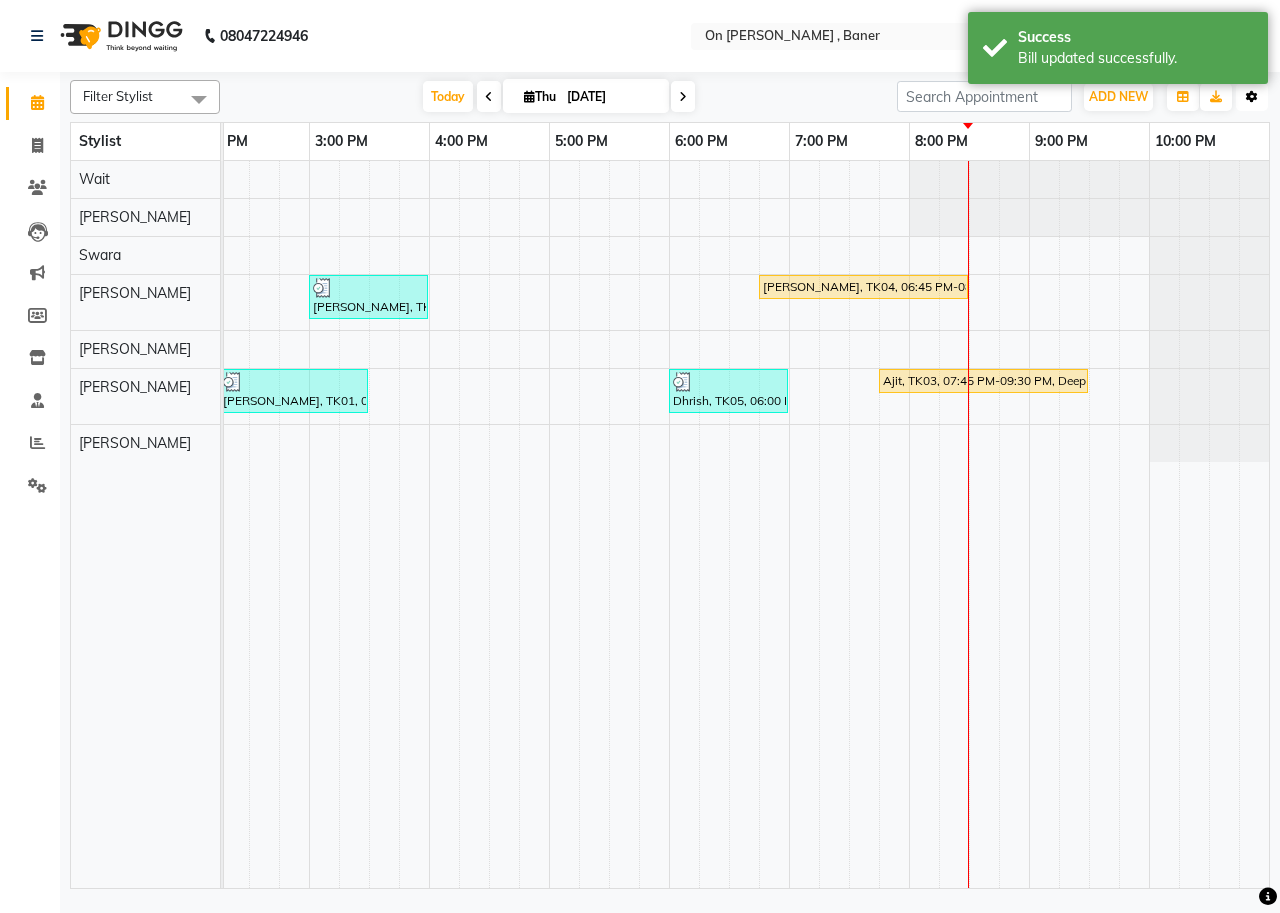 click at bounding box center [1252, 97] 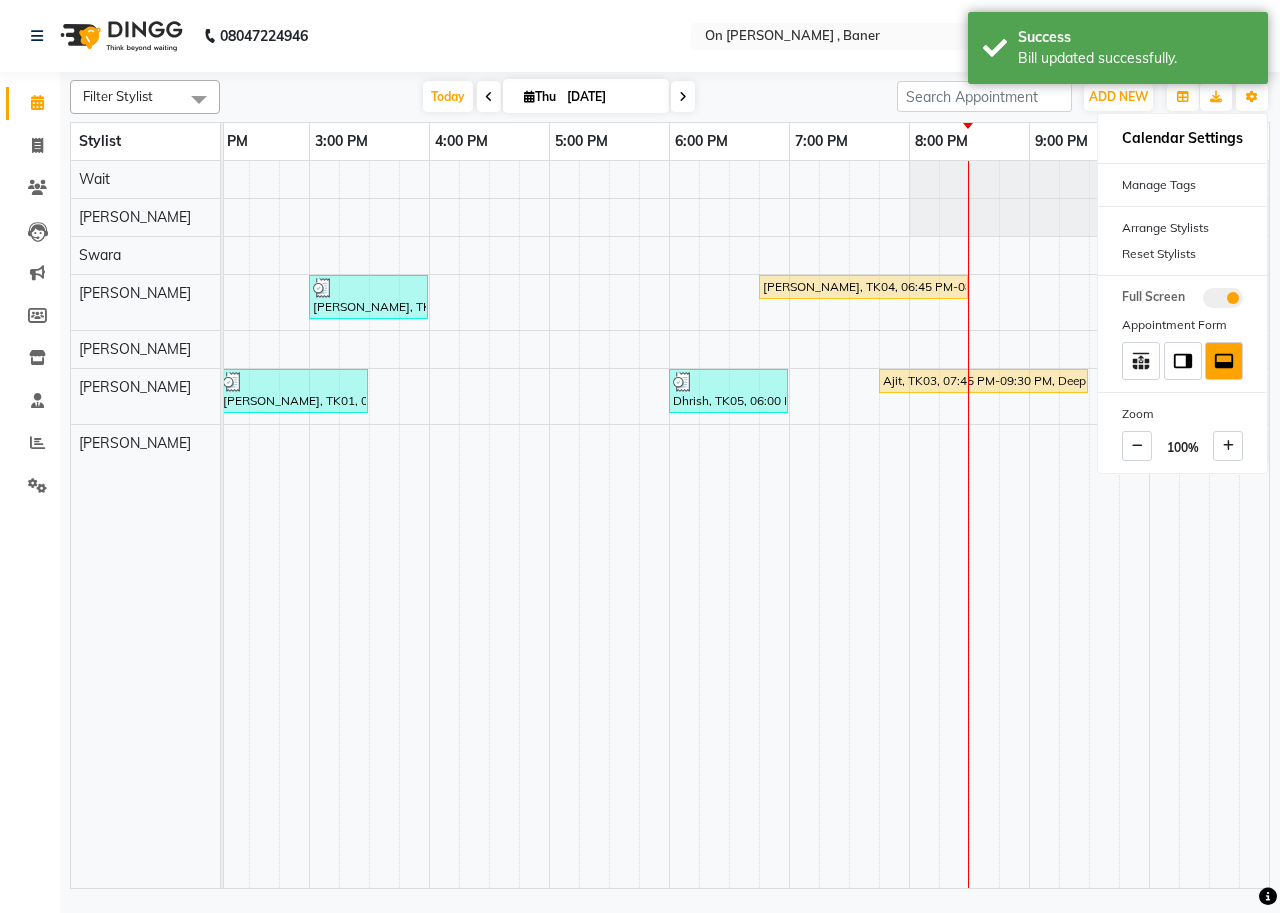 click at bounding box center (1223, 298) 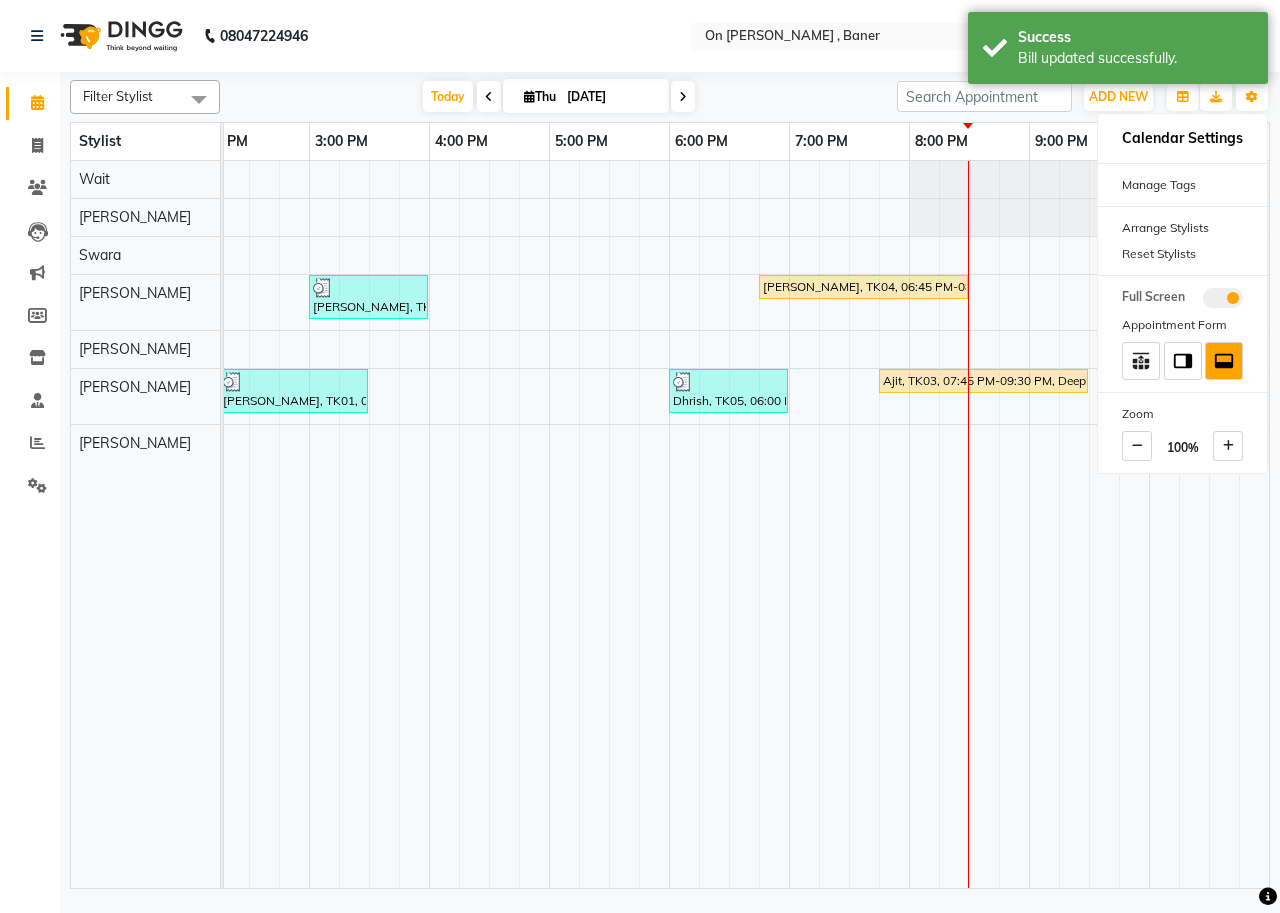 click at bounding box center (1203, 301) 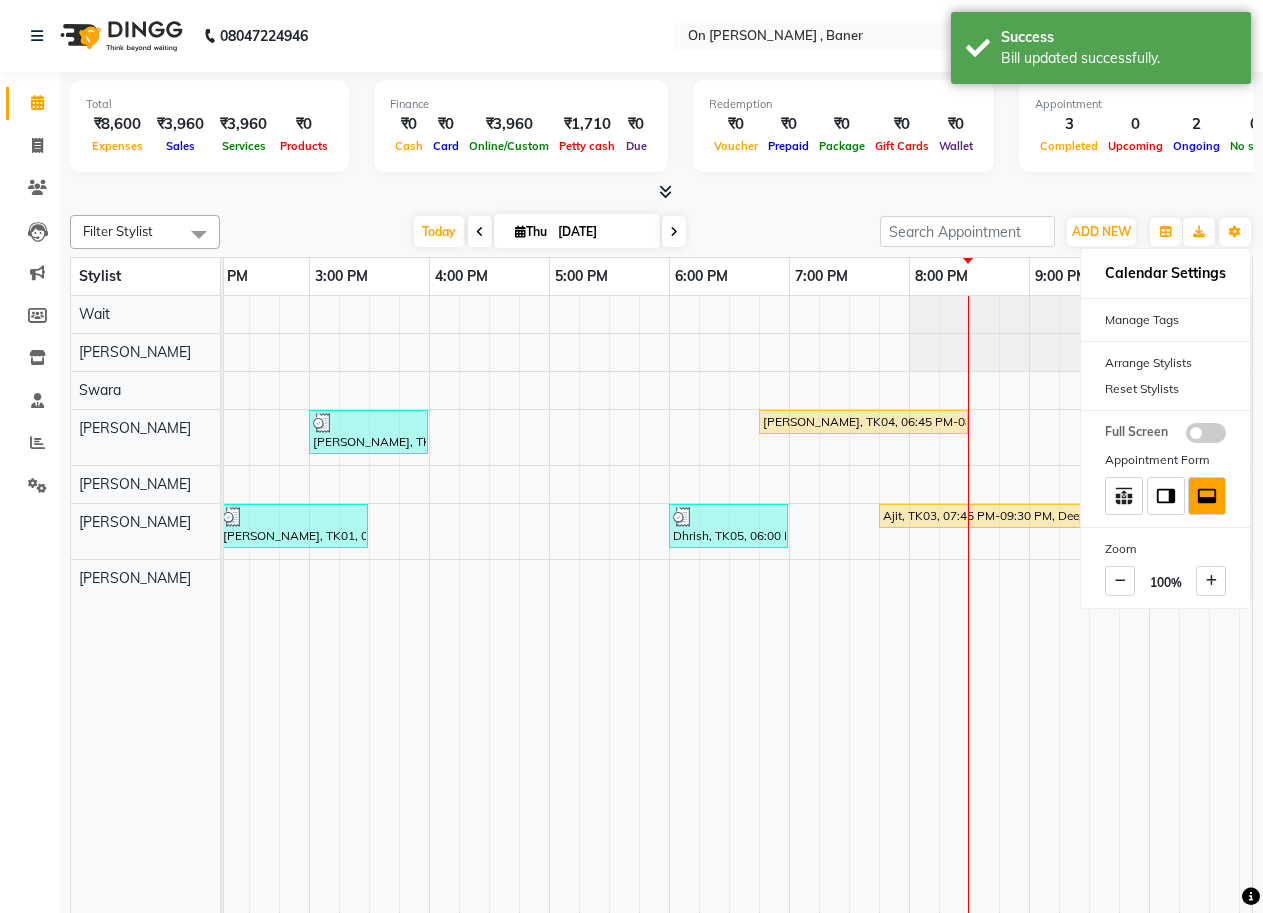 click on "Filter Stylist Select All [PERSON_NAME] [PERSON_NAME] [PERSON_NAME] Swara Wait [DATE]  [DATE] Toggle Dropdown Add Appointment Add Invoice Add Expense Add Attendance Add Client Add Transaction Toggle Dropdown Add Appointment Add Invoice Add Expense Add Attendance Add Client ADD NEW Toggle Dropdown Add Appointment Add Invoice Add Expense Add Attendance Add Client Add Transaction Filter Stylist Select All [PERSON_NAME] [PERSON_NAME] [PERSON_NAME] Swara Wait Group By  Staff View   Room View  View as Vertical  Vertical - Week View  Horizontal  Horizontal - Week View  List  Toggle Dropdown Calendar Settings Manage Tags   Arrange Stylists   Reset Stylists  Full Screen Appointment Form Zoom 100% Stylist 8:00 AM 9:00 AM 10:00 AM 11:00 AM 12:00 PM 1:00 PM 2:00 PM 3:00 PM 4:00 PM 5:00 PM 6:00 PM 7:00 PM 8:00 PM 9:00 PM 10:00 PM Wait [PERSON_NAME] Swara [PERSON_NAME] [PERSON_NAME], TK02, 03:00 PM-04:00 PM, Massage - Revitalizing Thai Massage (60 Min)" 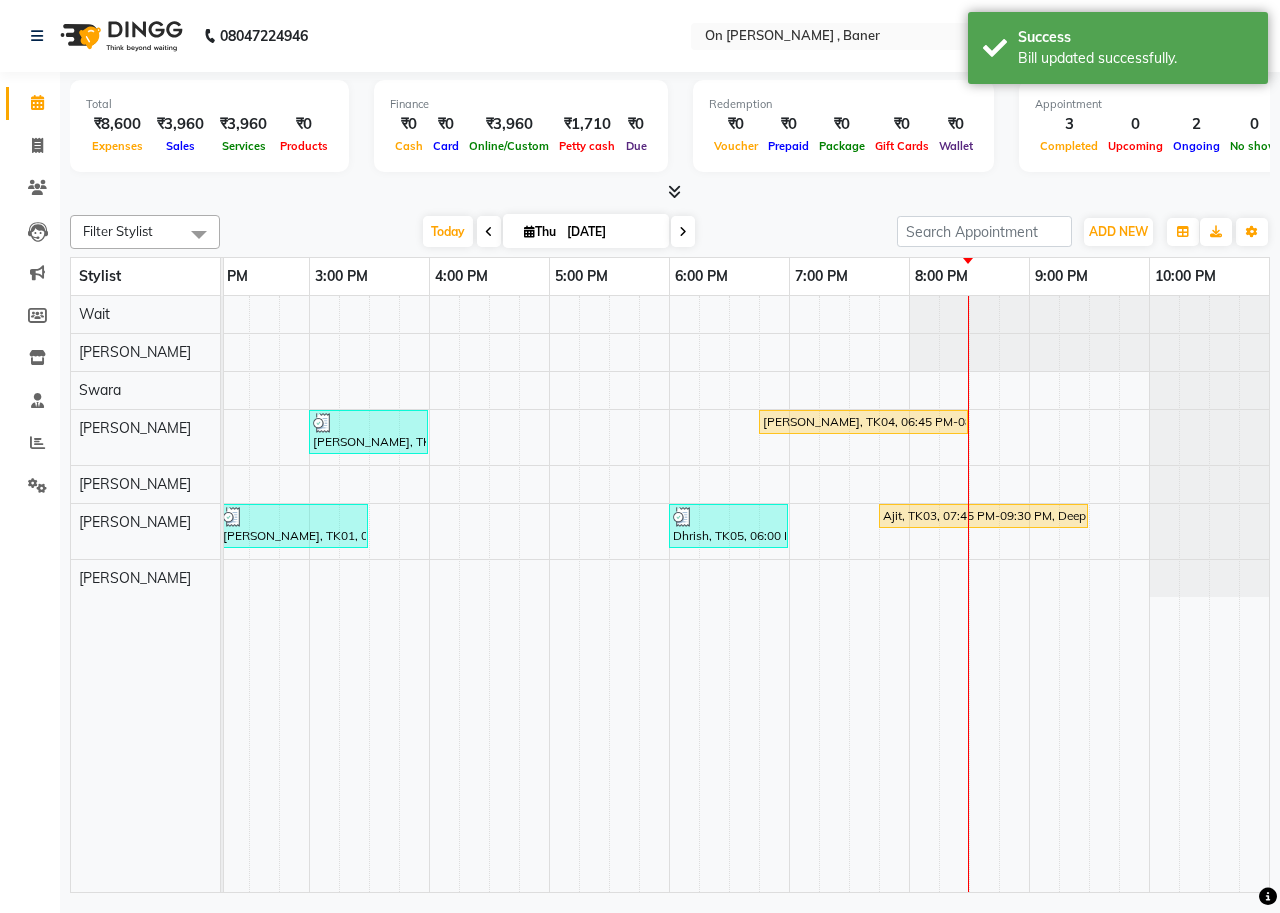 click at bounding box center (674, 191) 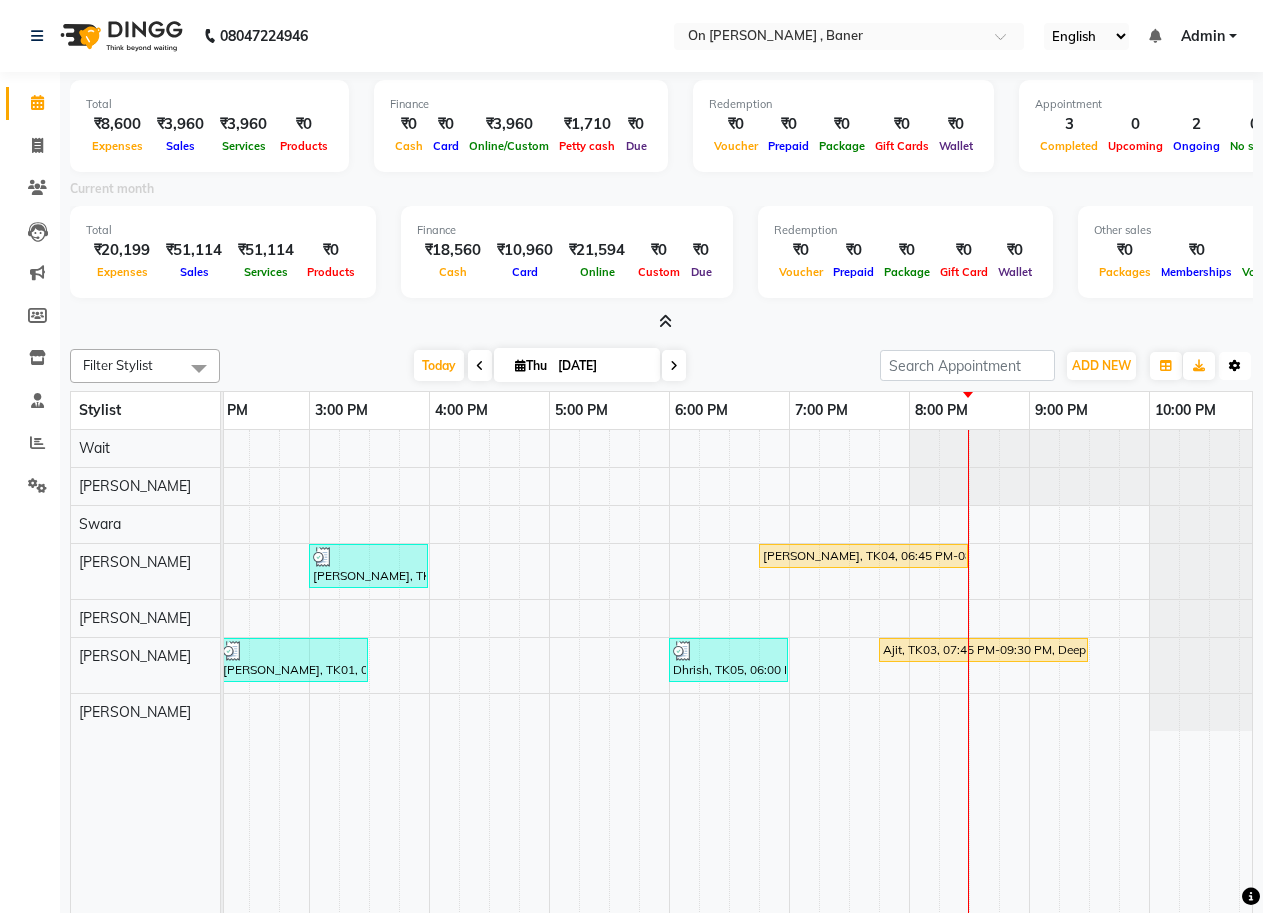 click at bounding box center [1235, 366] 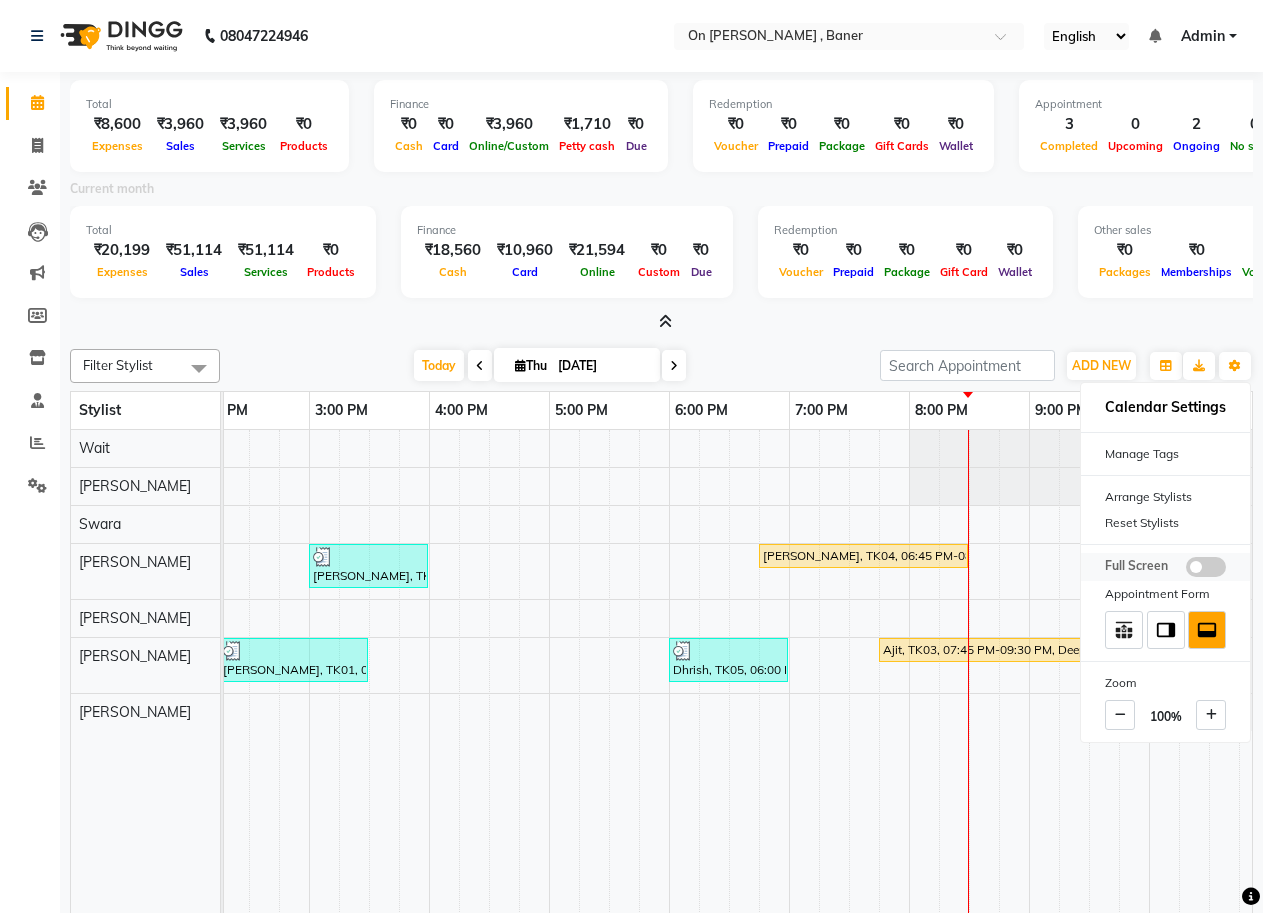 click at bounding box center [1206, 567] 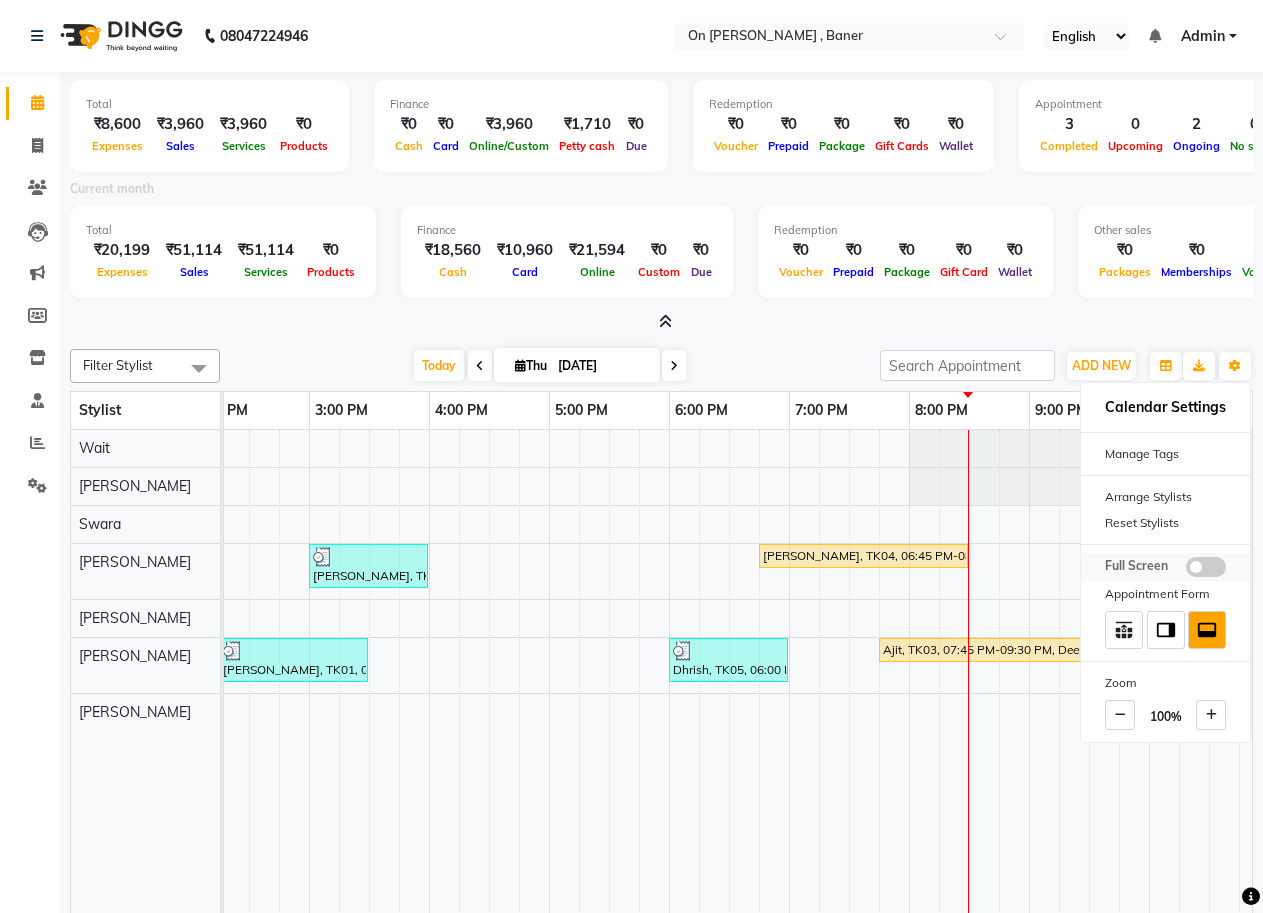 click at bounding box center (1186, 570) 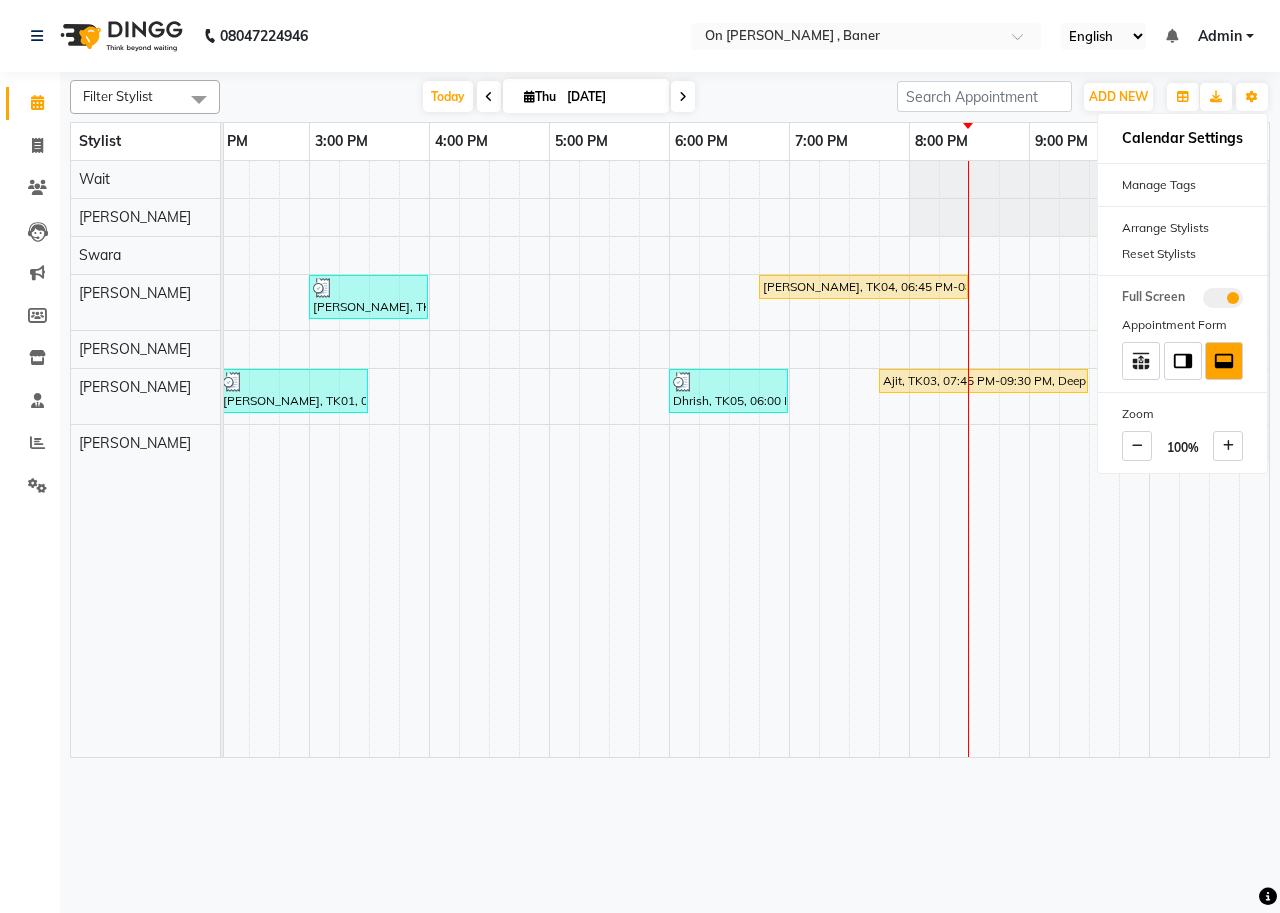 click on "[DATE]  [DATE]" at bounding box center (558, 97) 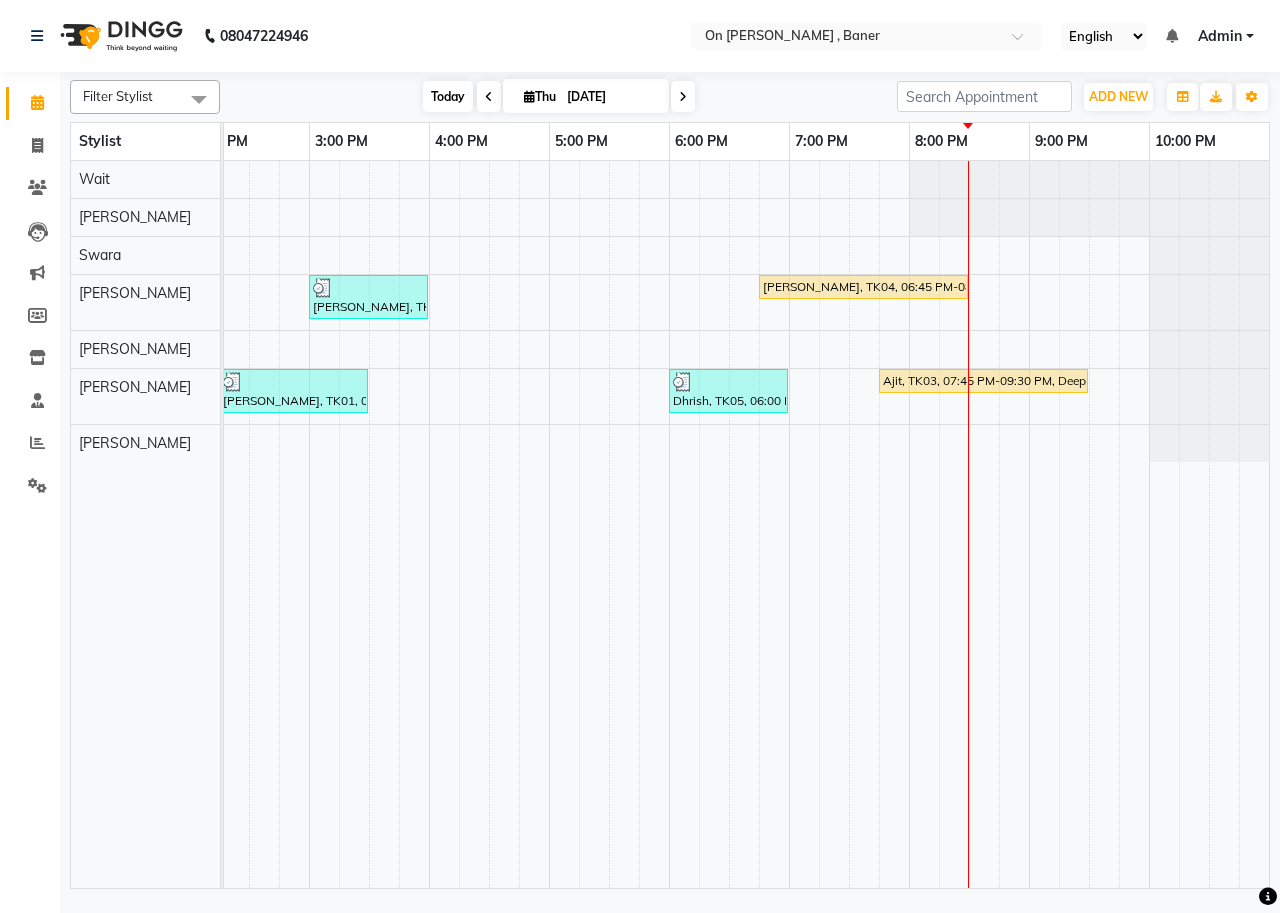 click on "Today" at bounding box center [448, 96] 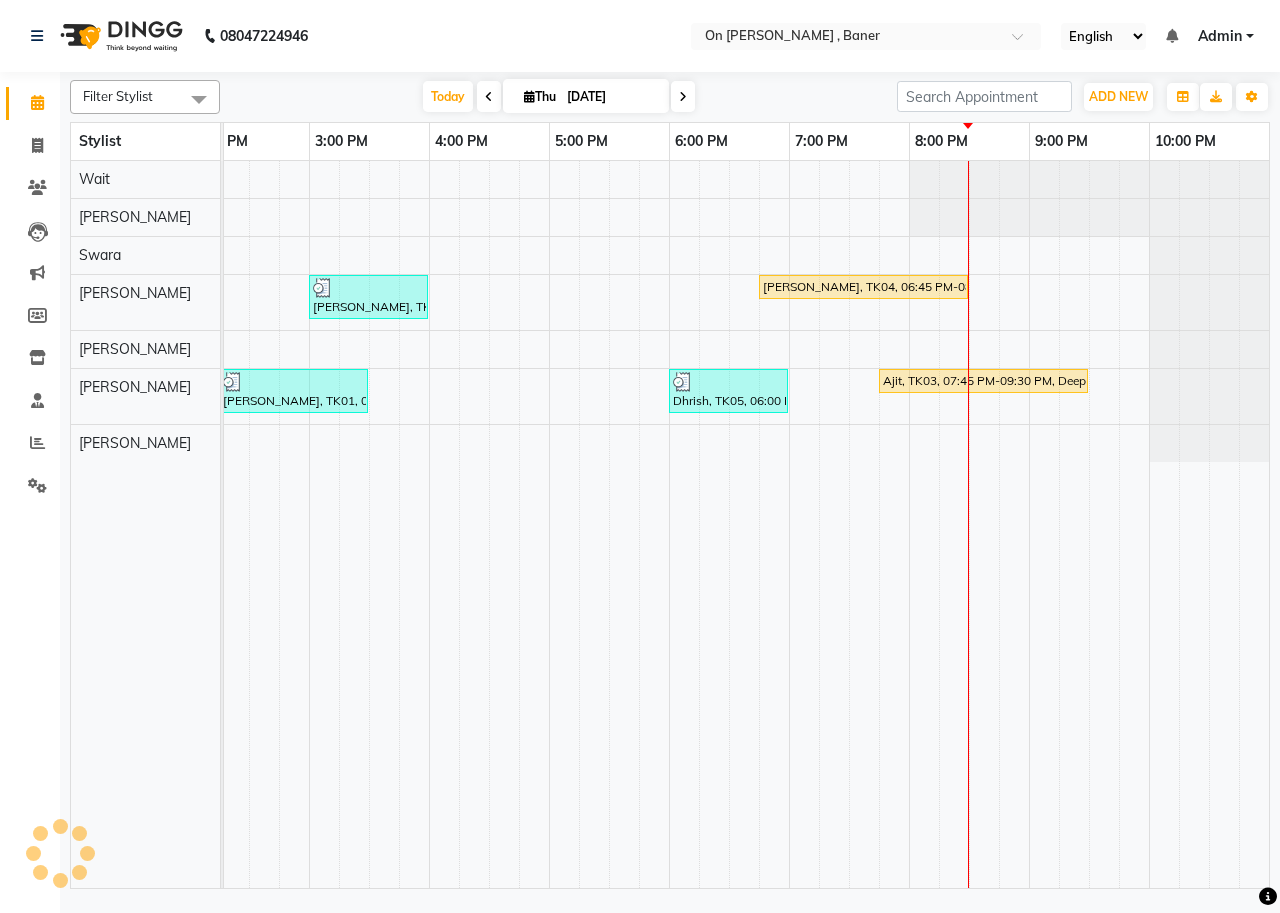 scroll, scrollTop: 0, scrollLeft: 755, axis: horizontal 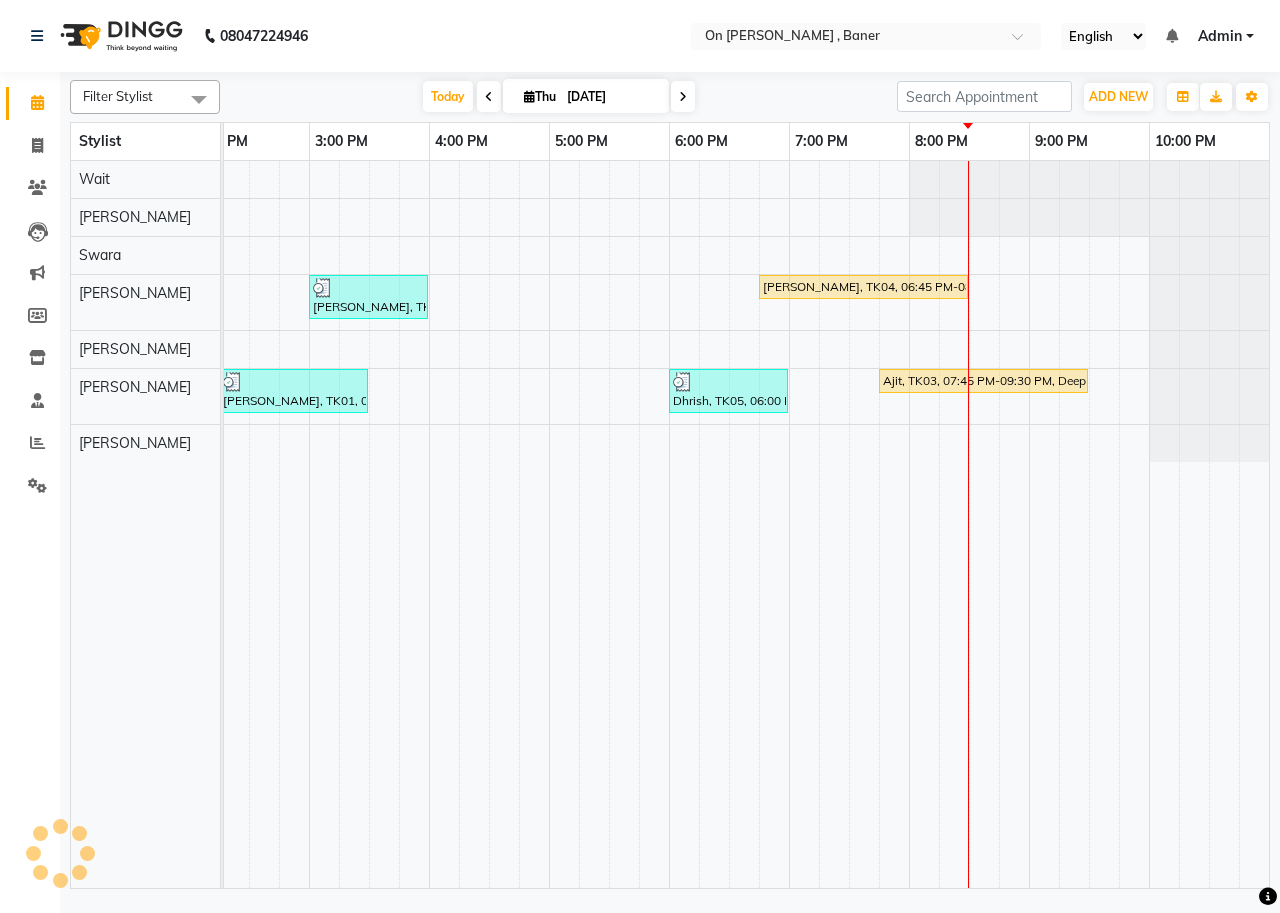 click on "Filter Stylist Select All [PERSON_NAME] [PERSON_NAME] [PERSON_NAME] Swara Wait [DATE]  [DATE] Toggle Dropdown Add Appointment Add Invoice Add Expense Add Attendance Add Client Add Transaction Toggle Dropdown Add Appointment Add Invoice Add Expense Add Attendance Add Client ADD NEW Toggle Dropdown Add Appointment Add Invoice Add Expense Add Attendance Add Client Add Transaction Filter Stylist Select All [PERSON_NAME] [PERSON_NAME] [PERSON_NAME] Swara Wait Group By  Staff View   Room View  View as Vertical  Vertical - Week View  Horizontal  Horizontal - Week View  List  Toggle Dropdown Calendar Settings Manage Tags   Arrange Stylists   Reset Stylists  Full Screen Appointment Form Zoom 100% Stylist 8:00 AM 9:00 AM 10:00 AM 11:00 AM 12:00 PM 1:00 PM 2:00 PM 3:00 PM 4:00 PM 5:00 PM 6:00 PM 7:00 PM 8:00 PM 9:00 PM 10:00 PM Wait [PERSON_NAME] Swara [PERSON_NAME] [PERSON_NAME], TK02, 03:00 PM-04:00 PM, Massage - Revitalizing Thai Massage (60 Min)" 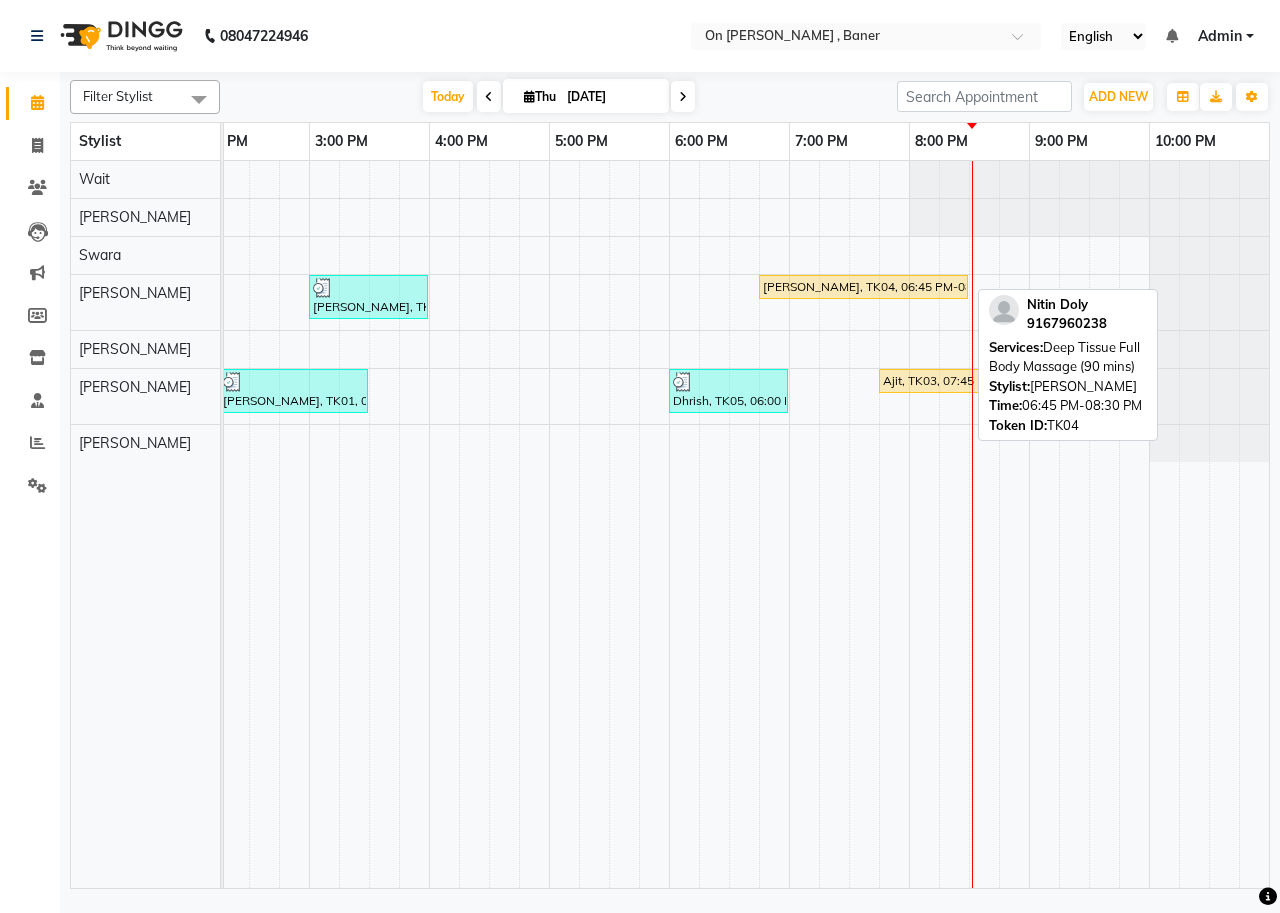 click on "[PERSON_NAME], TK04, 06:45 PM-08:30 PM, Deep Tissue Full Body Massage (90 mins)" at bounding box center [863, 287] 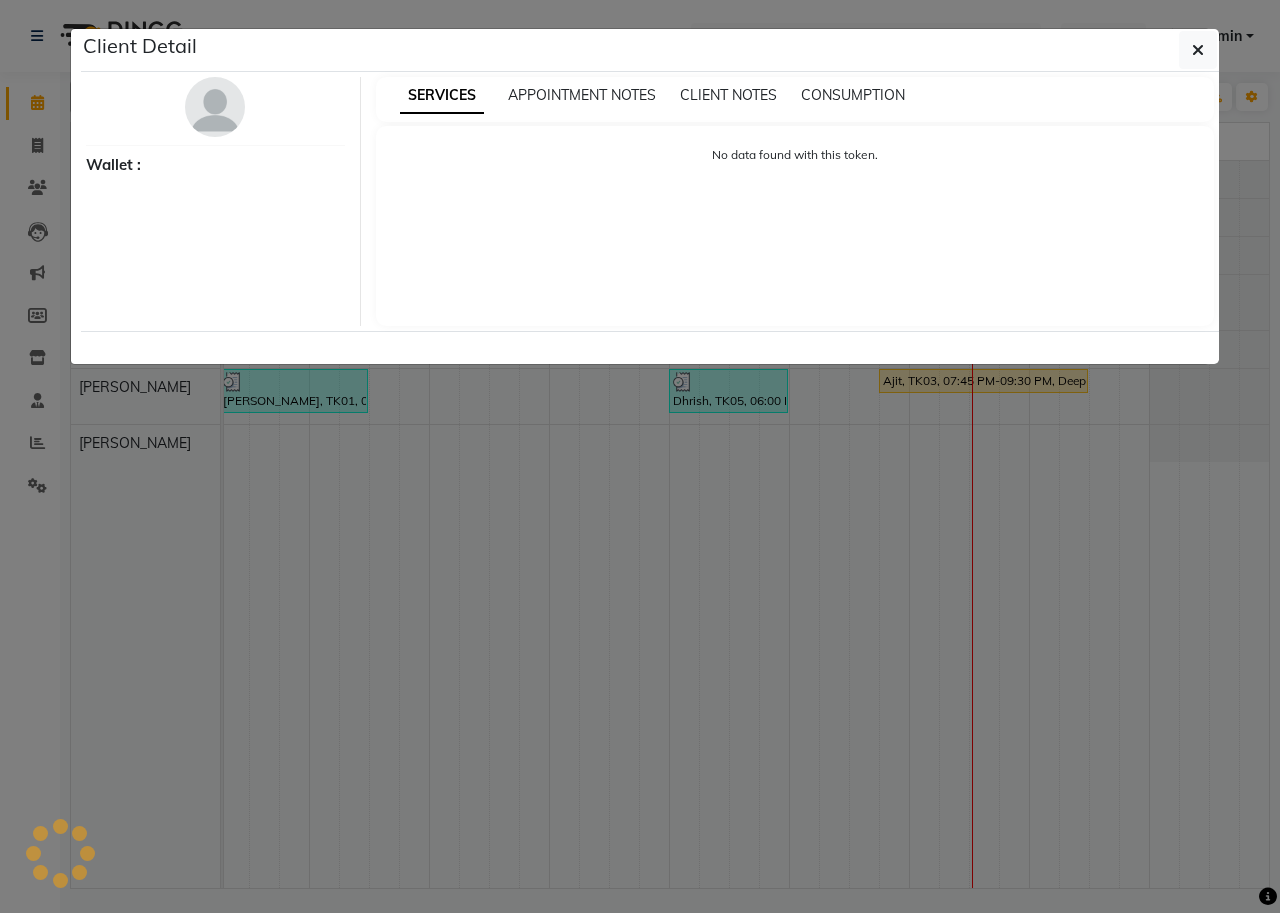 select on "1" 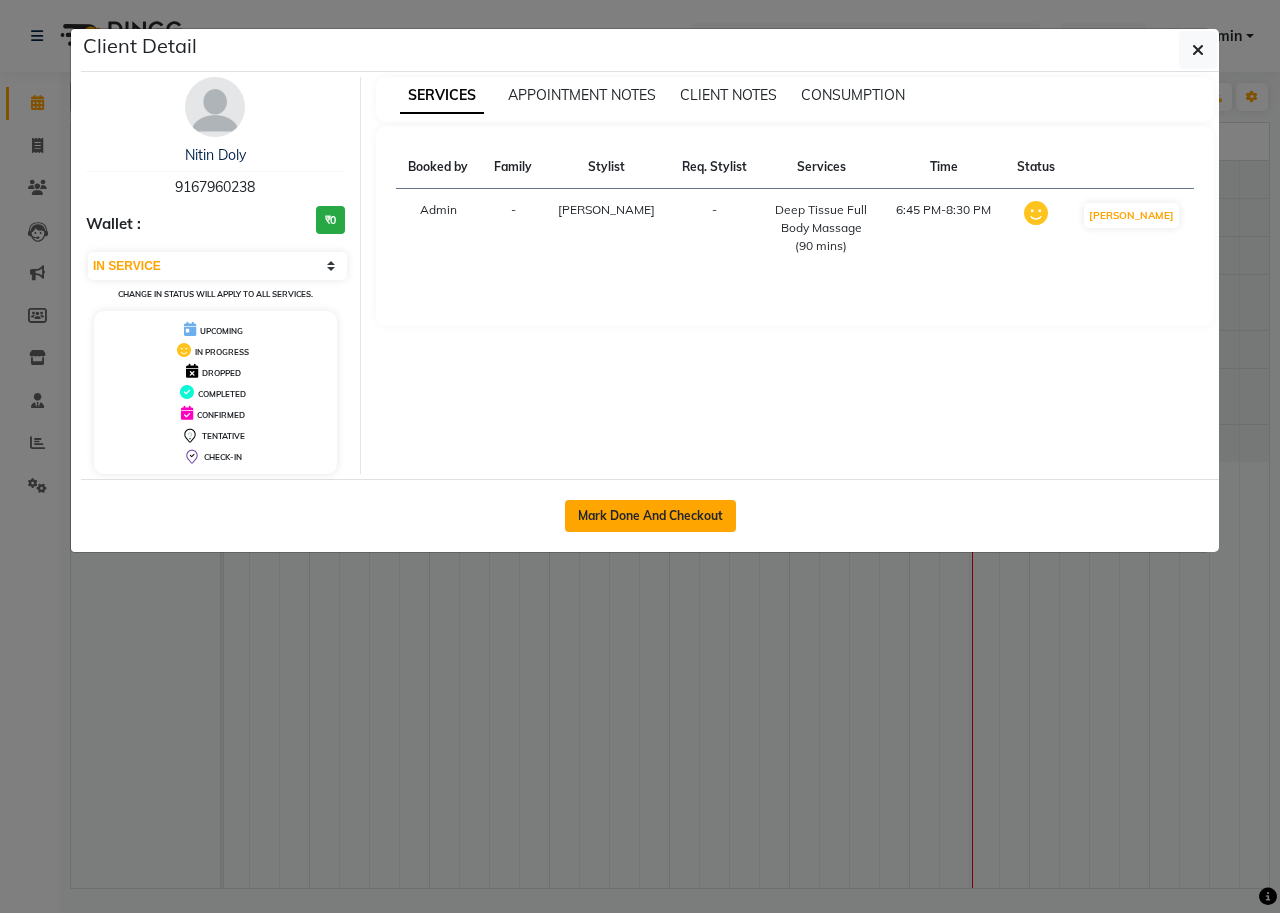 click on "Mark Done And Checkout" 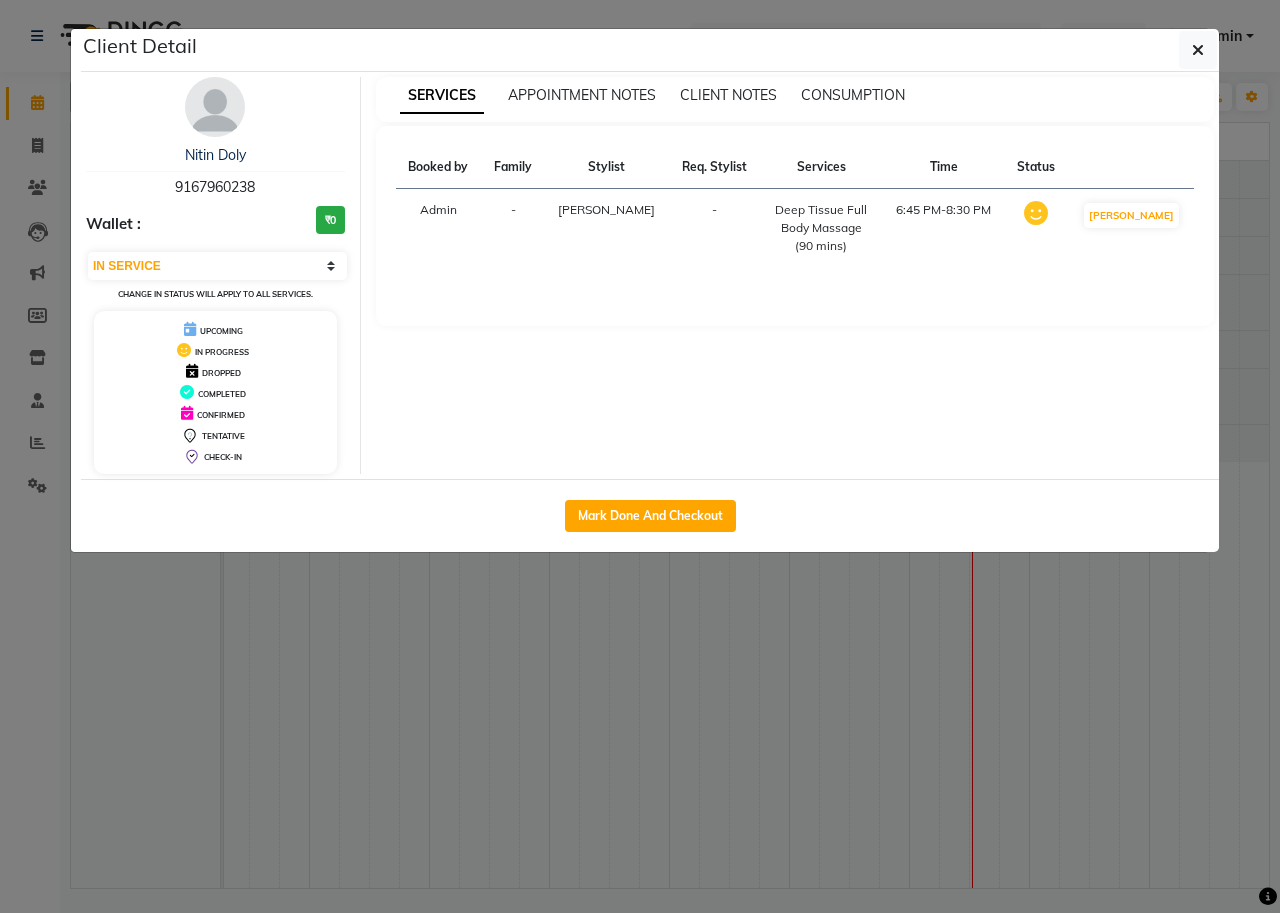 select on "632" 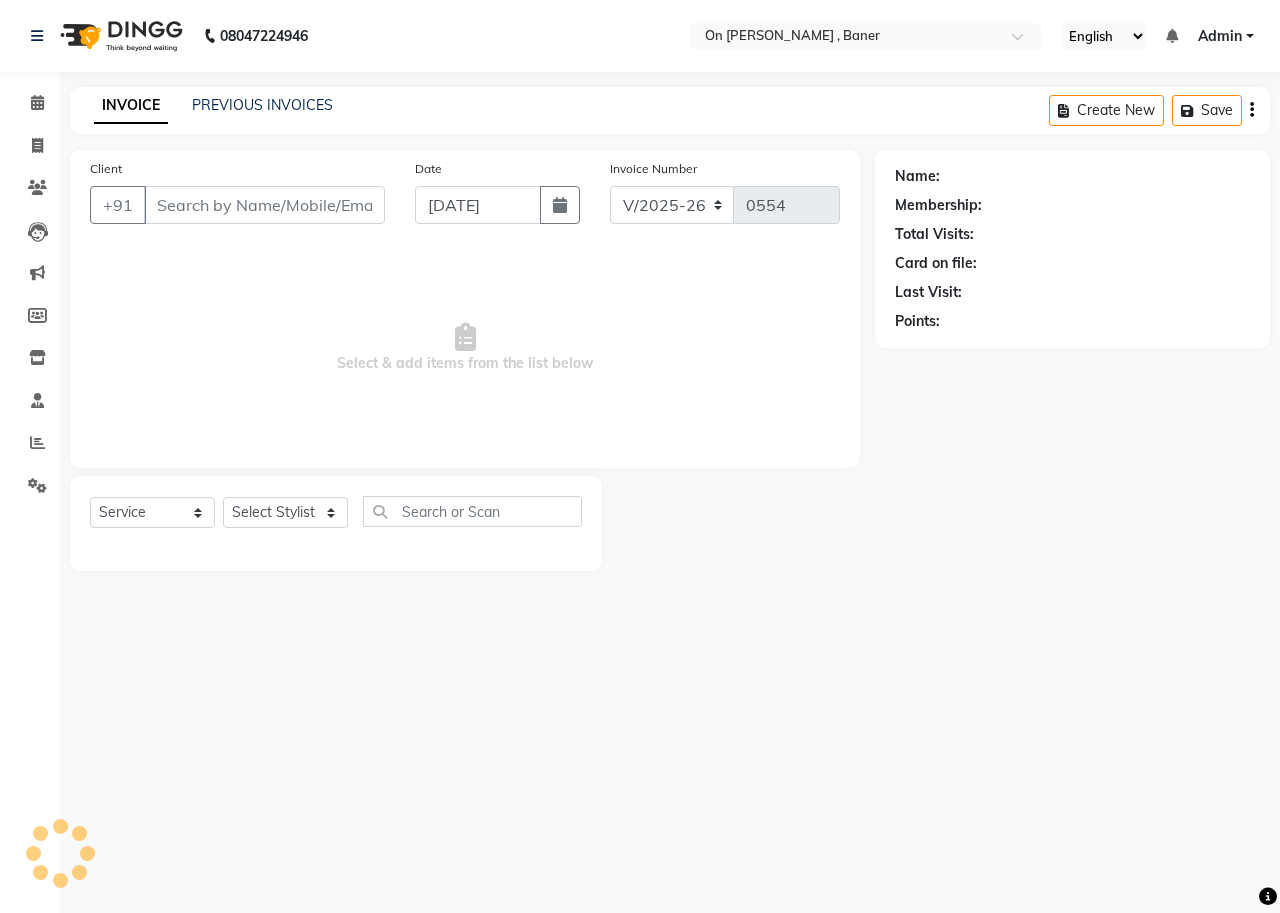 type on "9167960238" 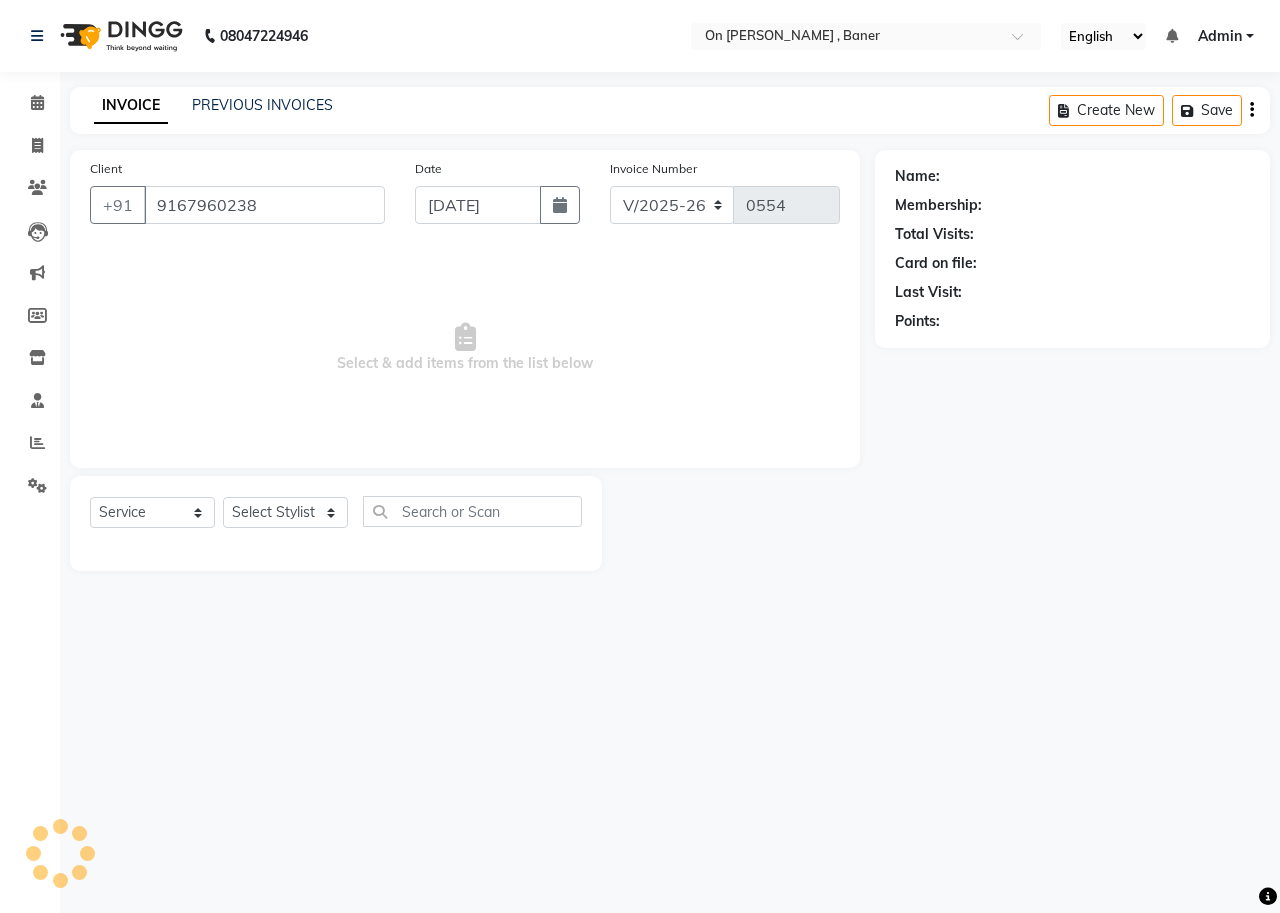 select on "25558" 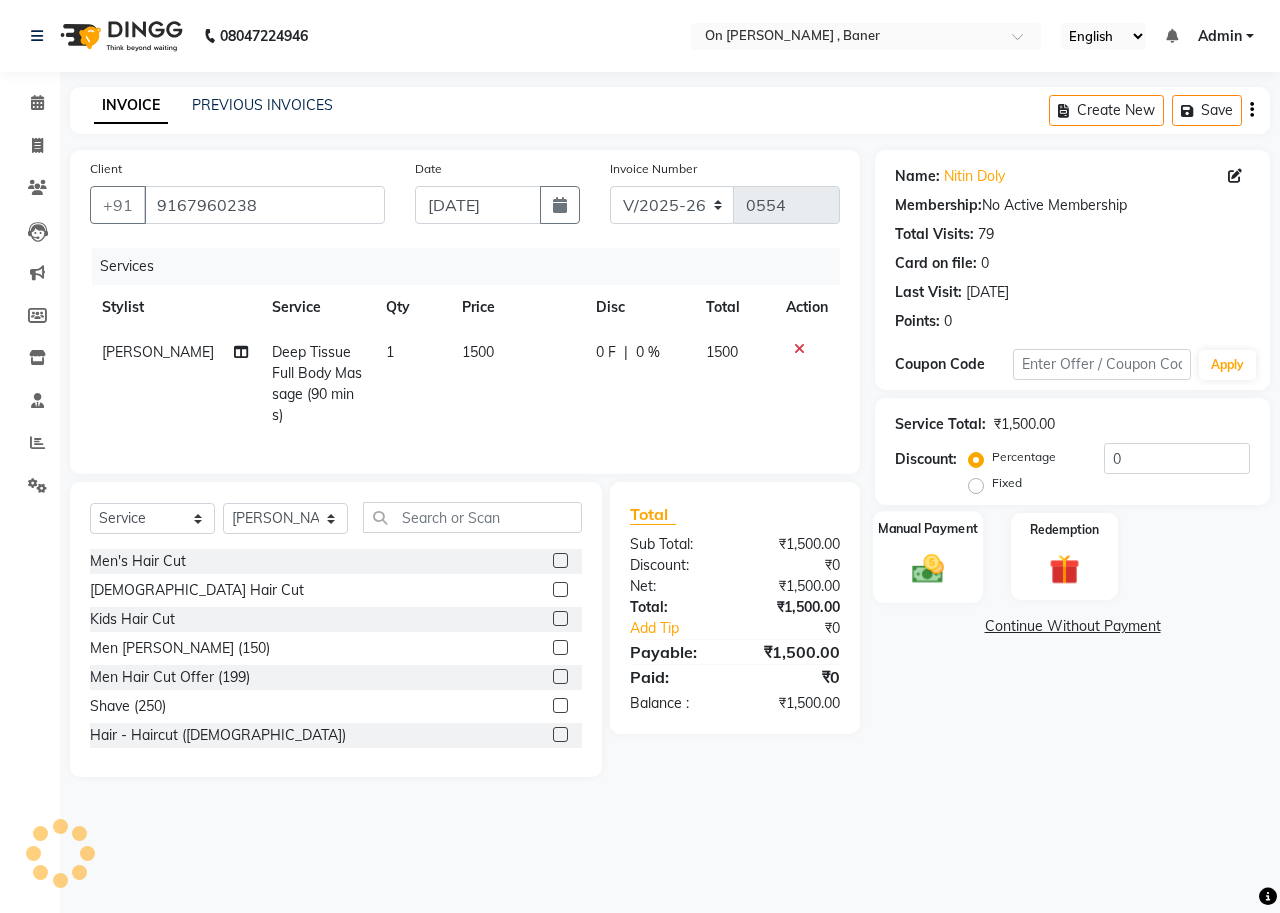 click on "Manual Payment" 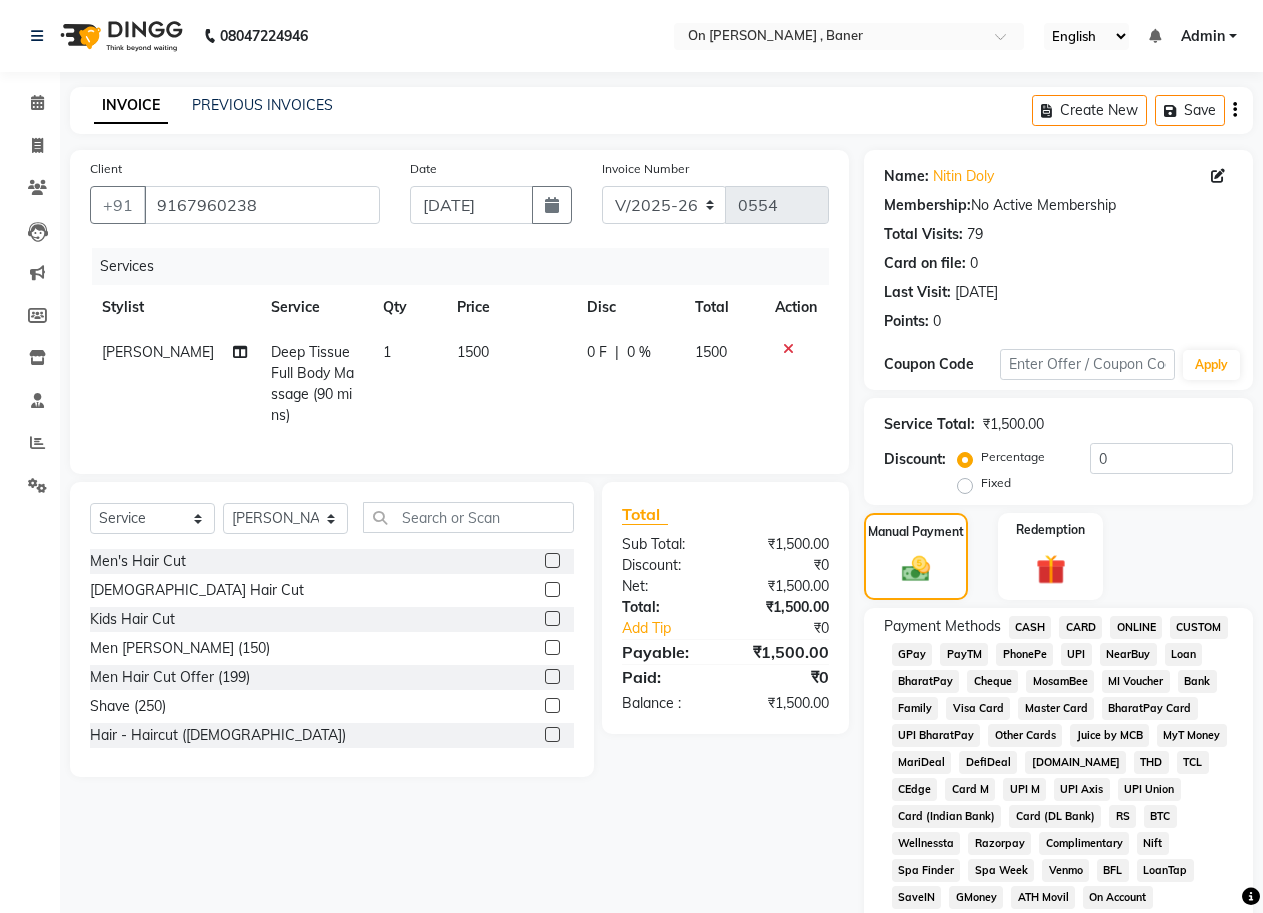 click on "CASH" 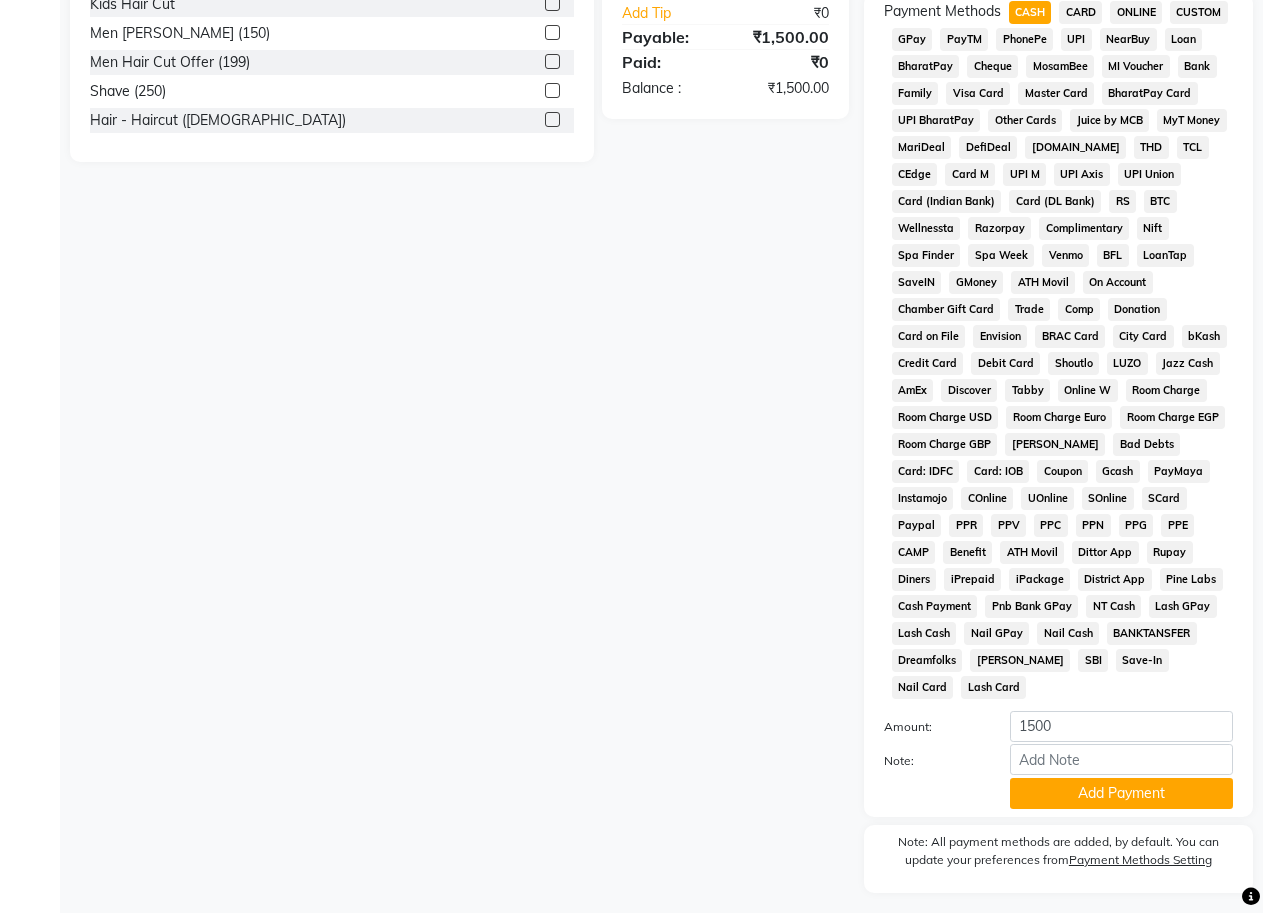 scroll, scrollTop: 666, scrollLeft: 0, axis: vertical 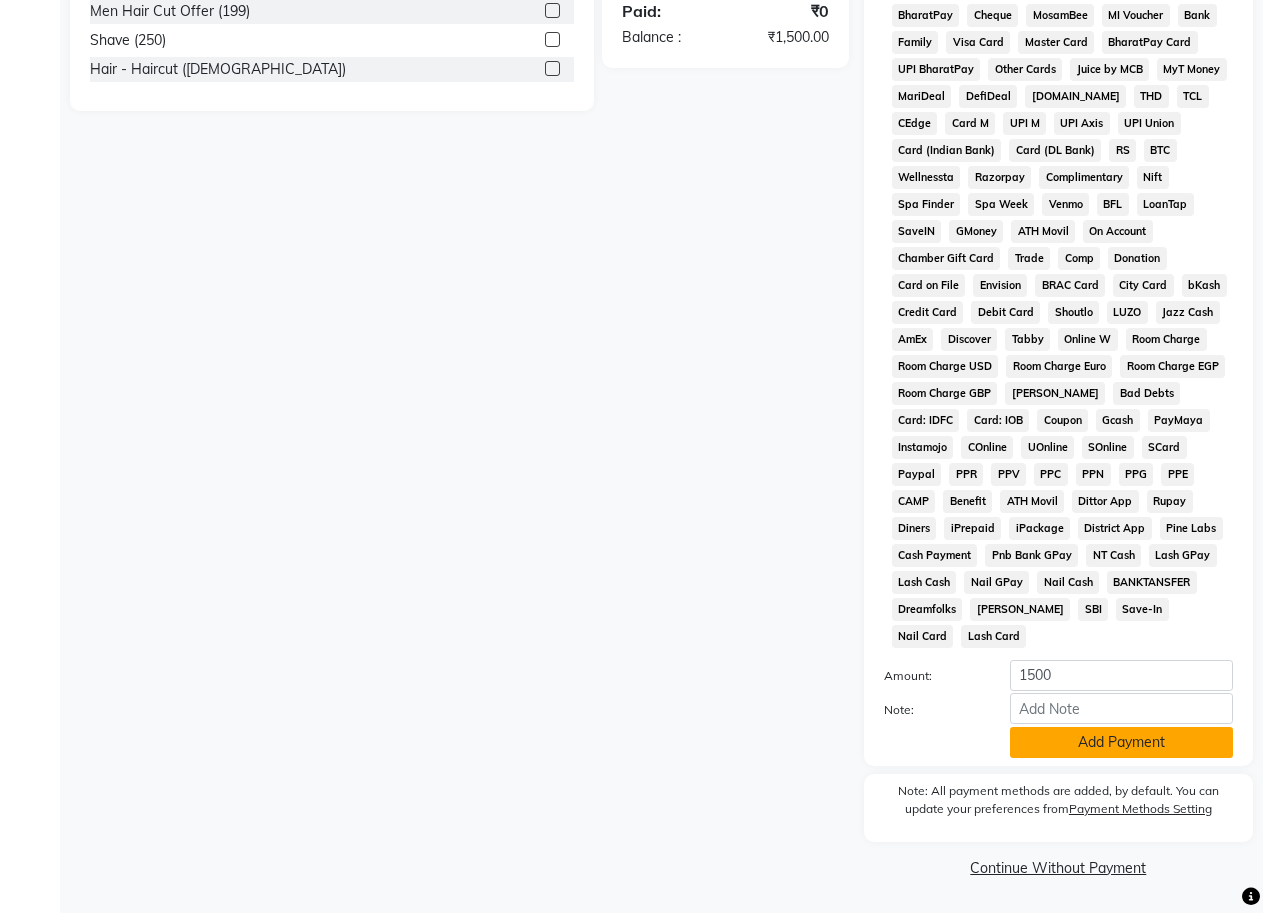 click on "Add Payment" 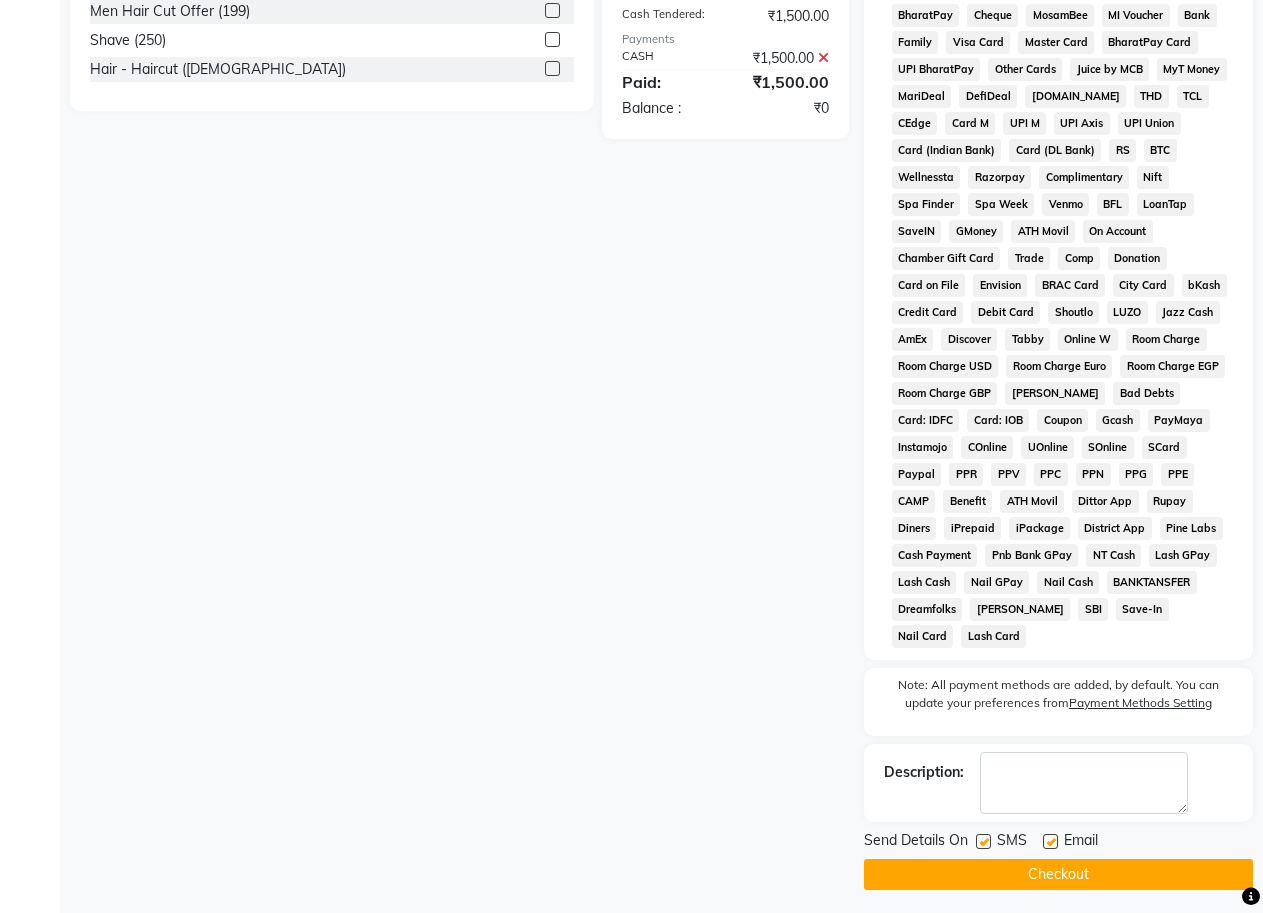click 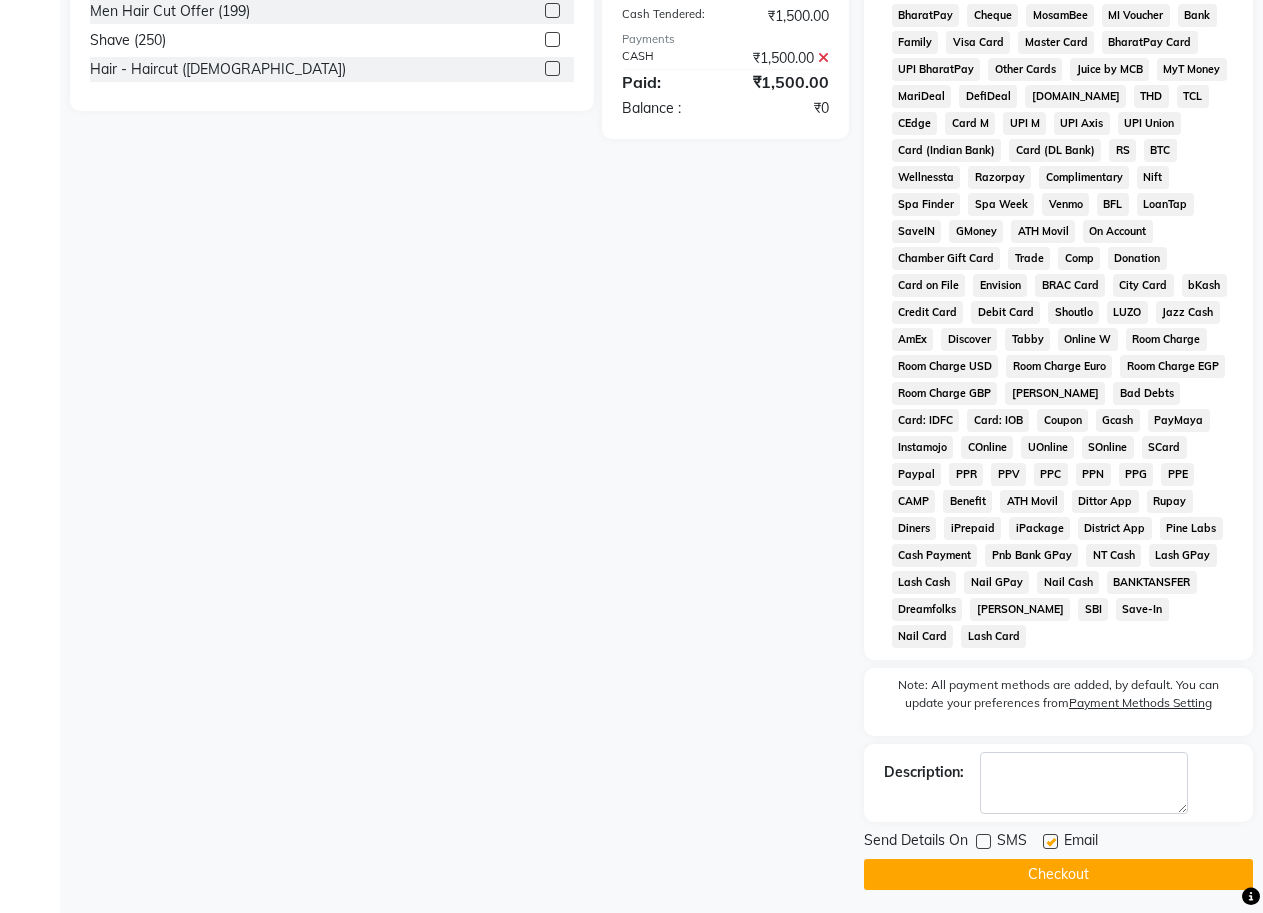 click on "Checkout" 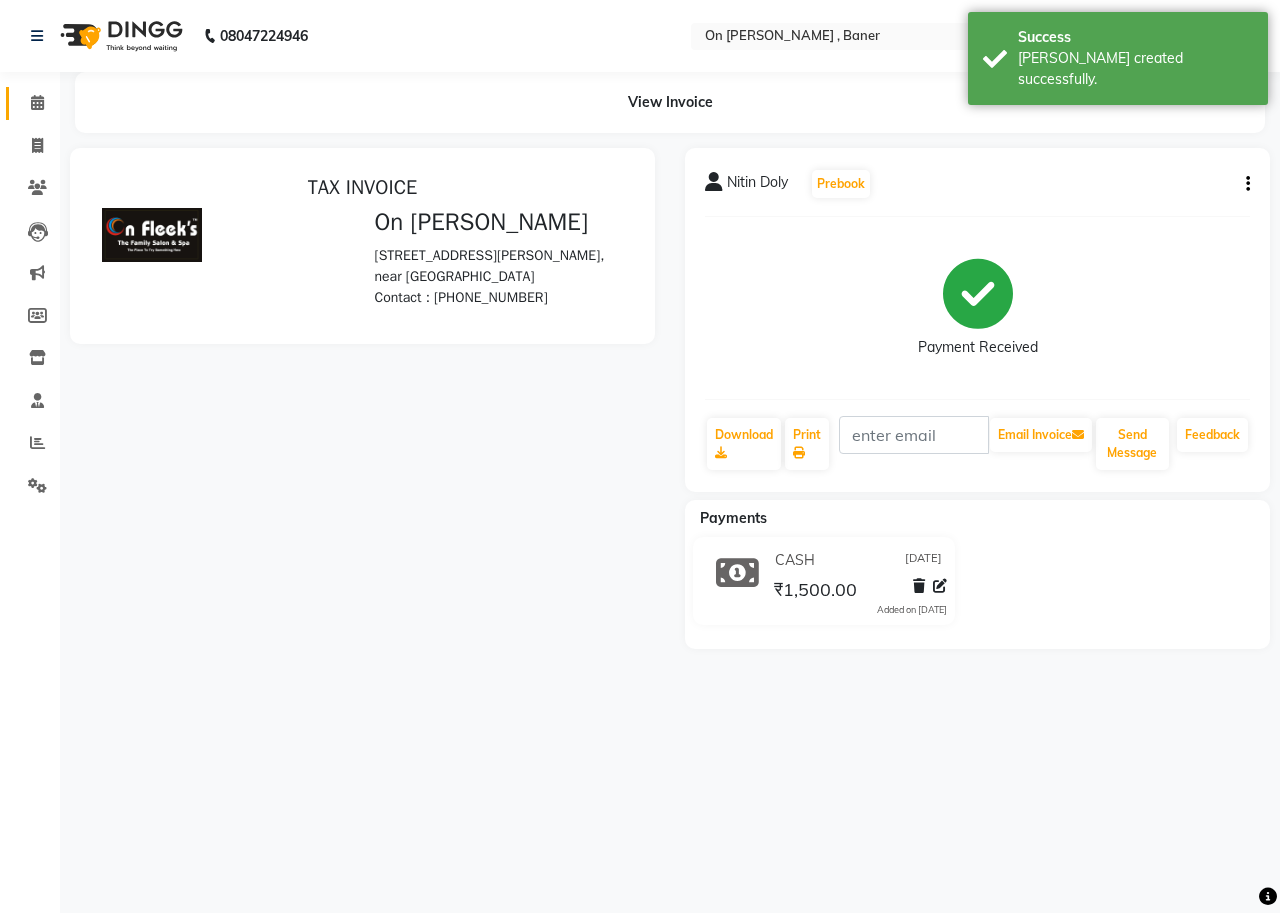scroll, scrollTop: 0, scrollLeft: 0, axis: both 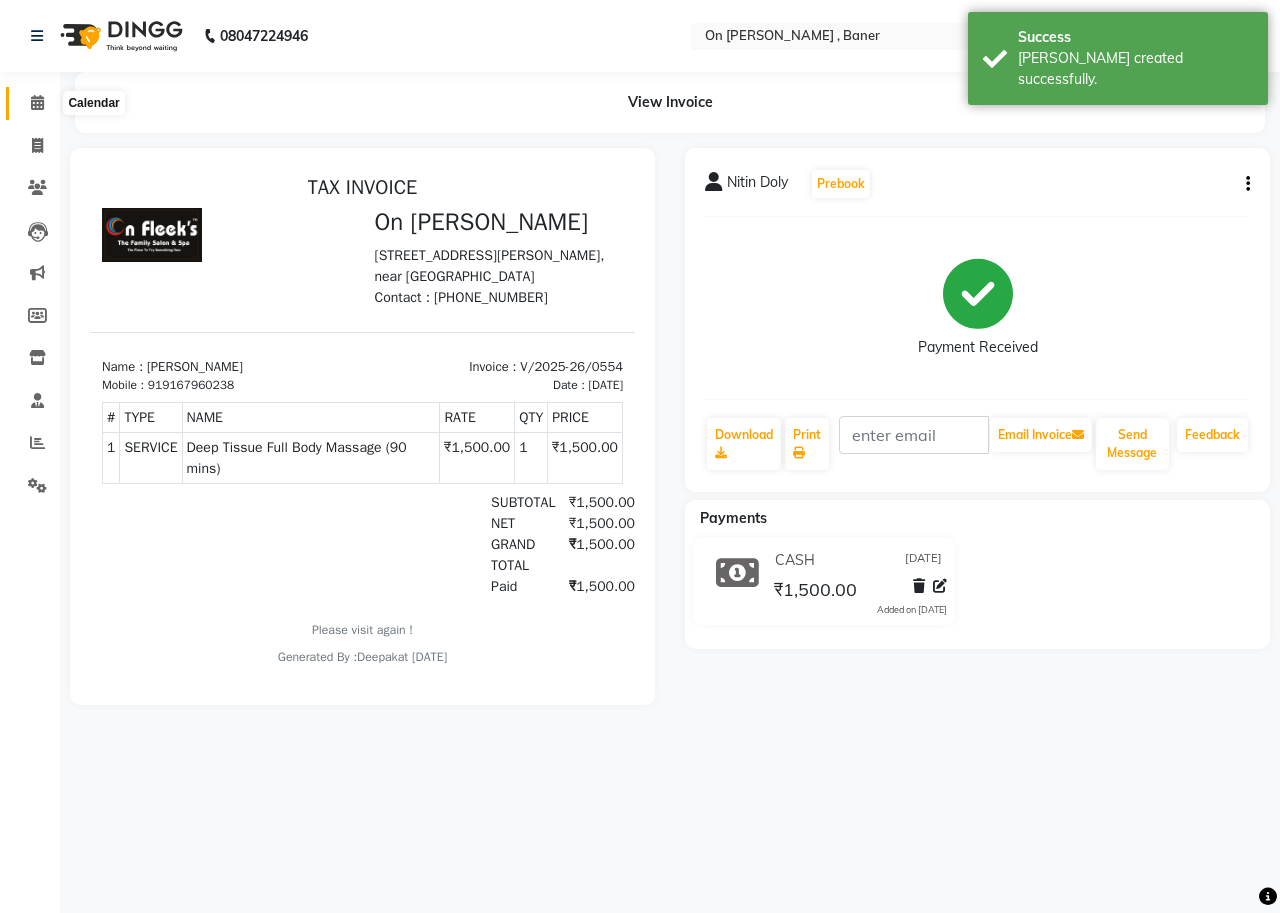 click 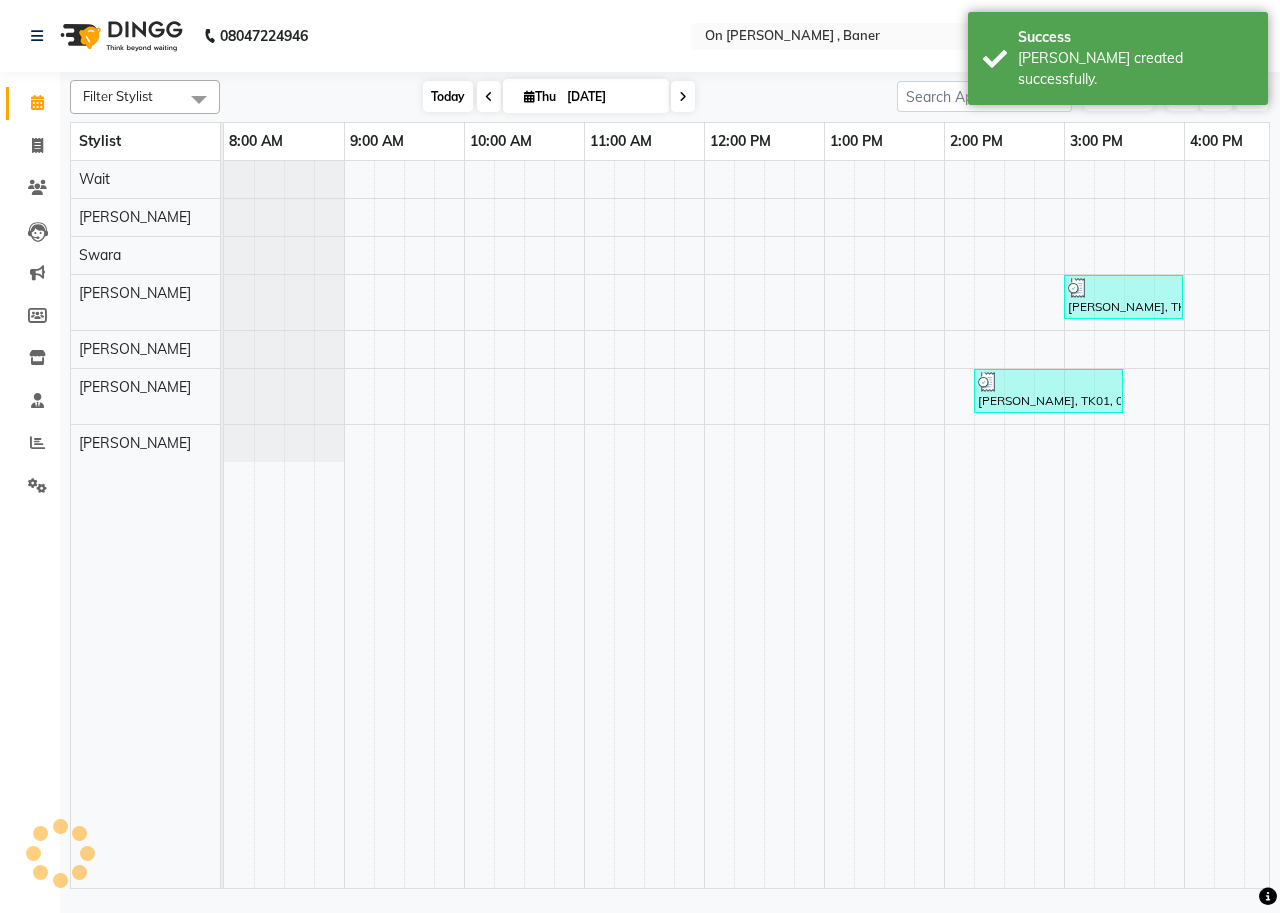 scroll, scrollTop: 0, scrollLeft: 0, axis: both 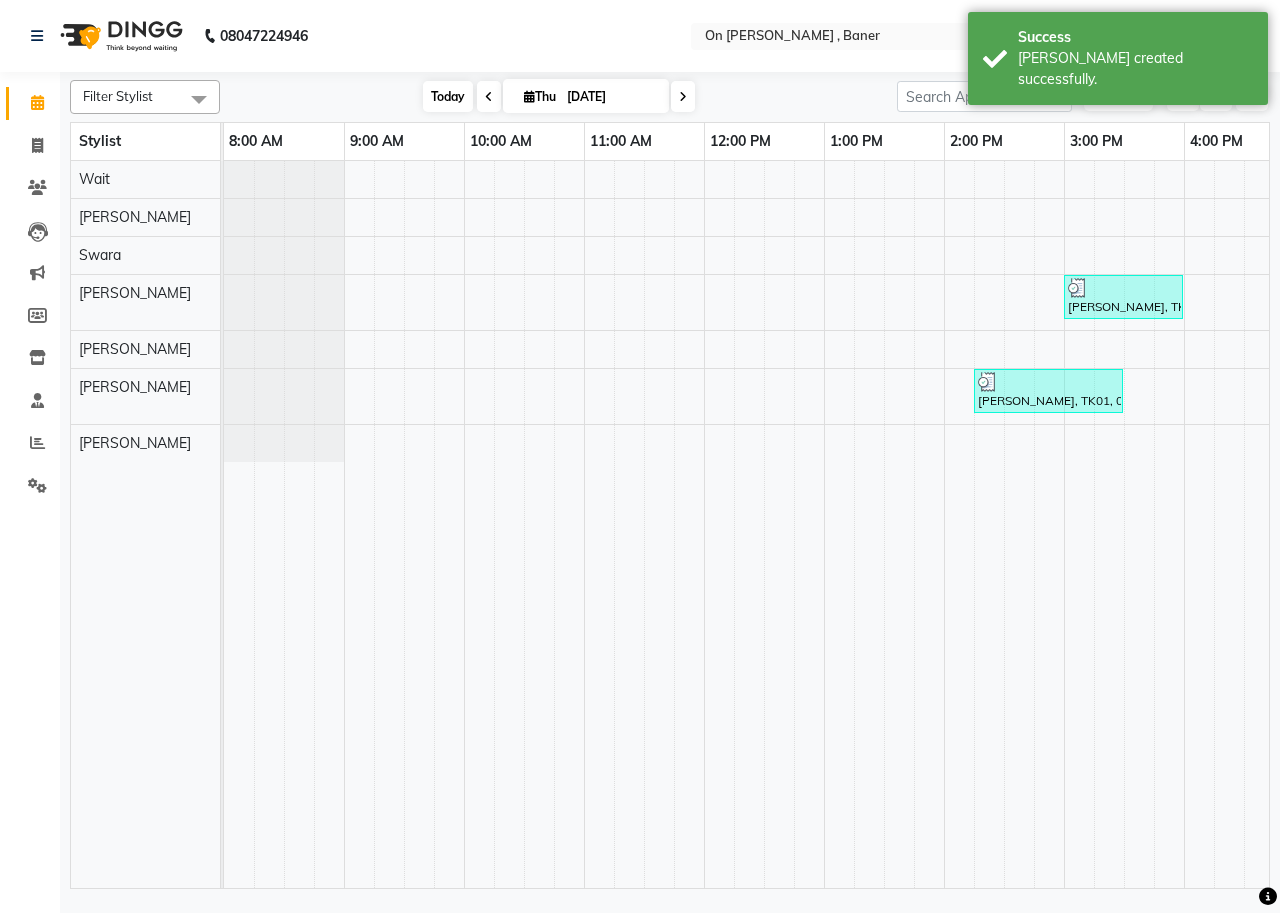 click on "Today" at bounding box center [448, 96] 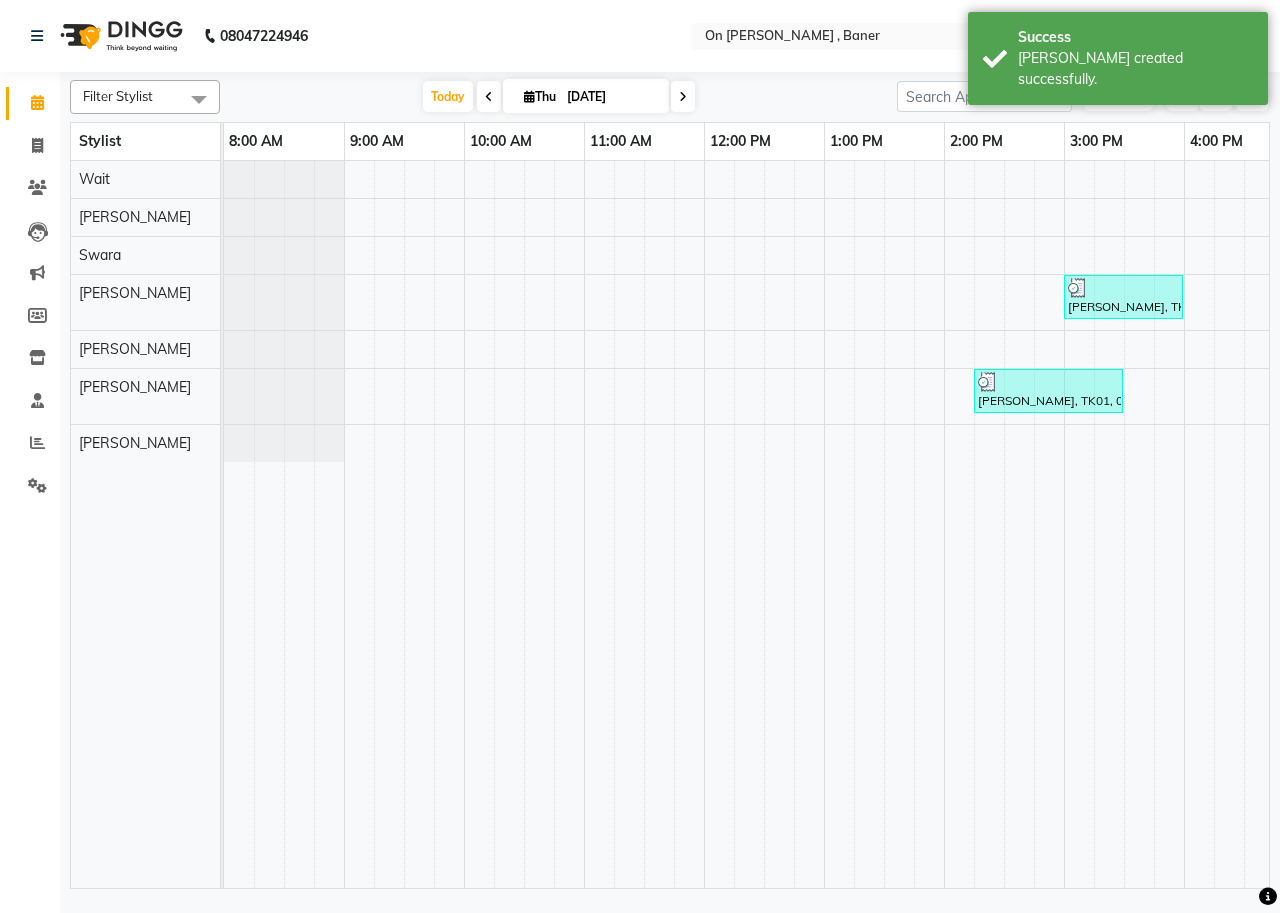scroll, scrollTop: 0, scrollLeft: 755, axis: horizontal 